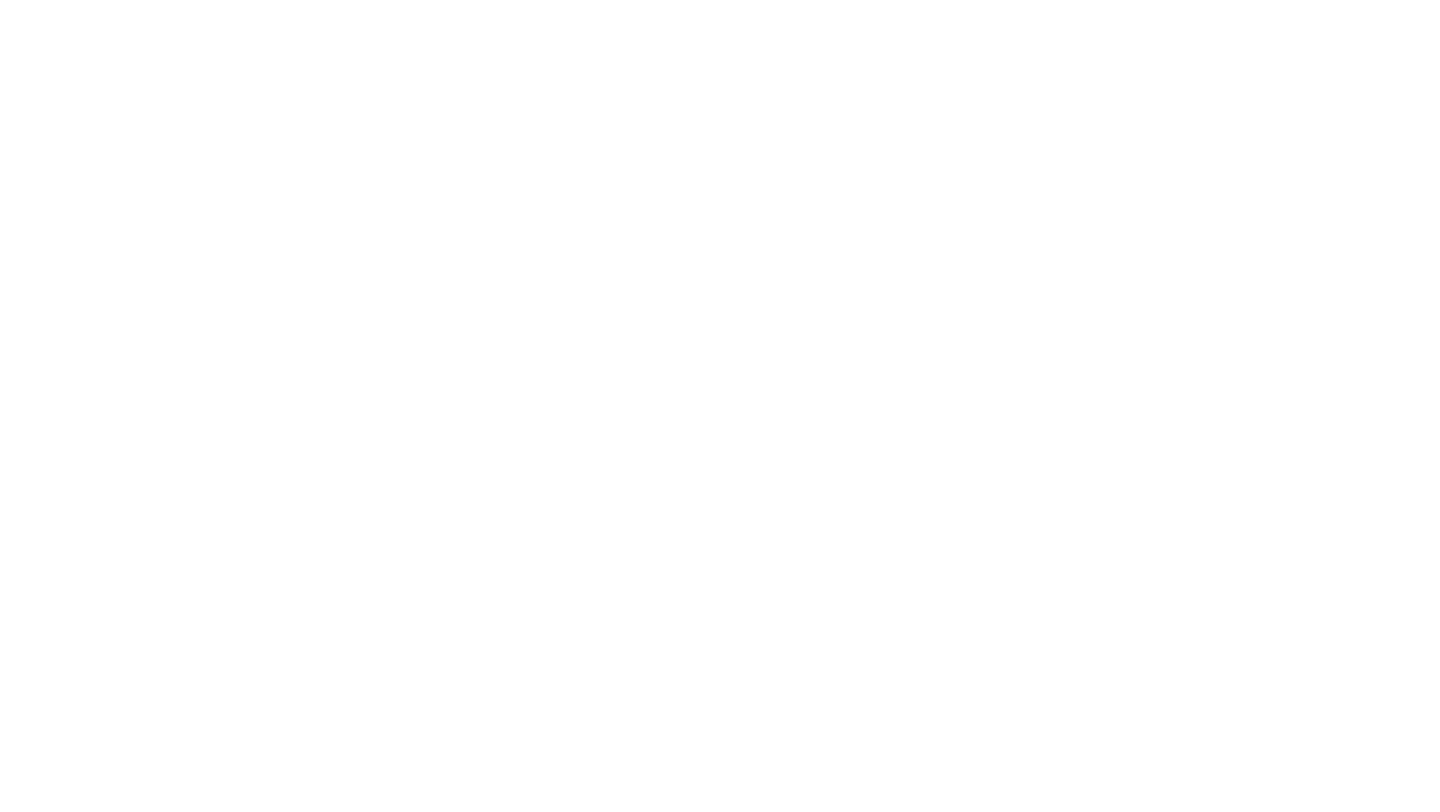 scroll, scrollTop: 0, scrollLeft: 0, axis: both 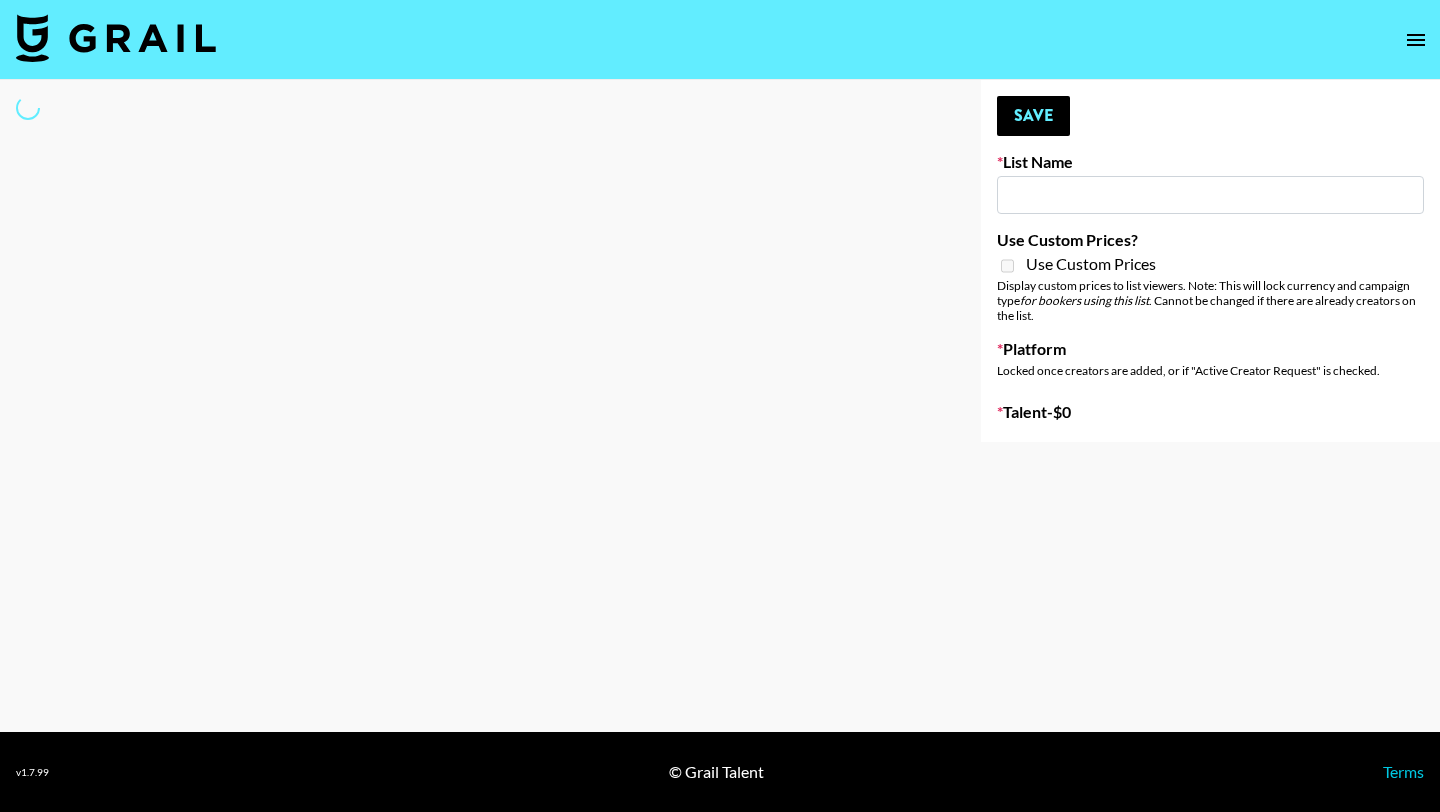 type on "Sugar Sweet (feat. Shenseea & Kehlani)" 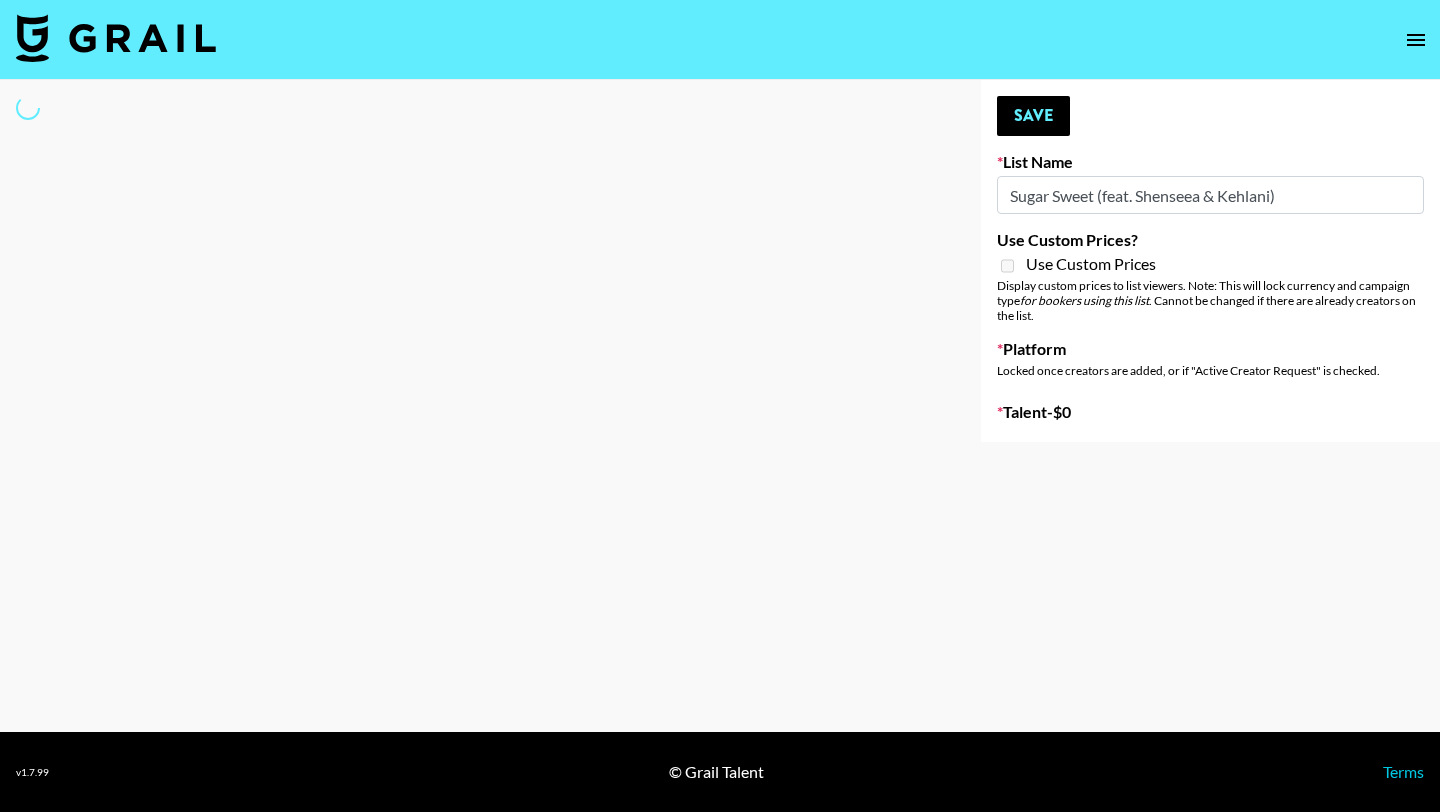 select on "Song" 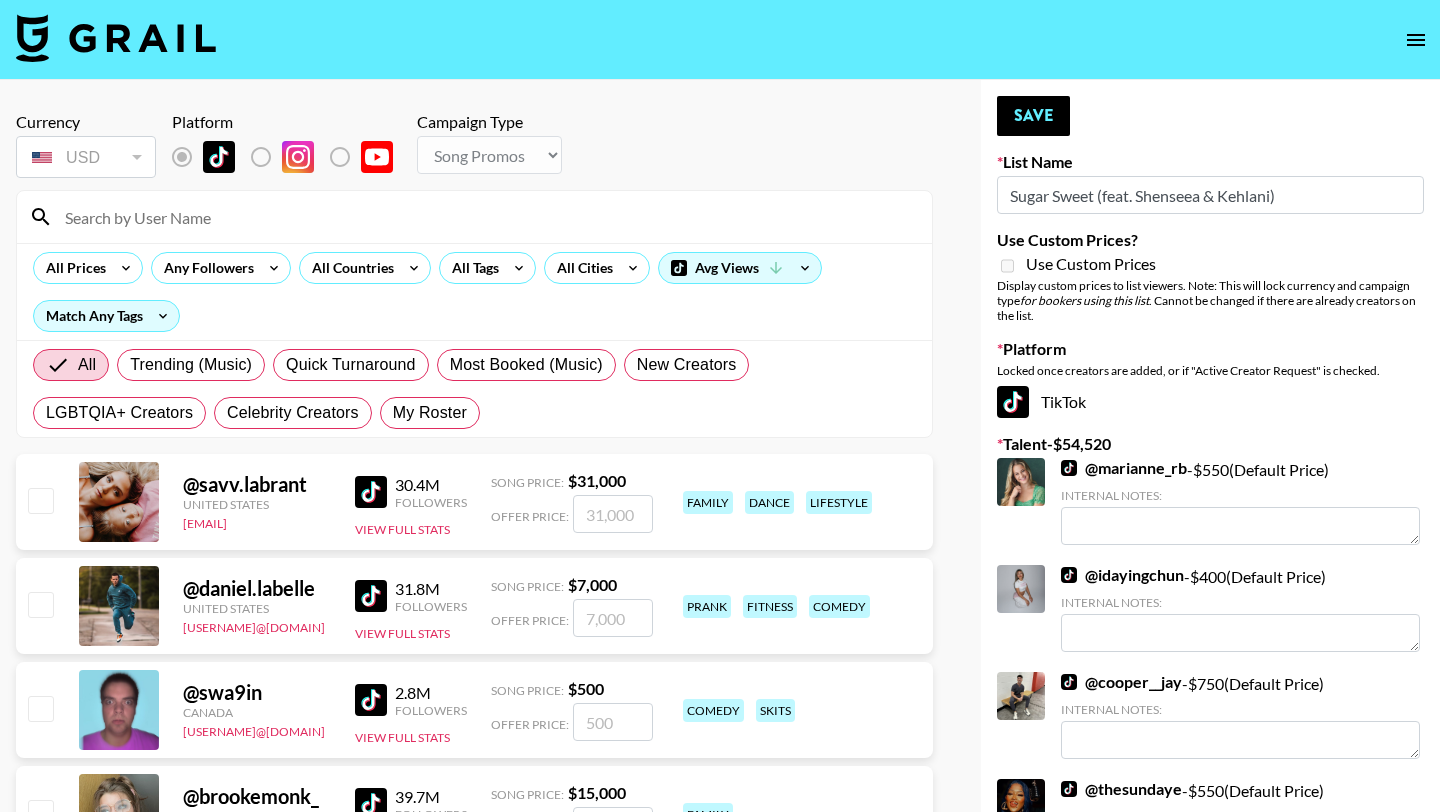 click at bounding box center (486, 217) 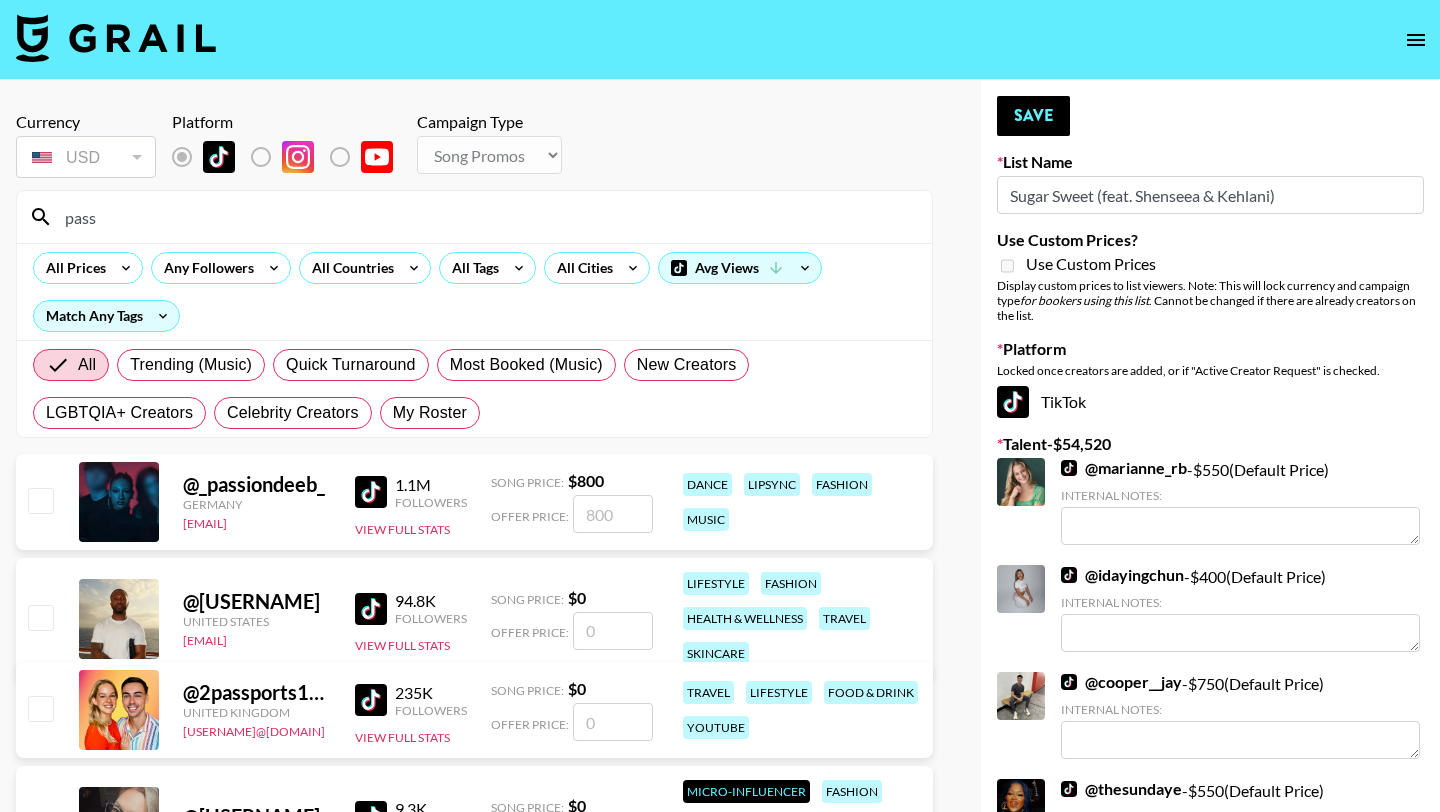 type on "pass" 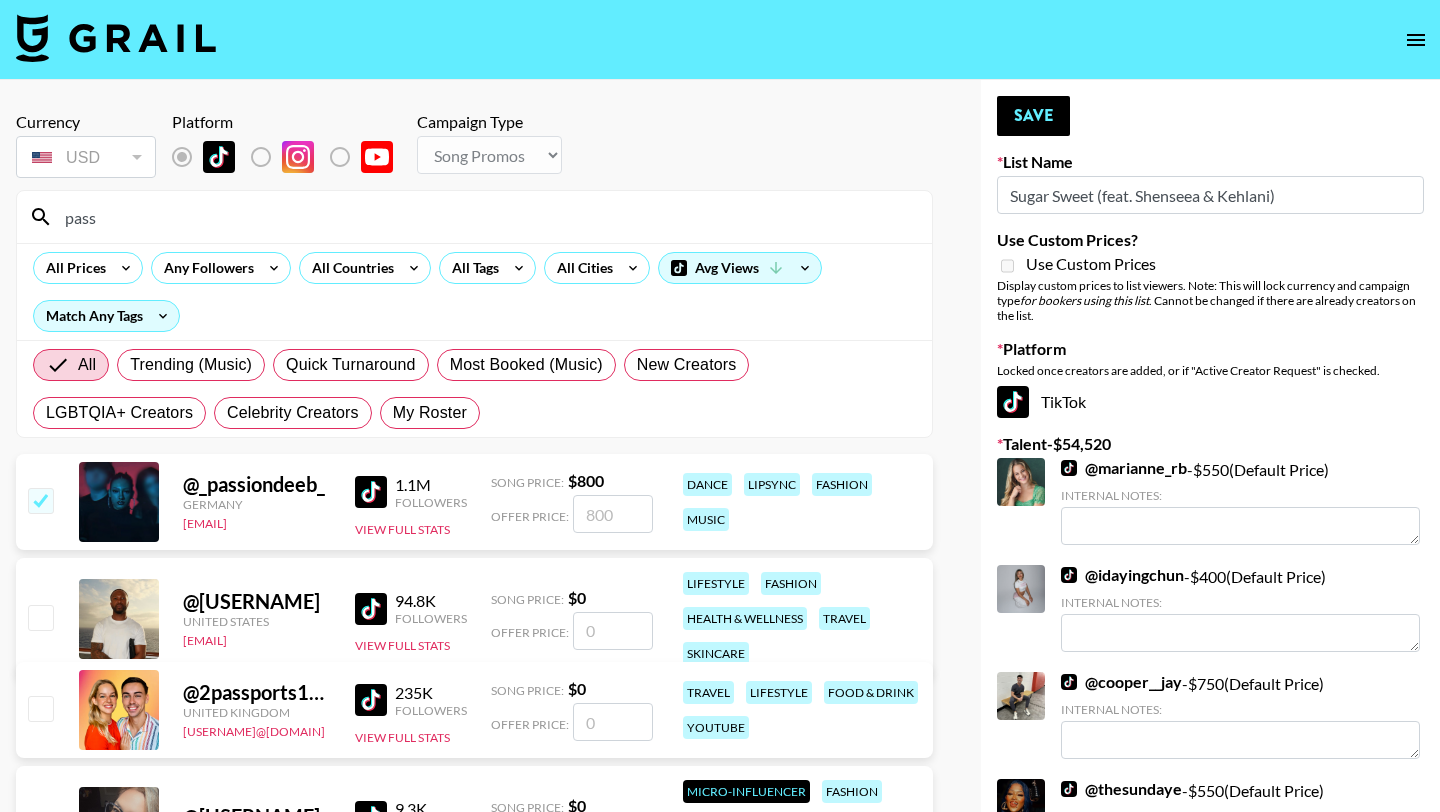 checkbox on "true" 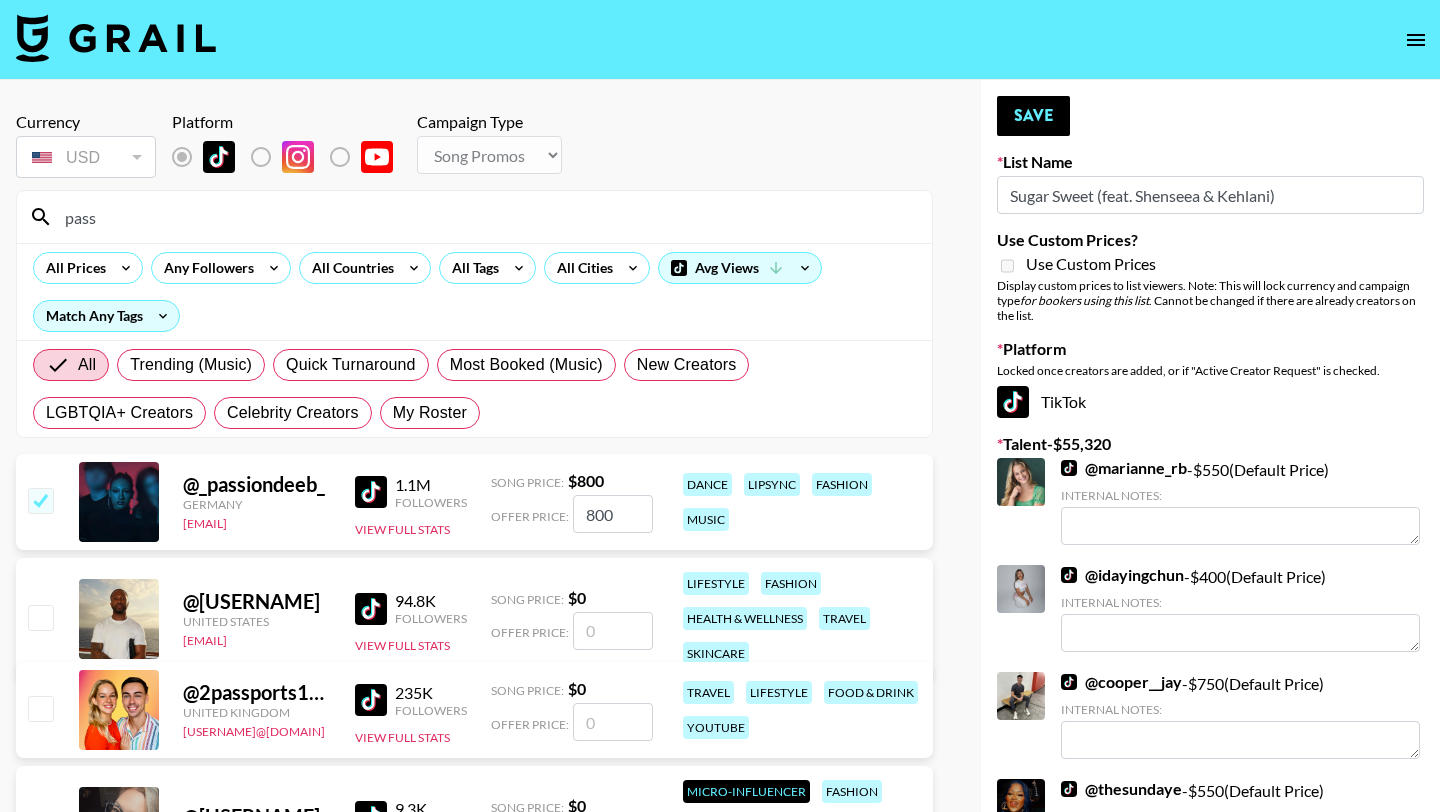 click on "Your changes have been saved! Save List Name Sugar Sweet (feat. Shenseea & Kehlani) Use Custom Prices? Use Custom Prices Display custom prices to list viewers. Note: This will lock currency and campaign type for bookers using this list . Cannot be changed if there are already creators on the list. Platform Locked once creators are added, or if "Active Creator Request" is checked. TikTok Talent - $ [PRICE] @ [USERNAME] - $ [PRICE] (Default Price) Internal Notes: @ [USERNAME] - $ [PRICE] (Default Price) Internal Notes: @ [USERNAME] - $ [PRICE] (Default Price) Internal Notes: @ [USERNAME] - $ [PRICE] (Default Price) Internal Notes: @ [USERNAME] - $ [PRICE] (Default Price) Internal Notes: @ [USERNAME] - $ [PRICE] (Default Price) Internal Notes: @ [USERNAME] - $ [PRICE] (Default Price) Internal Notes: @ [USERNAME] - $ [PRICE] (Default Price) Internal Notes: 2000 with own choreography @ [USERNAME] - $ [PRICE] (Default Price) Internal Notes: @ [USERNAME] $[PRICE]" at bounding box center (1210, 3915) 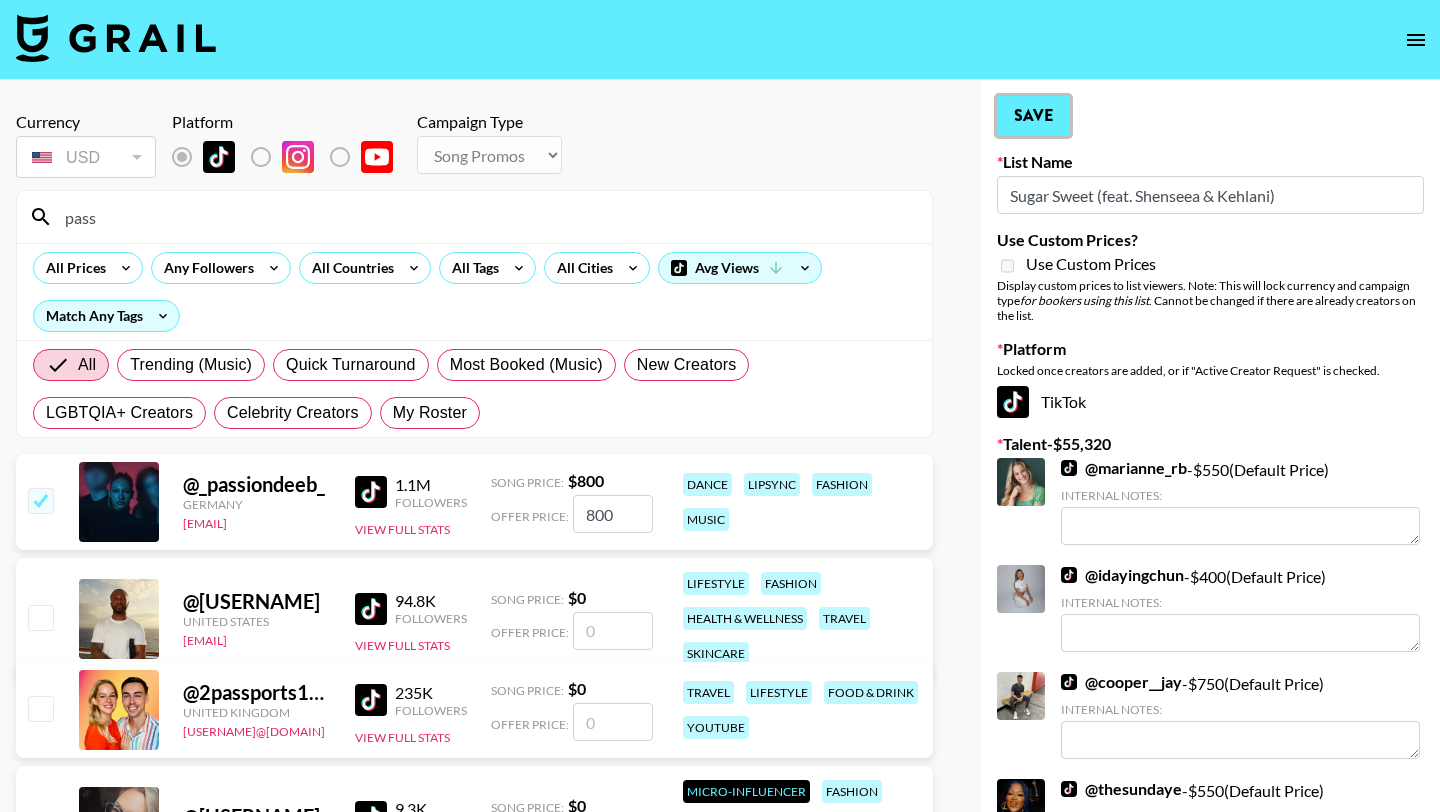 click on "Save" at bounding box center (1033, 116) 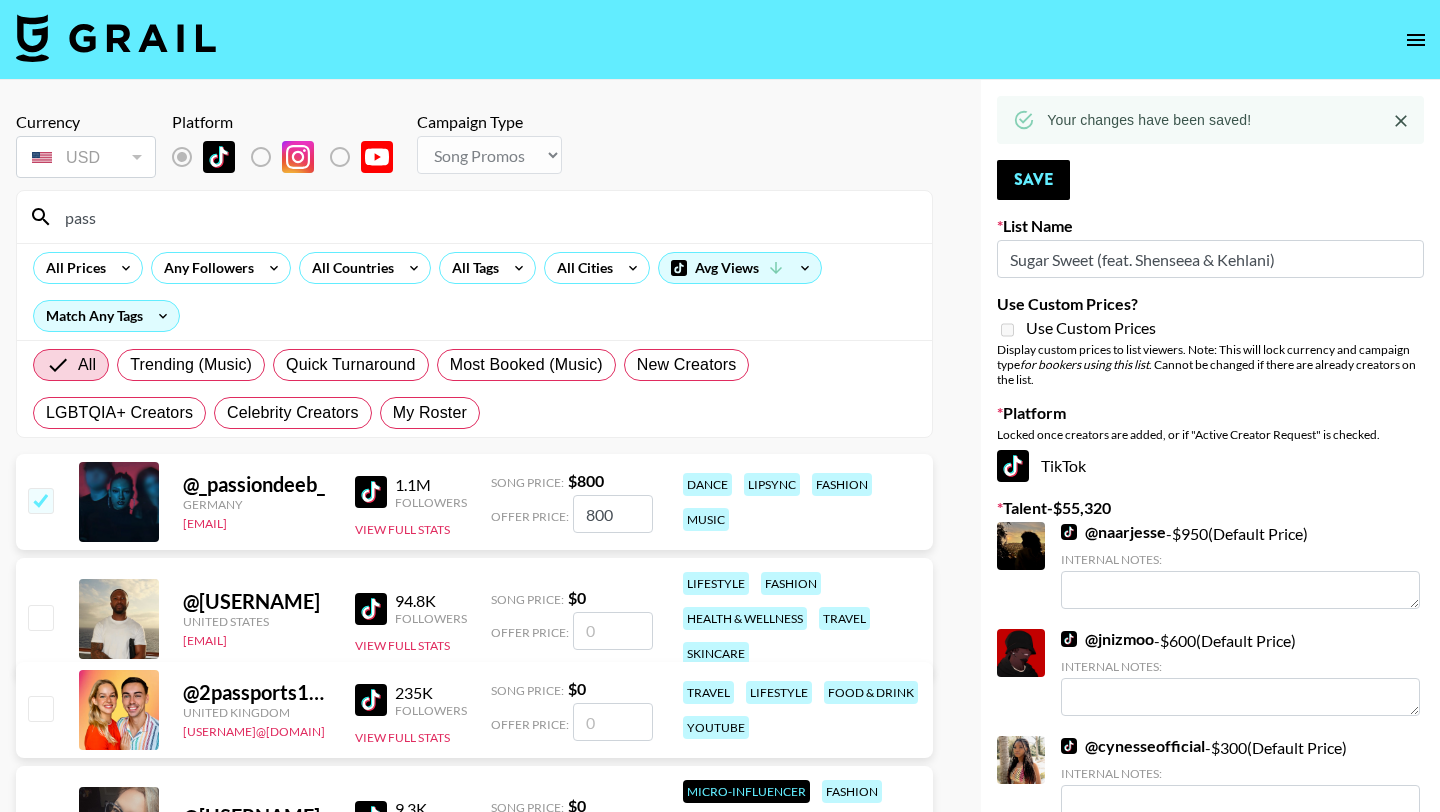 click on "pass" at bounding box center (486, 217) 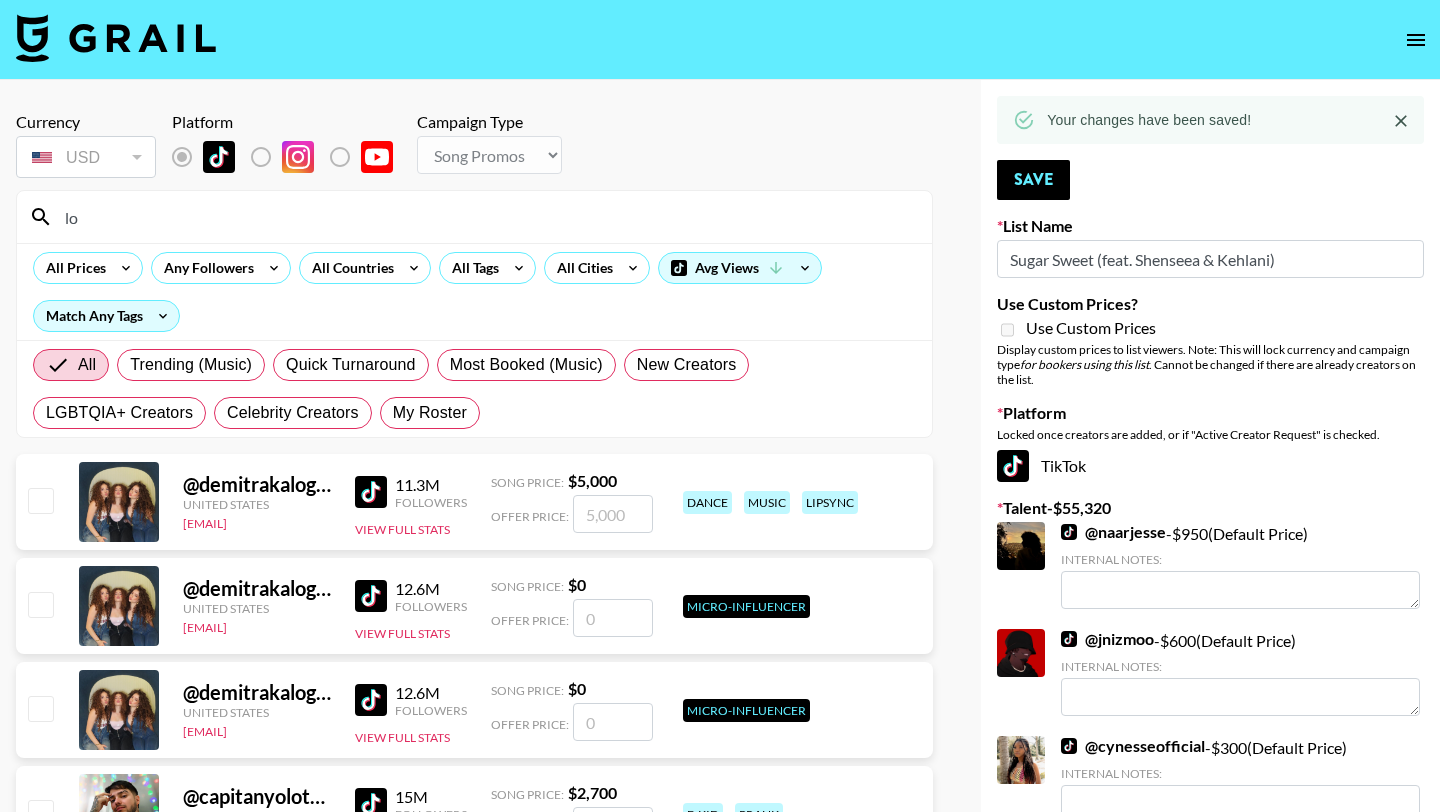 type on "l" 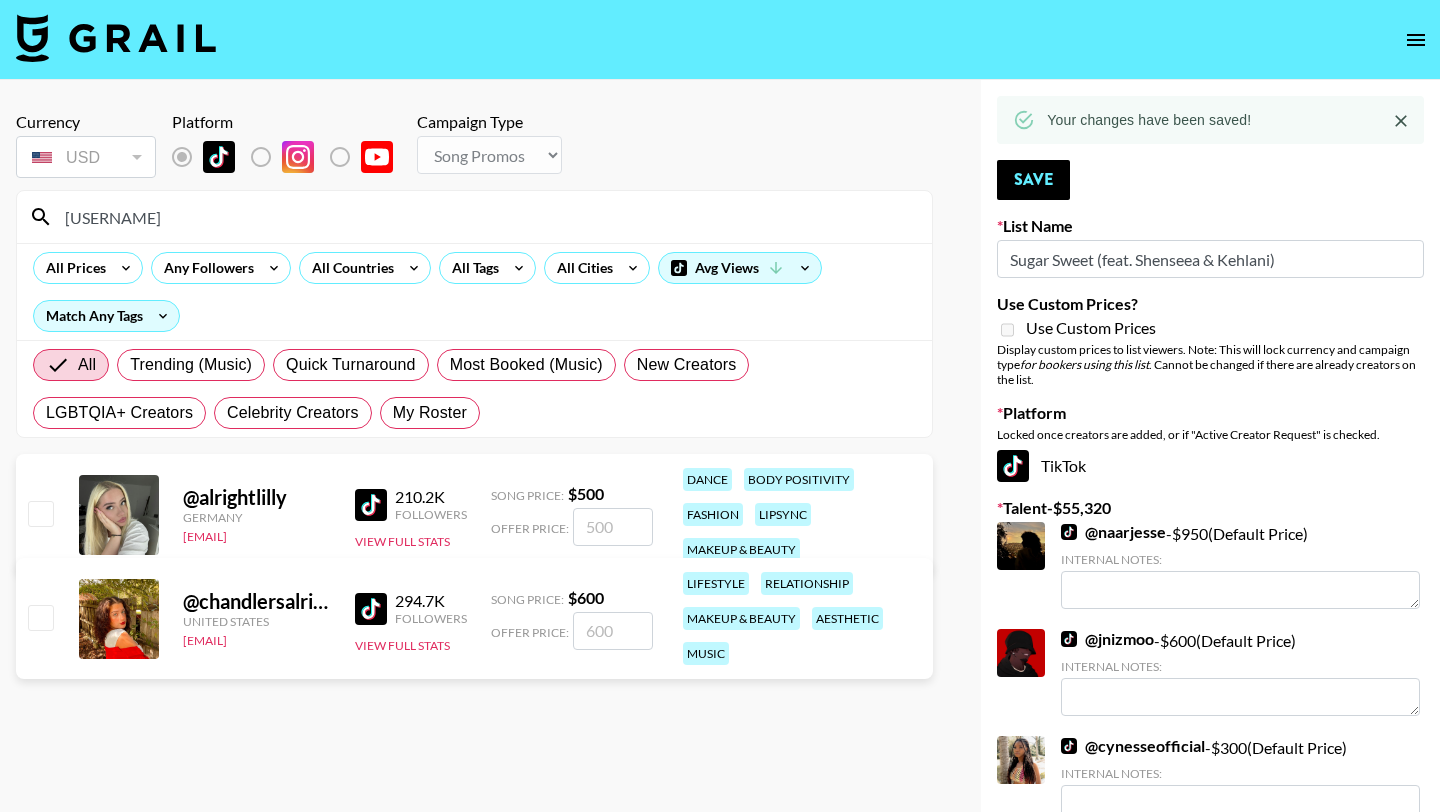 type on "alright" 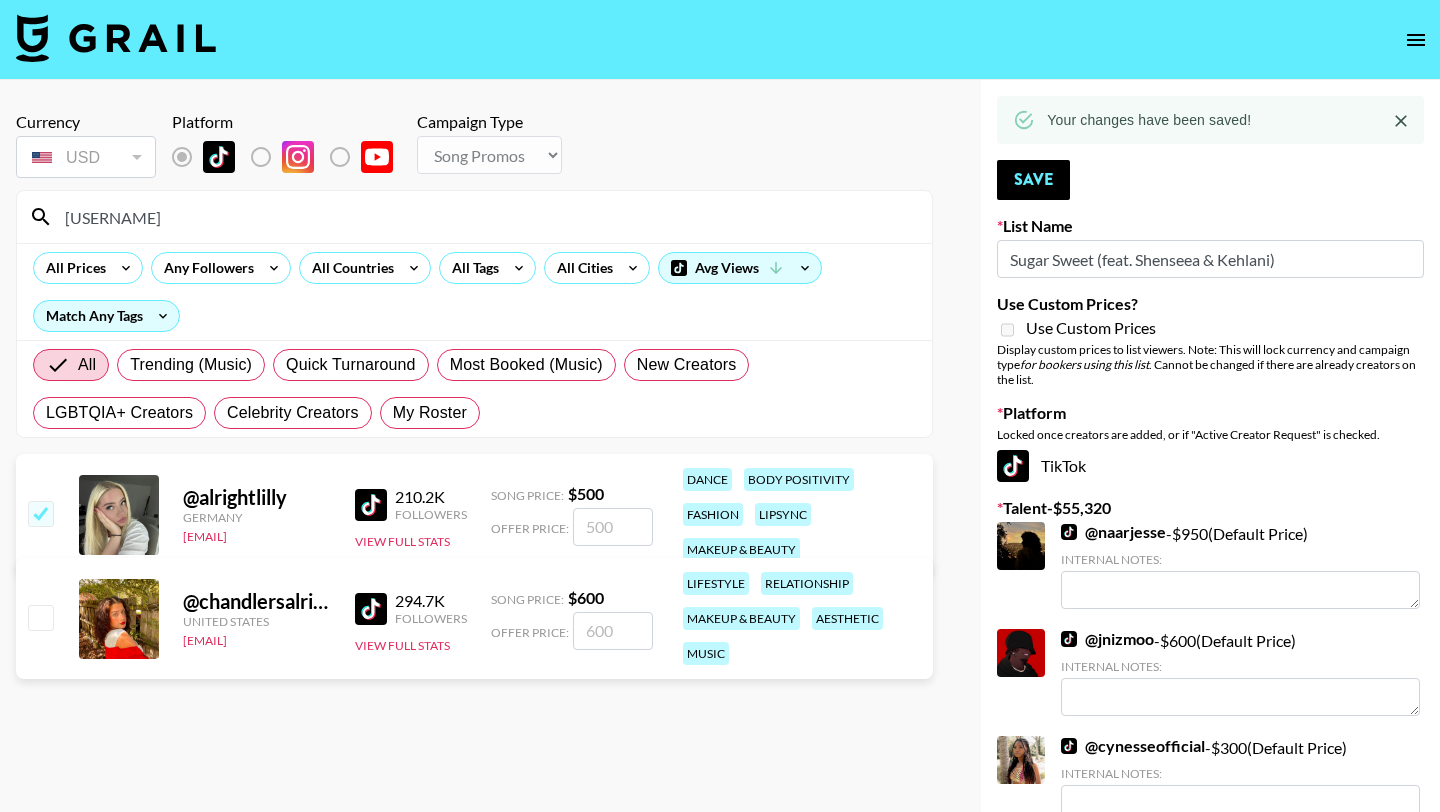 checkbox on "true" 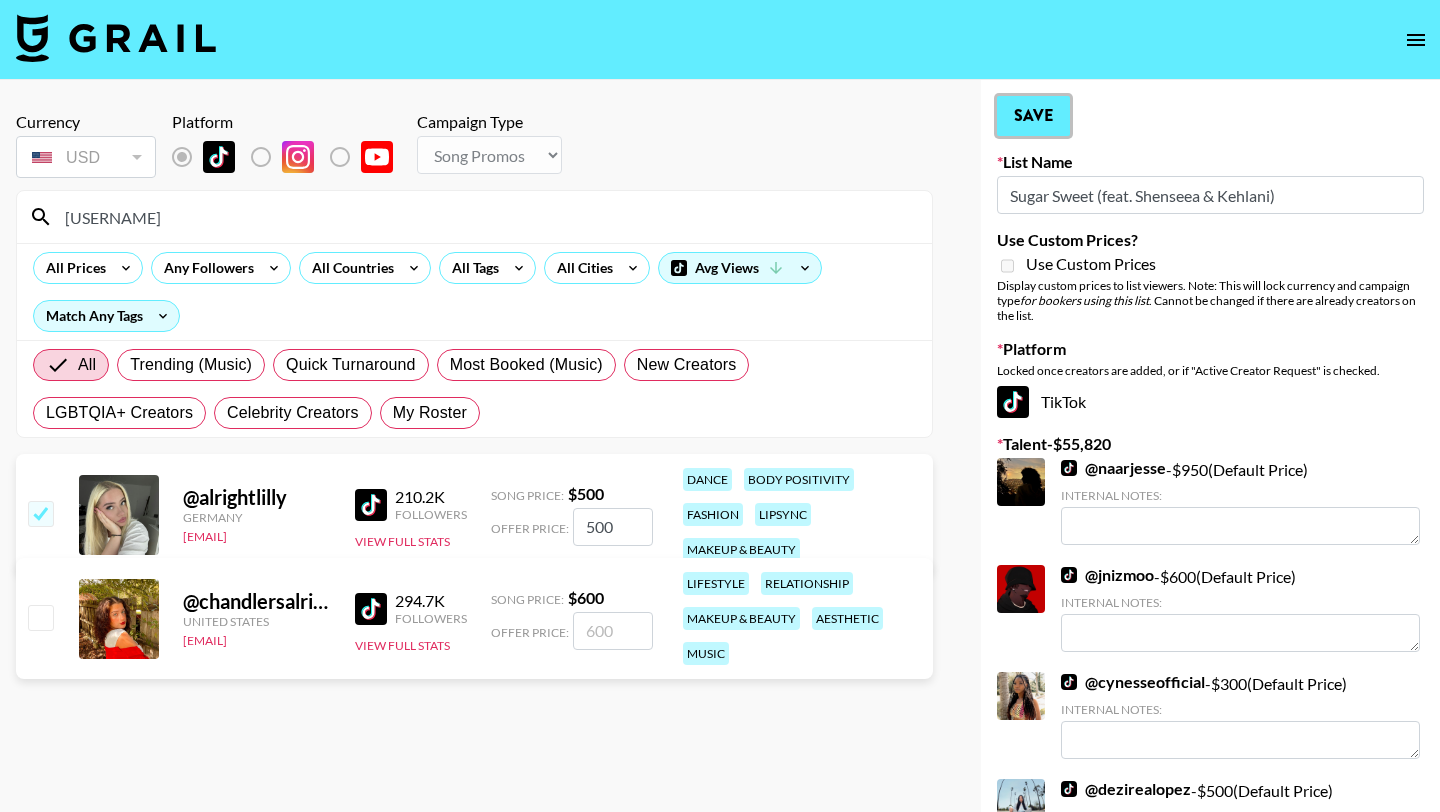 click on "Save" at bounding box center (1033, 116) 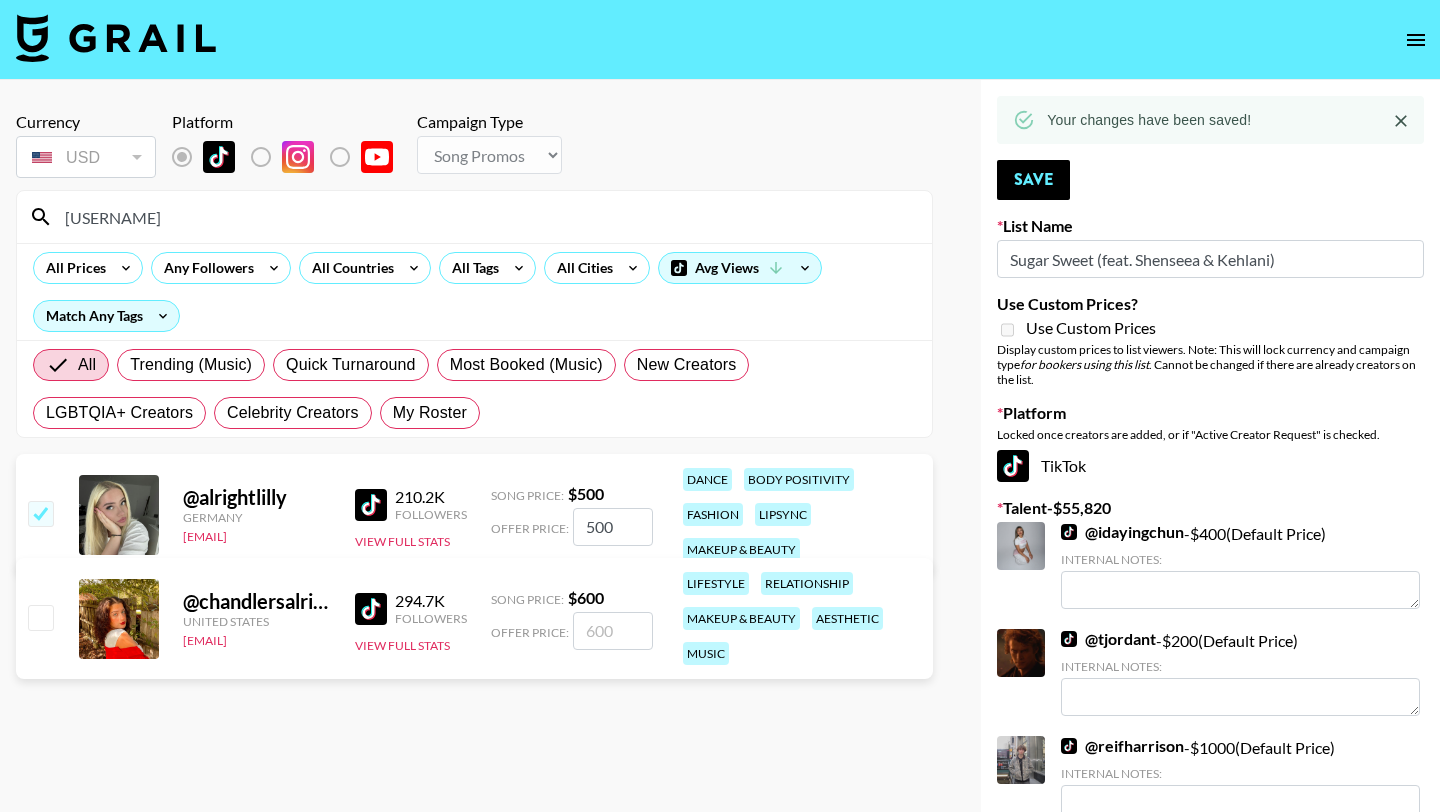 click on "alright" at bounding box center [486, 217] 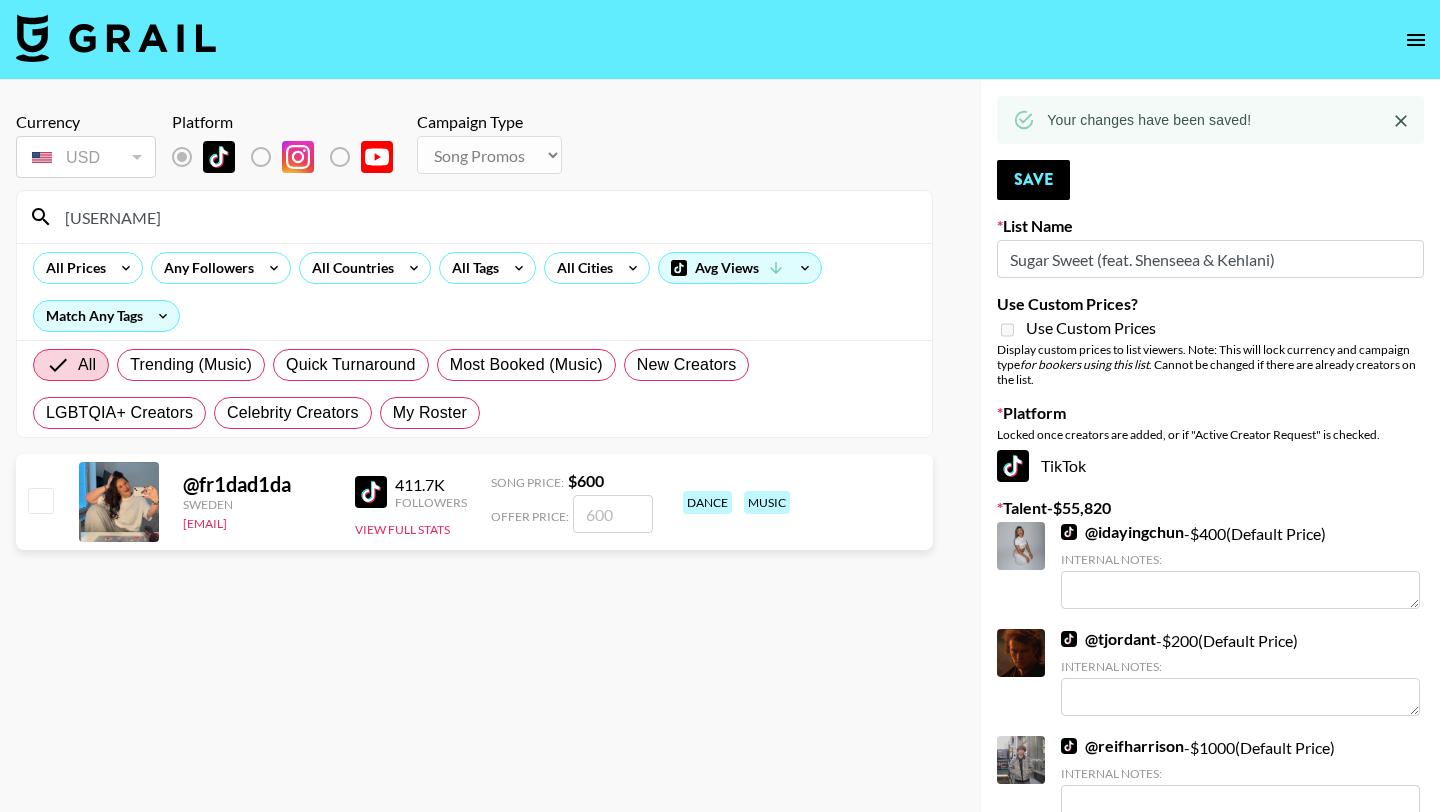 type on "fr1" 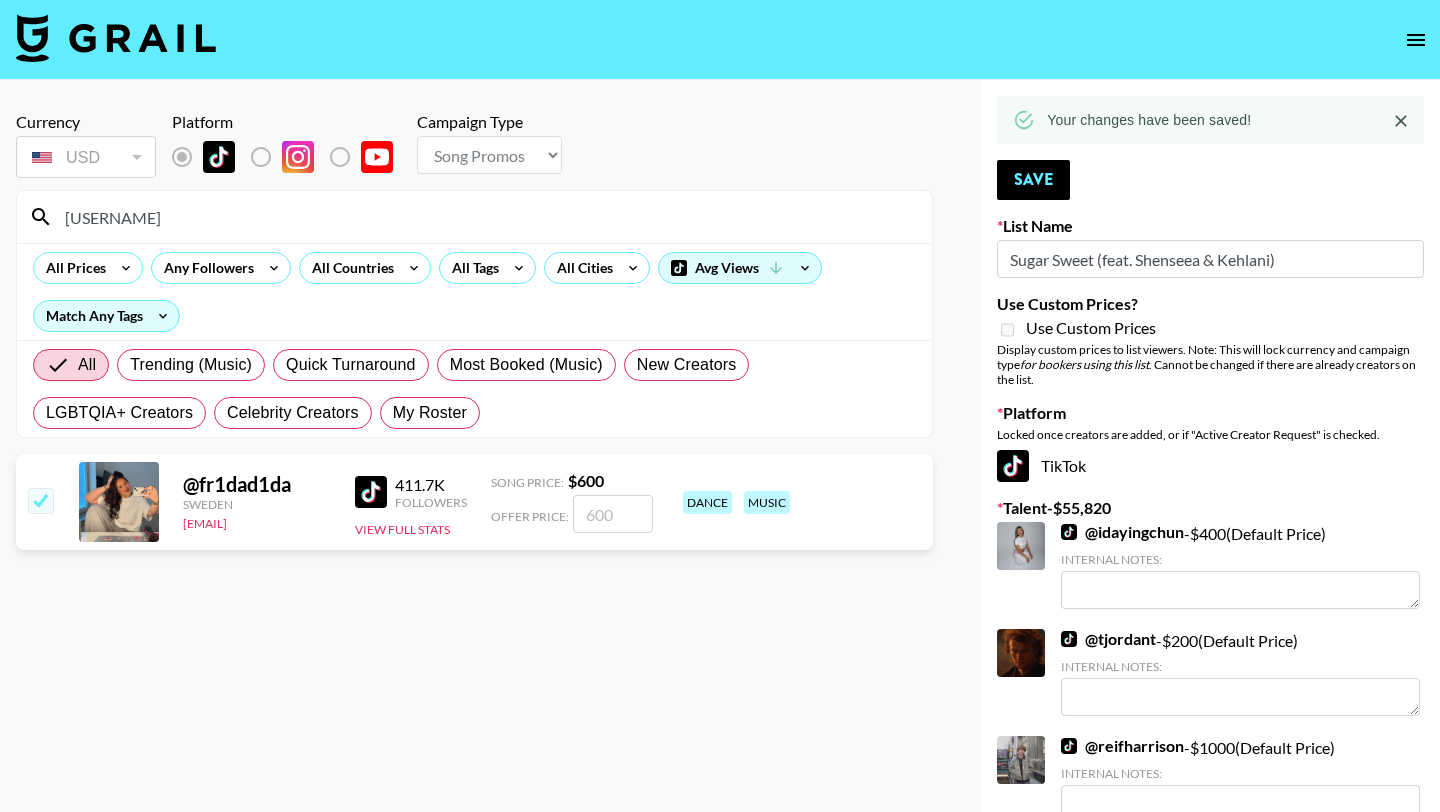 checkbox on "true" 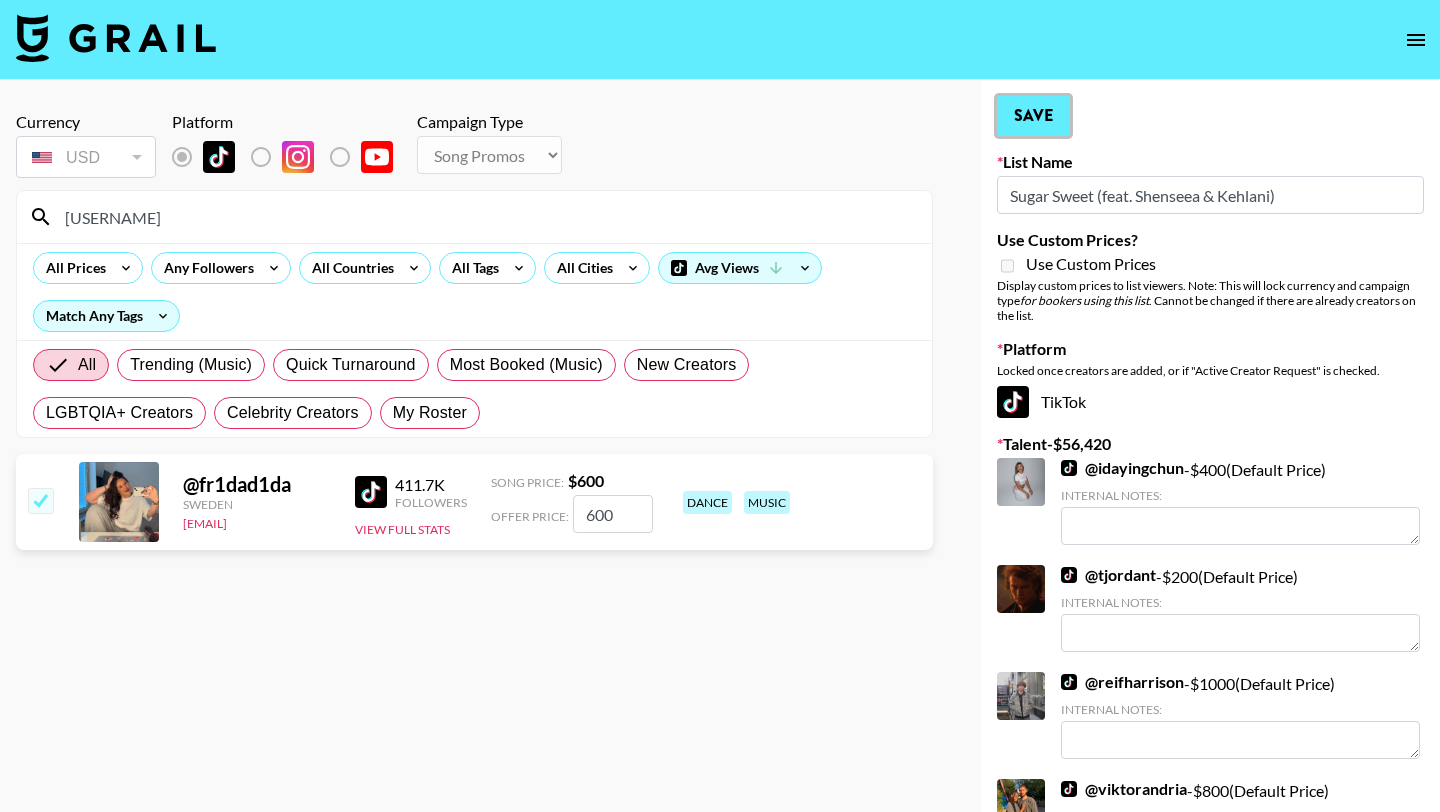 click on "Save" at bounding box center [1033, 116] 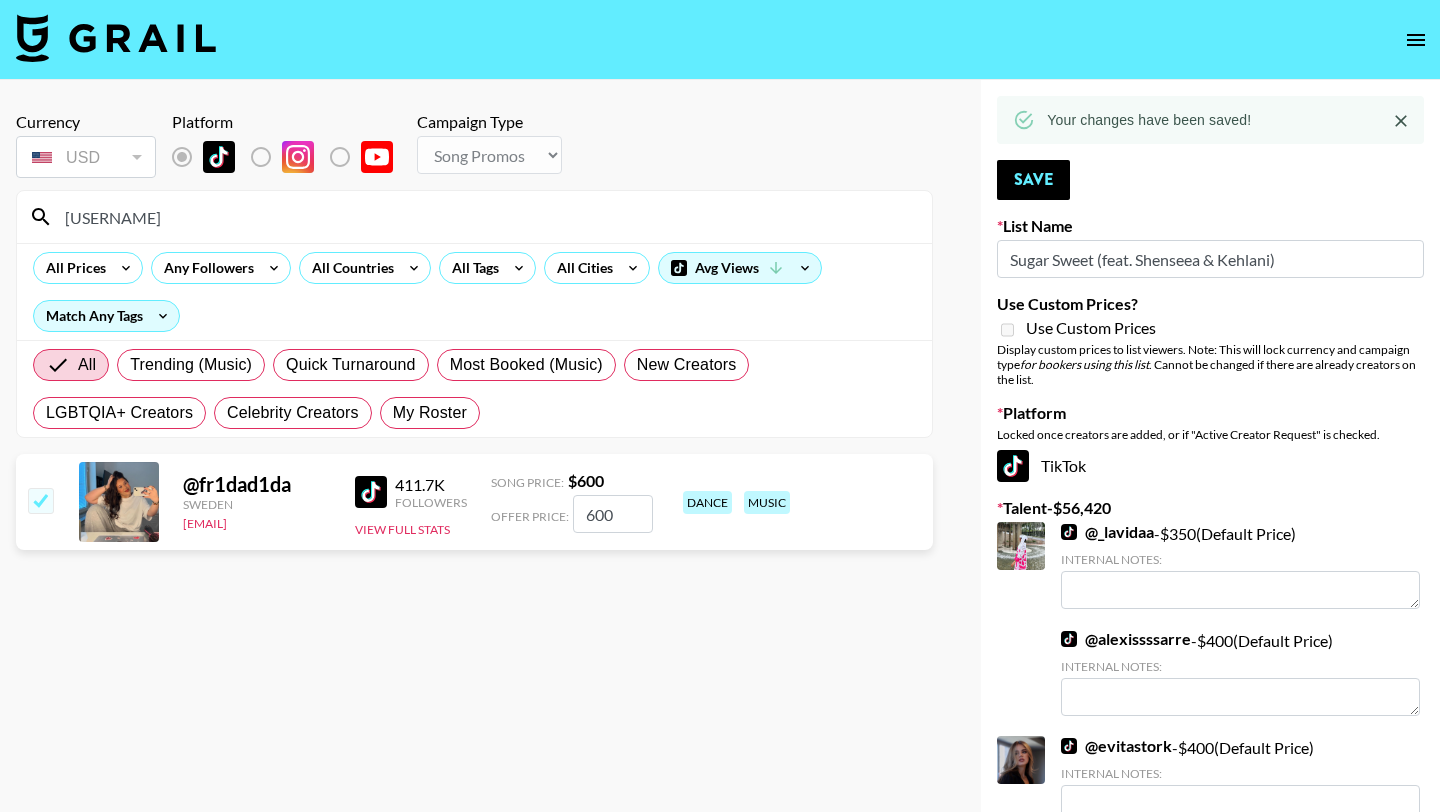 click on "fr1" at bounding box center [486, 217] 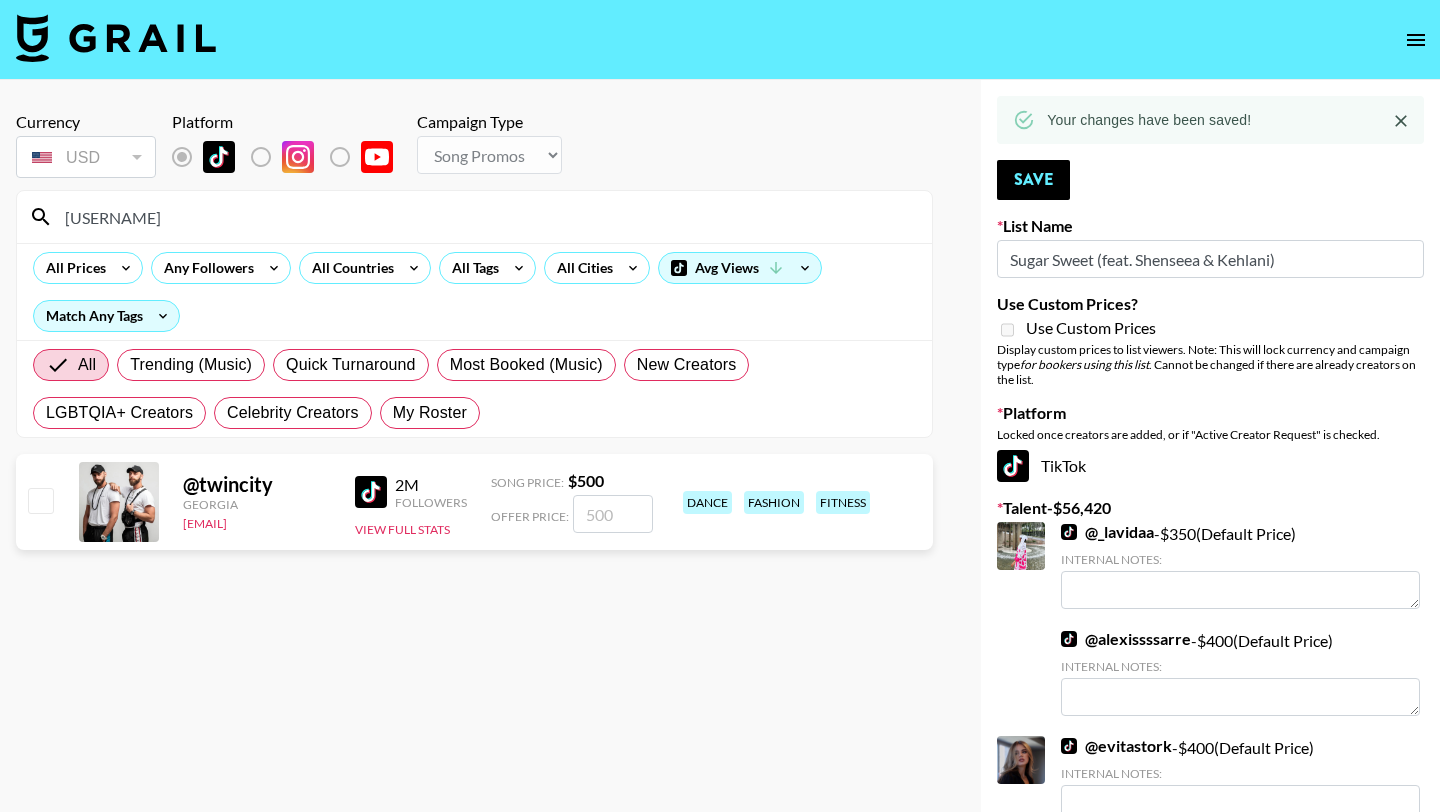 type on "twincit" 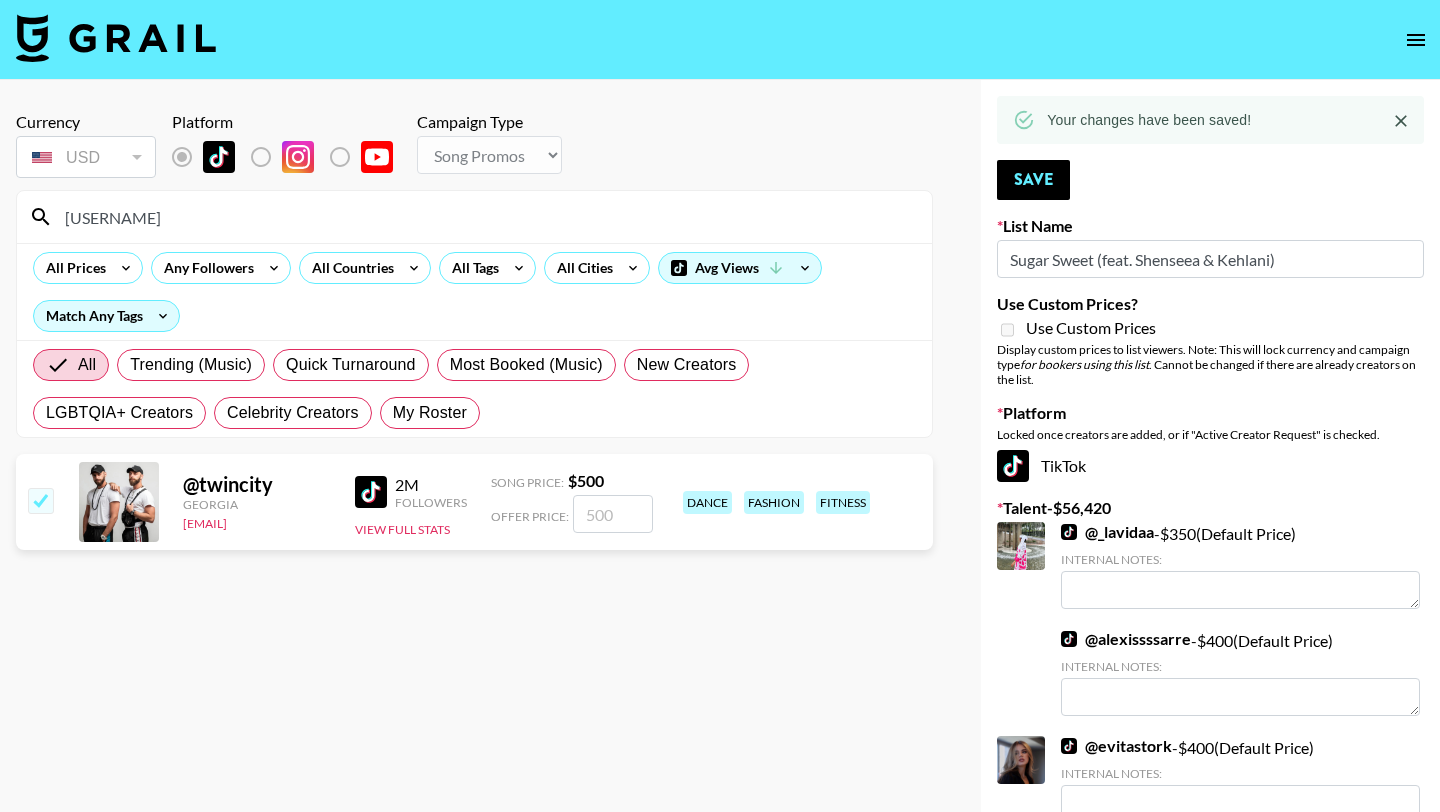 checkbox on "true" 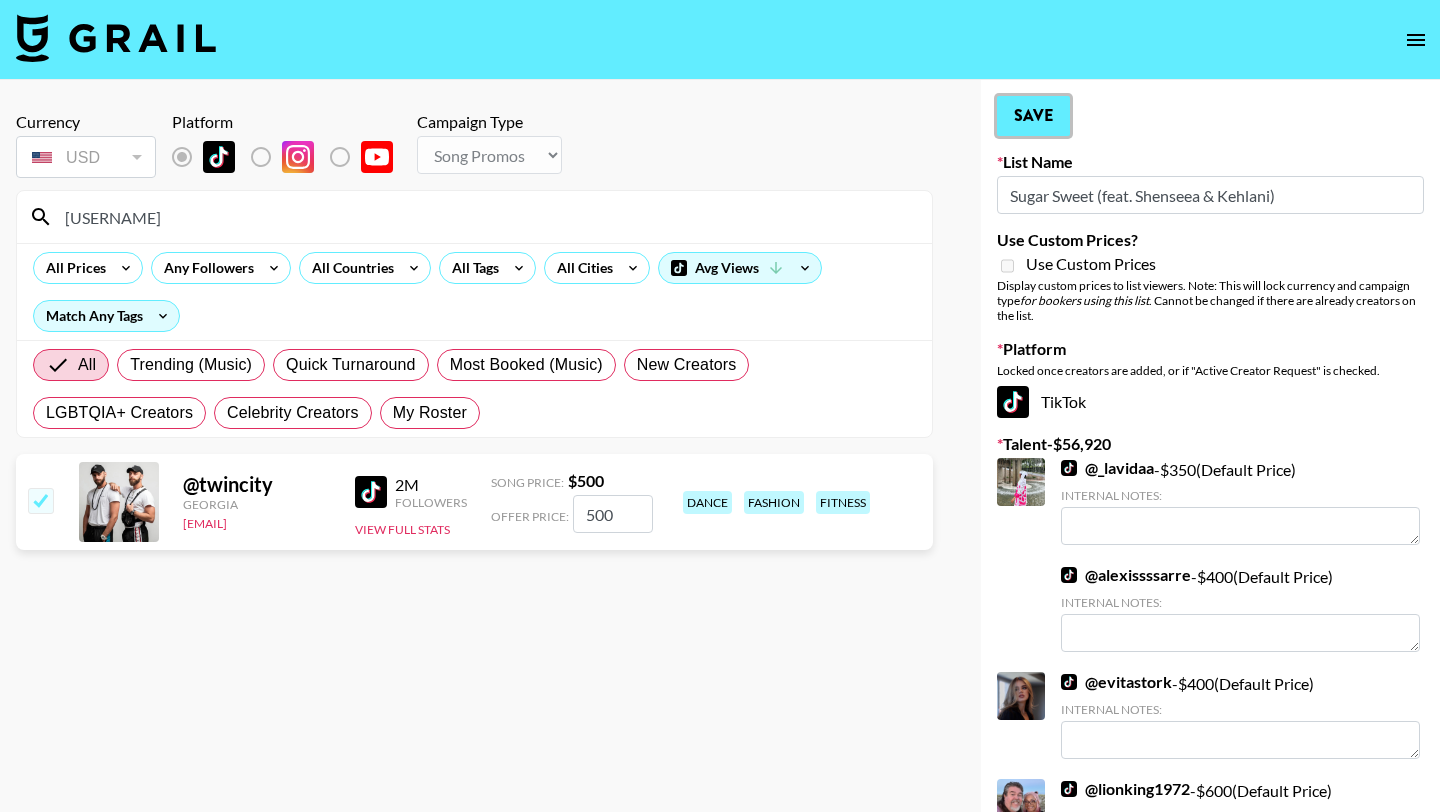 click on "Save" at bounding box center [1033, 116] 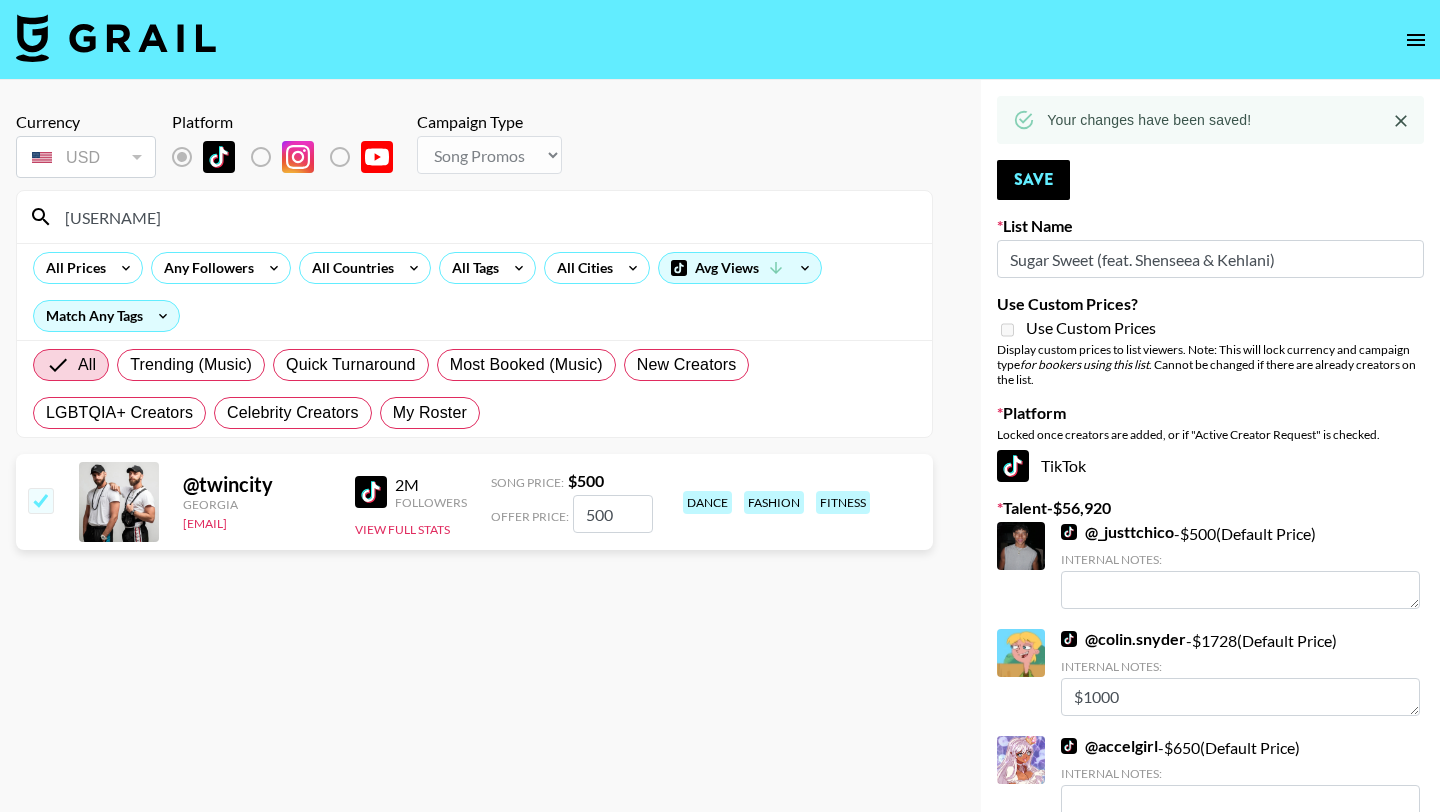 click on "twincit" at bounding box center [486, 217] 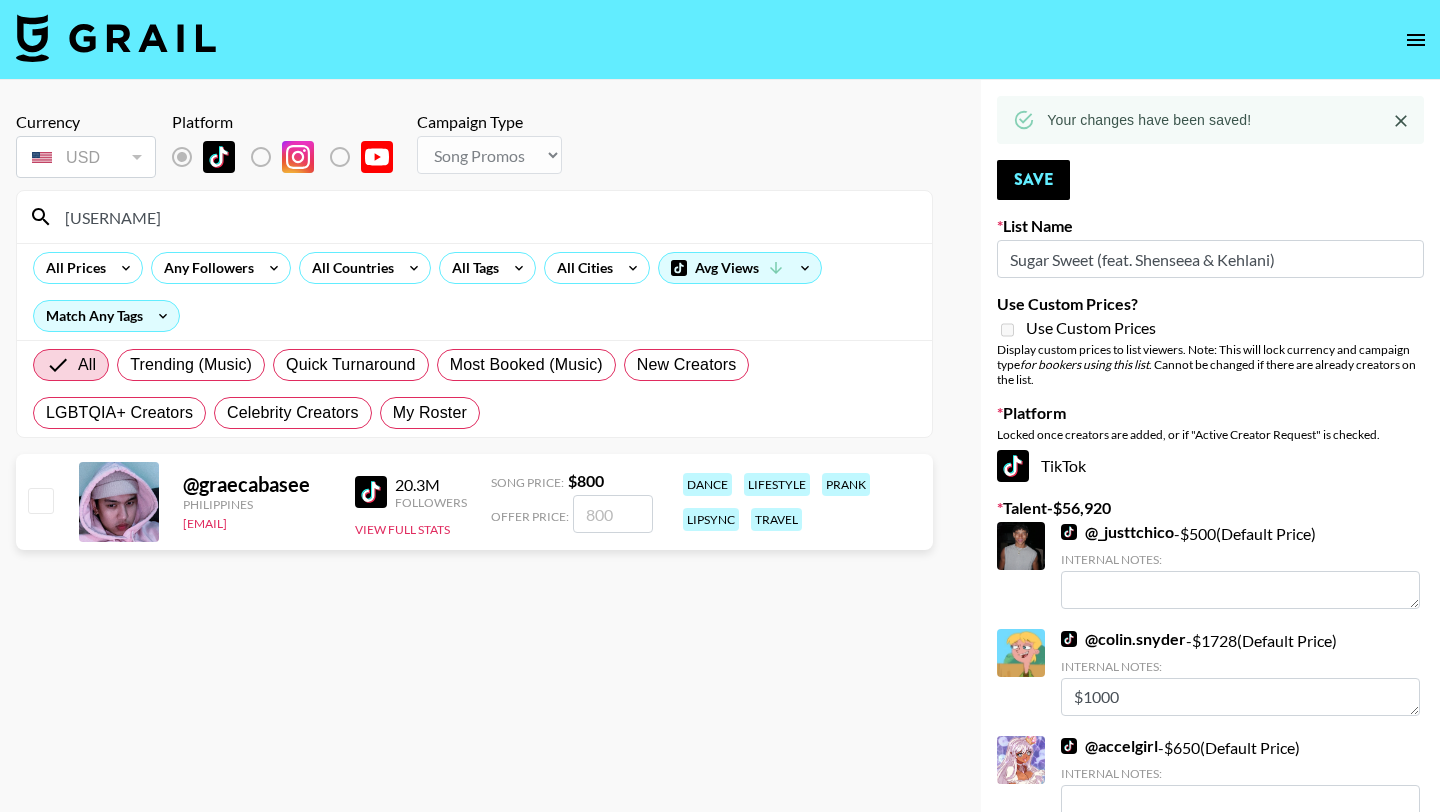 type on "graec" 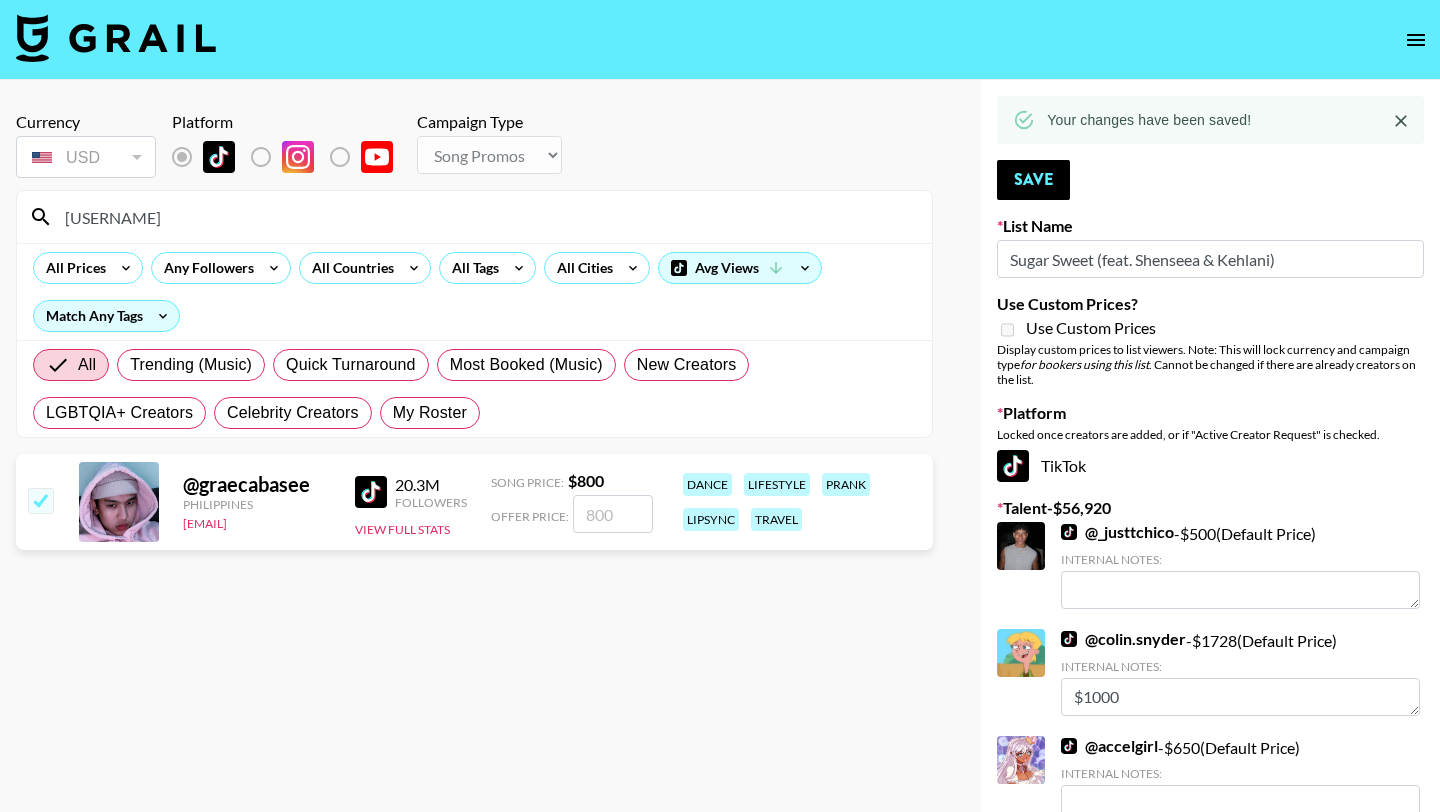 checkbox on "true" 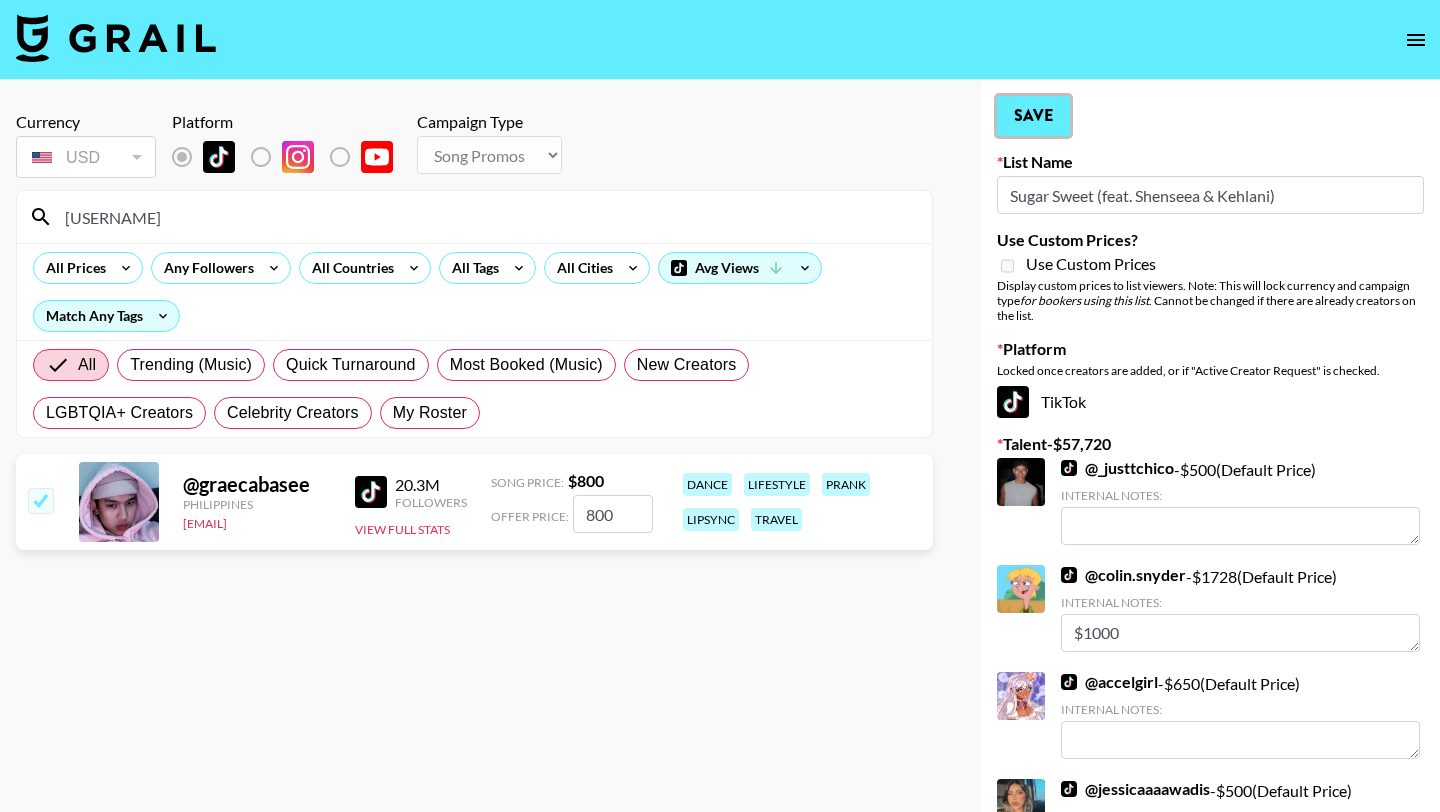 click on "Save" at bounding box center (1033, 116) 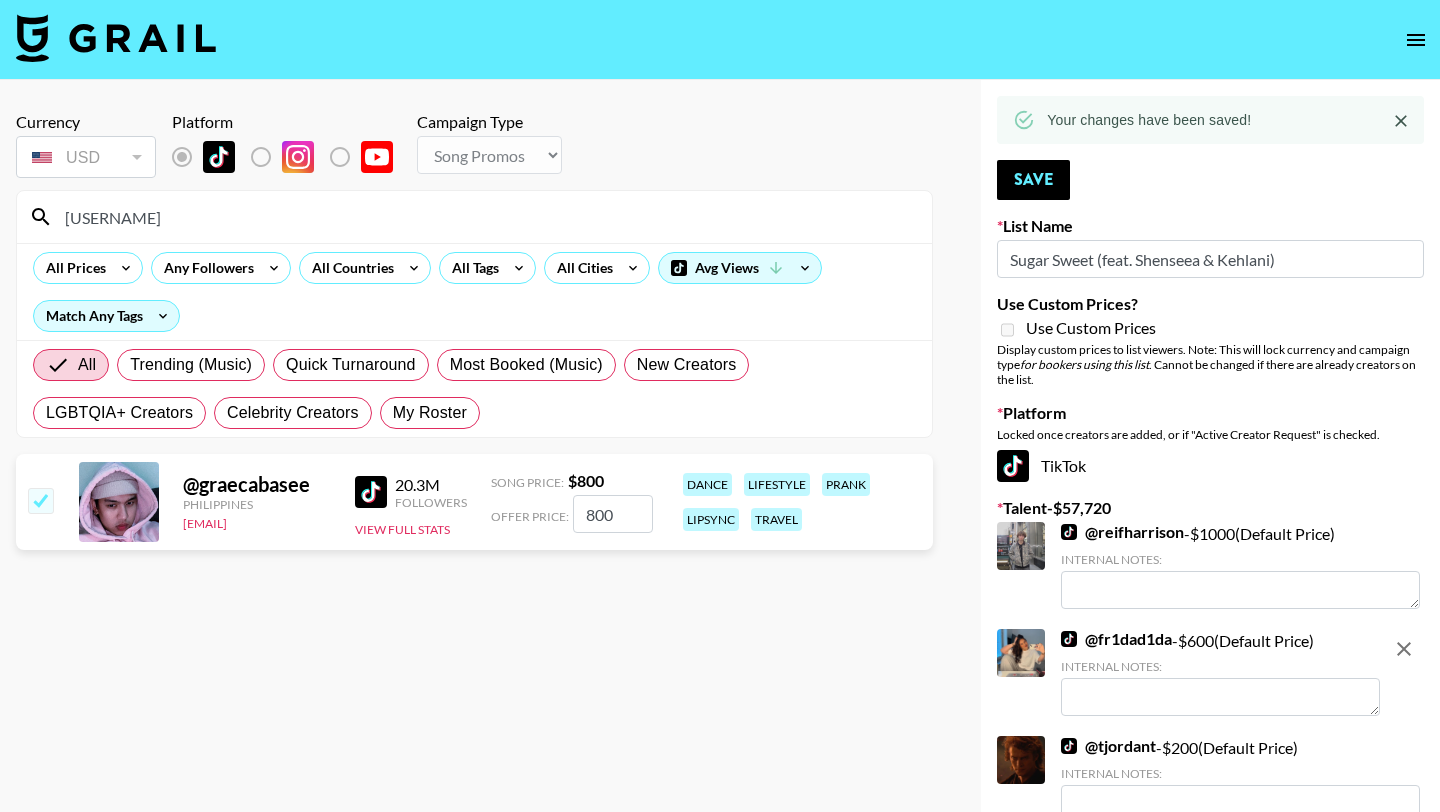 click on "graec" at bounding box center (486, 217) 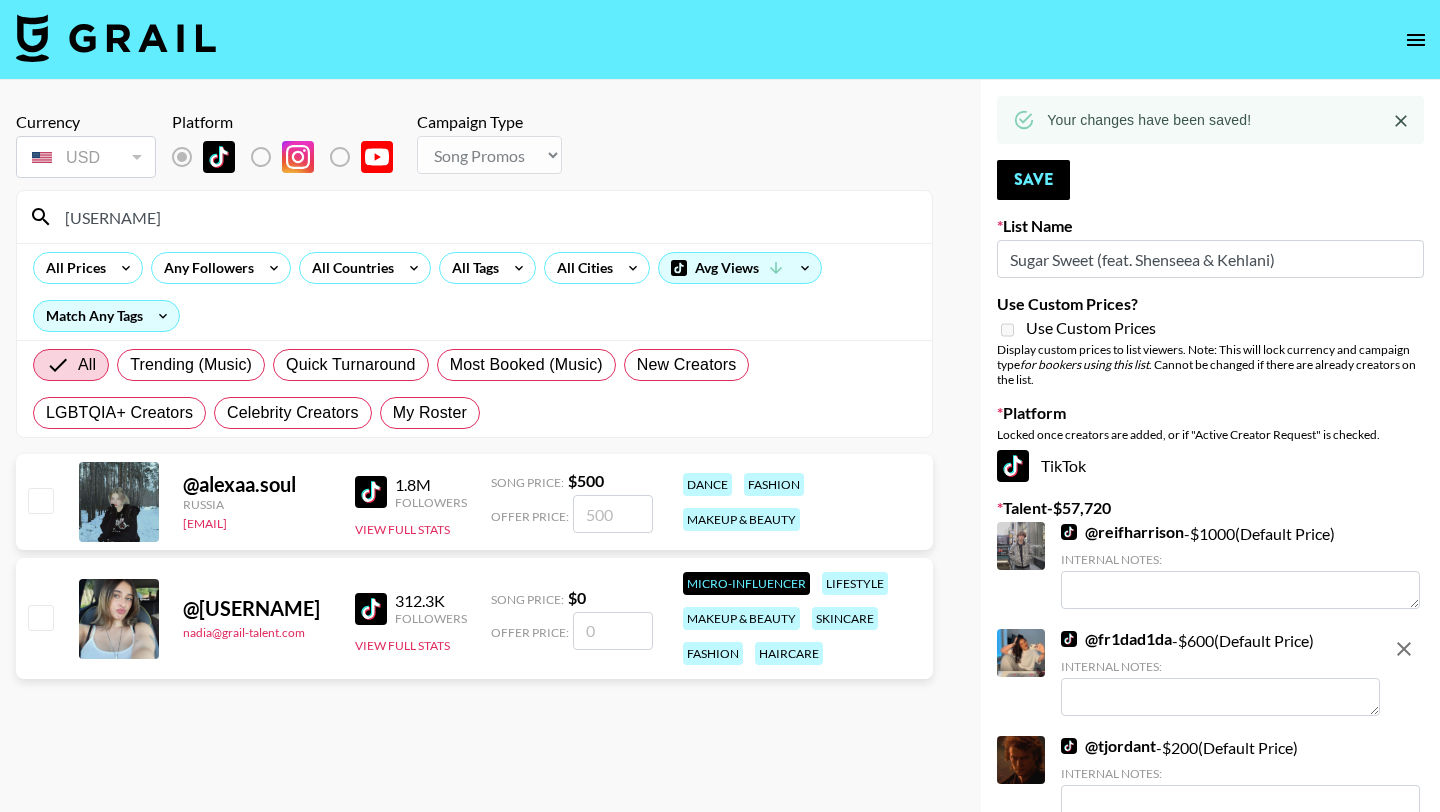 type on "alexaa" 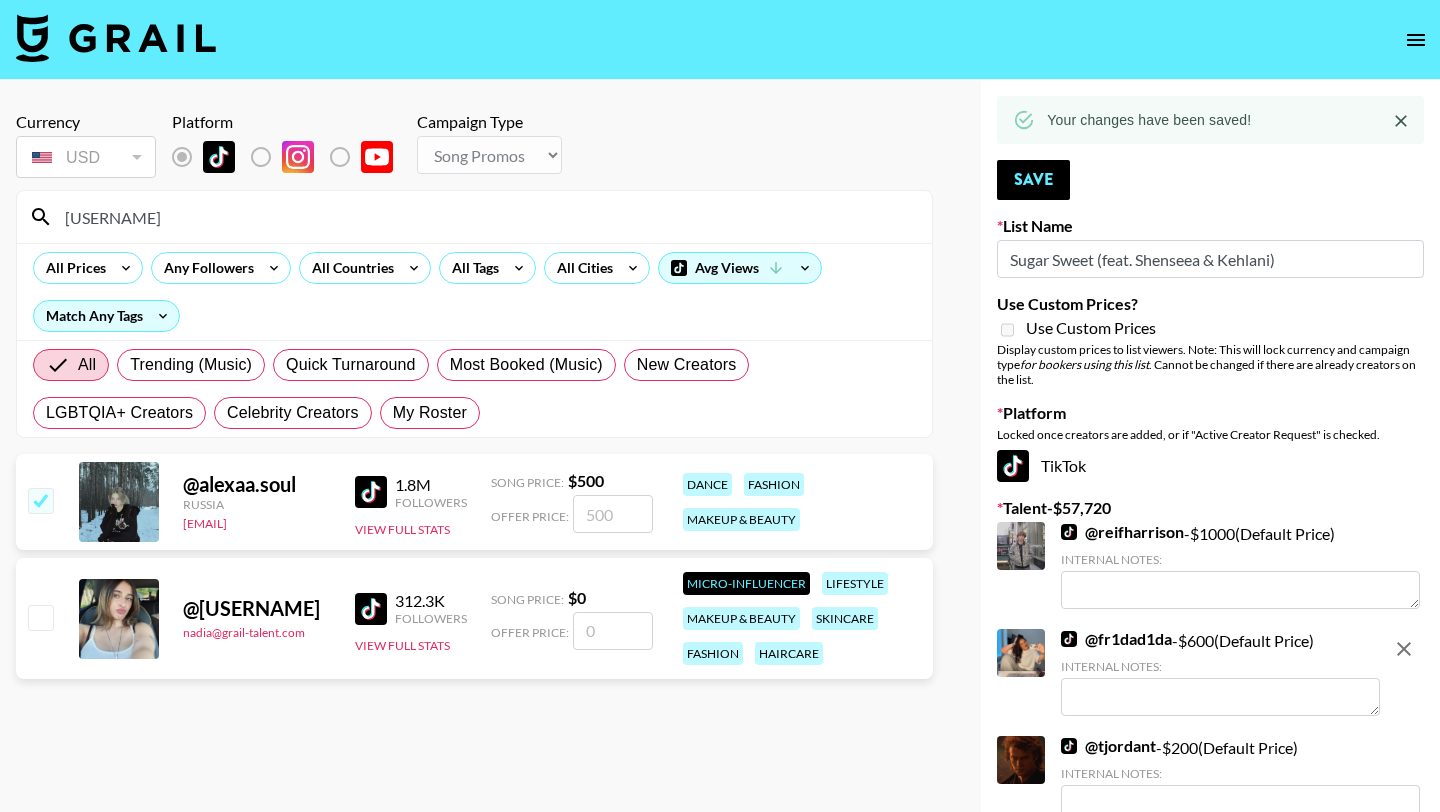 checkbox on "true" 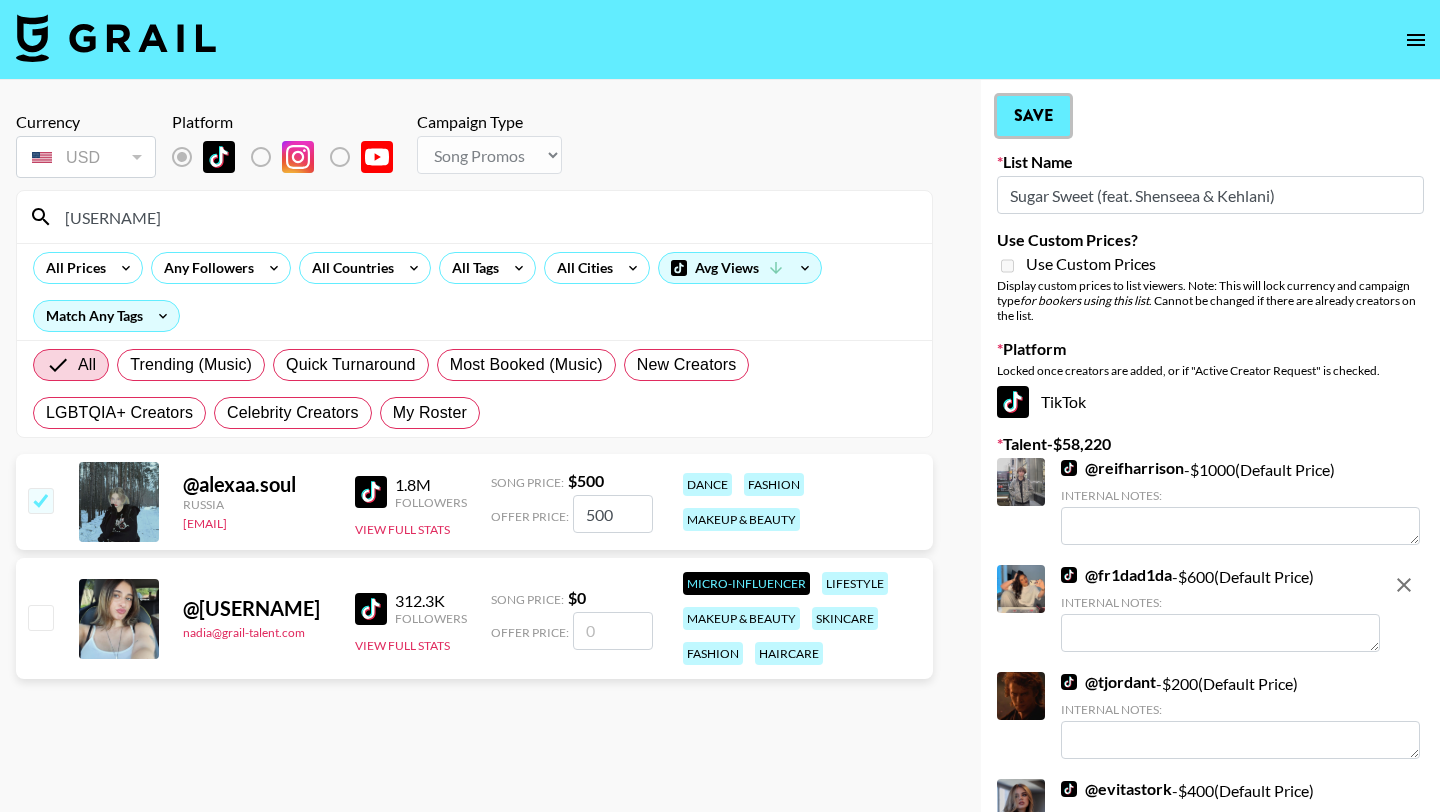 click on "Save" at bounding box center (1033, 116) 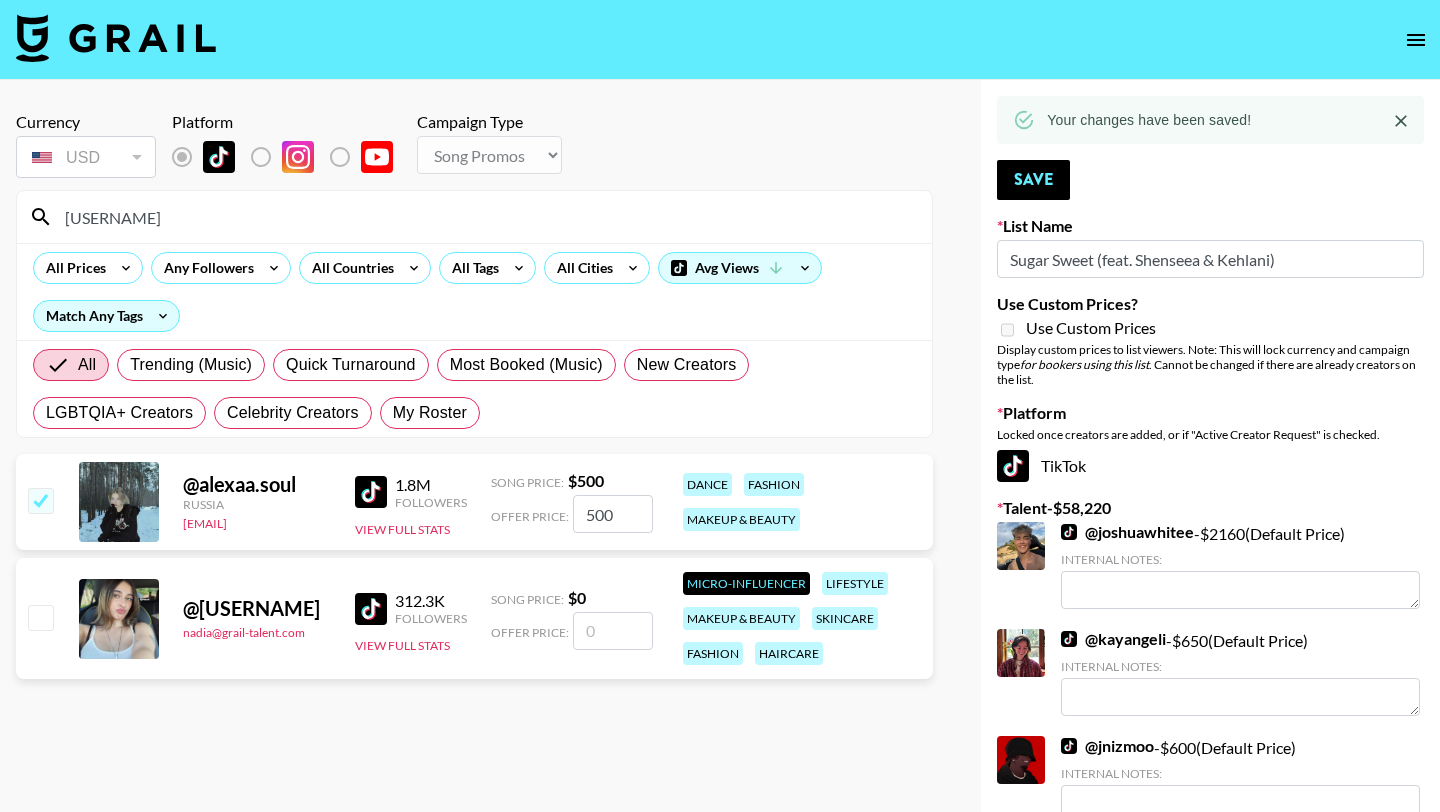 click on "alexaa" at bounding box center (486, 217) 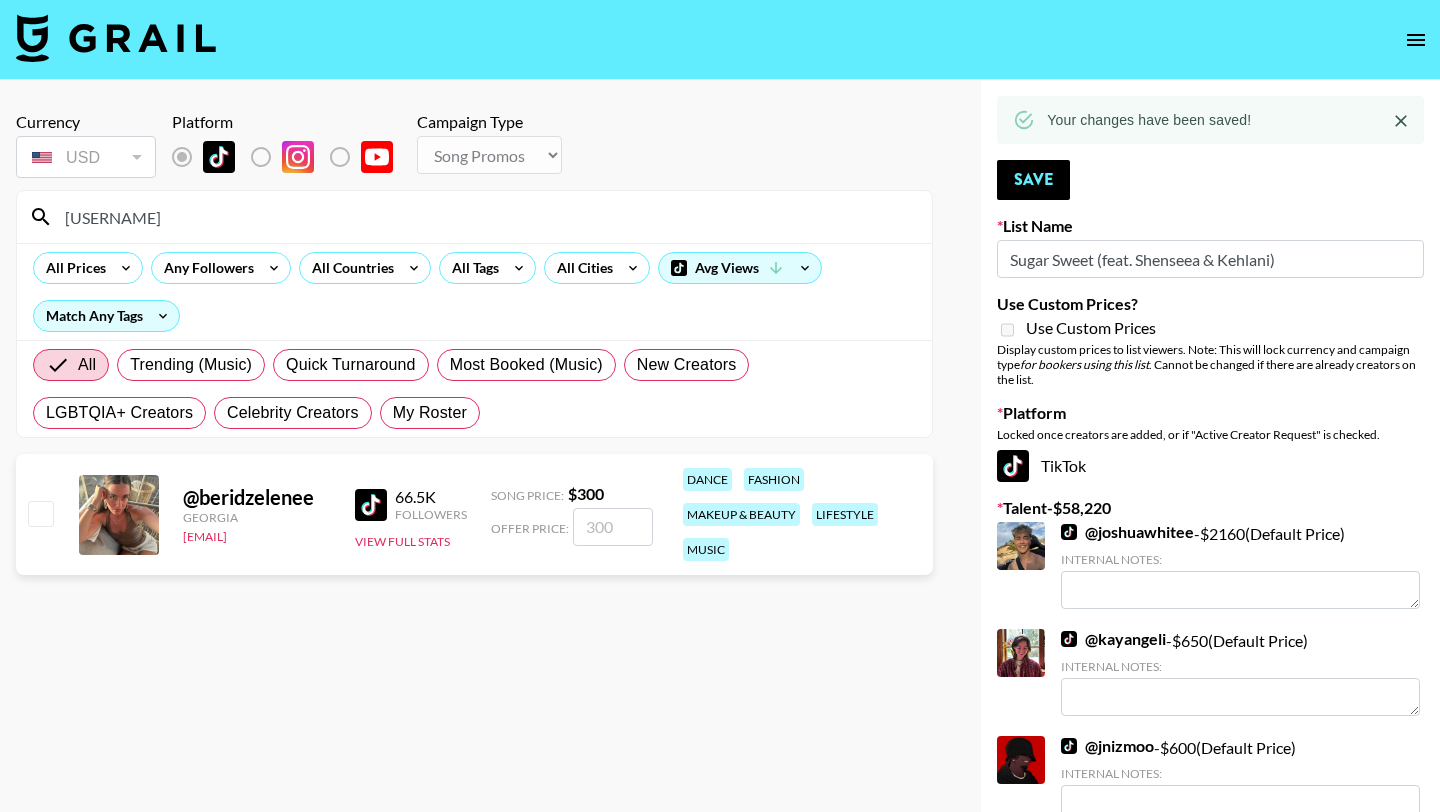type on "berid" 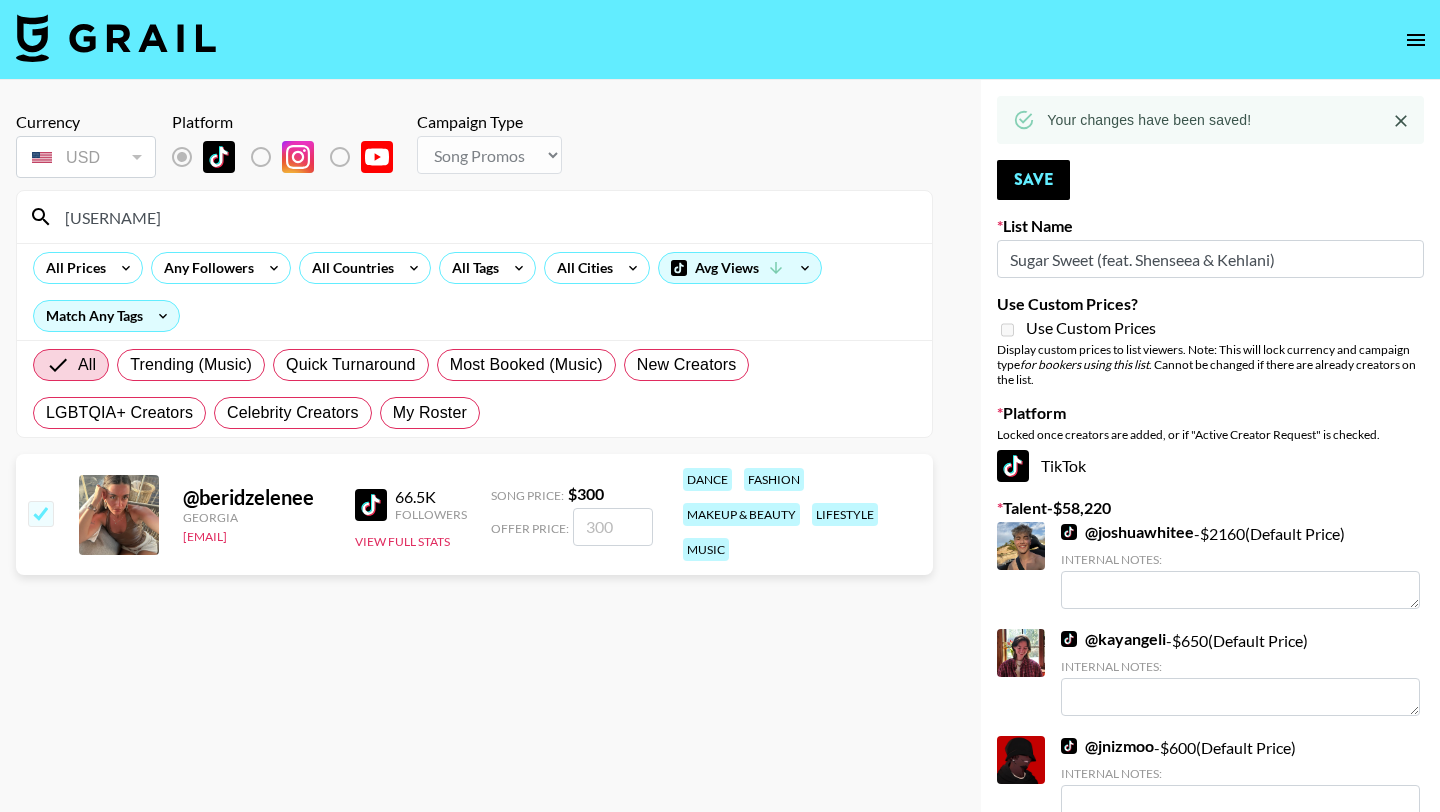 checkbox on "true" 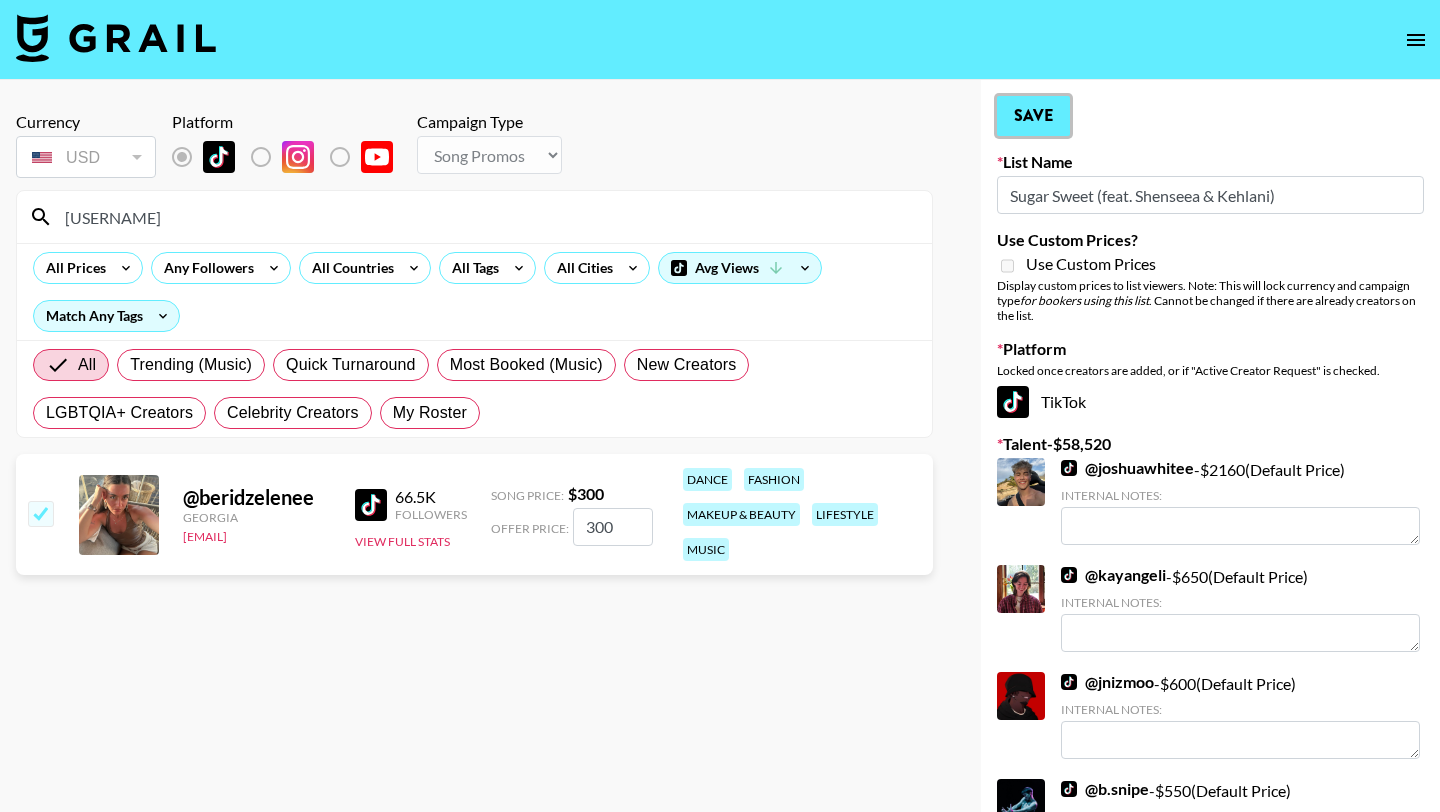 click on "Save" at bounding box center [1033, 116] 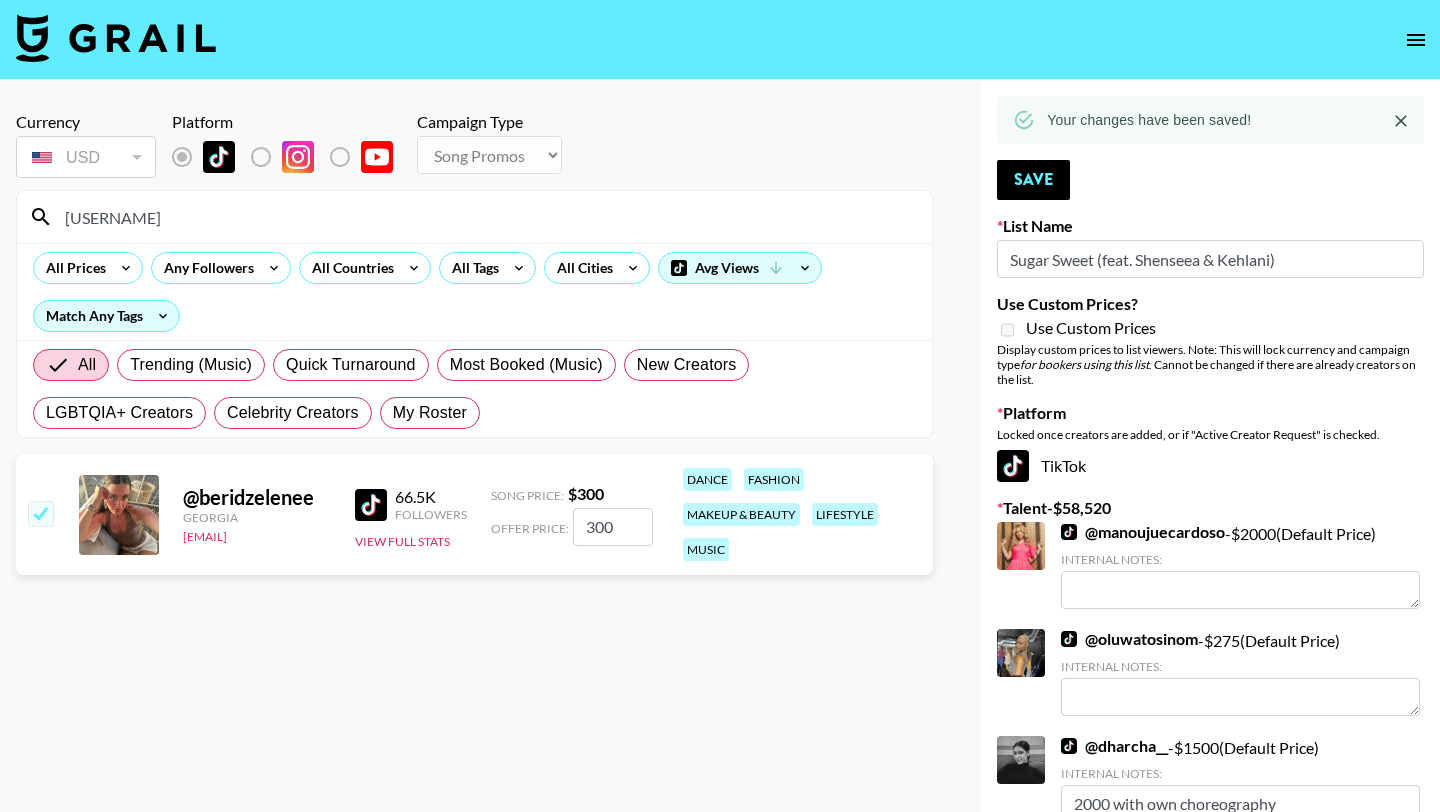 click on "berid" at bounding box center (486, 217) 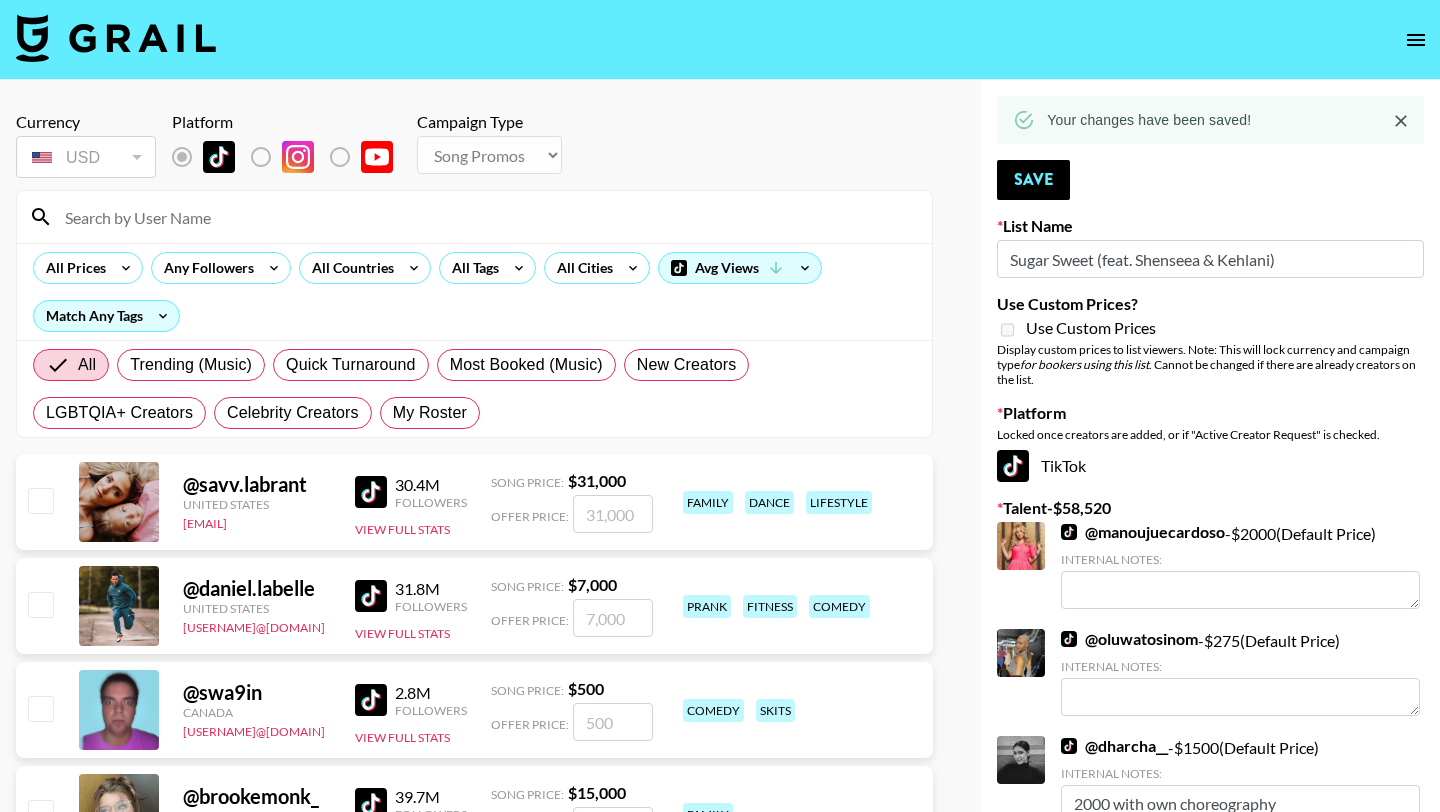 click at bounding box center [486, 217] 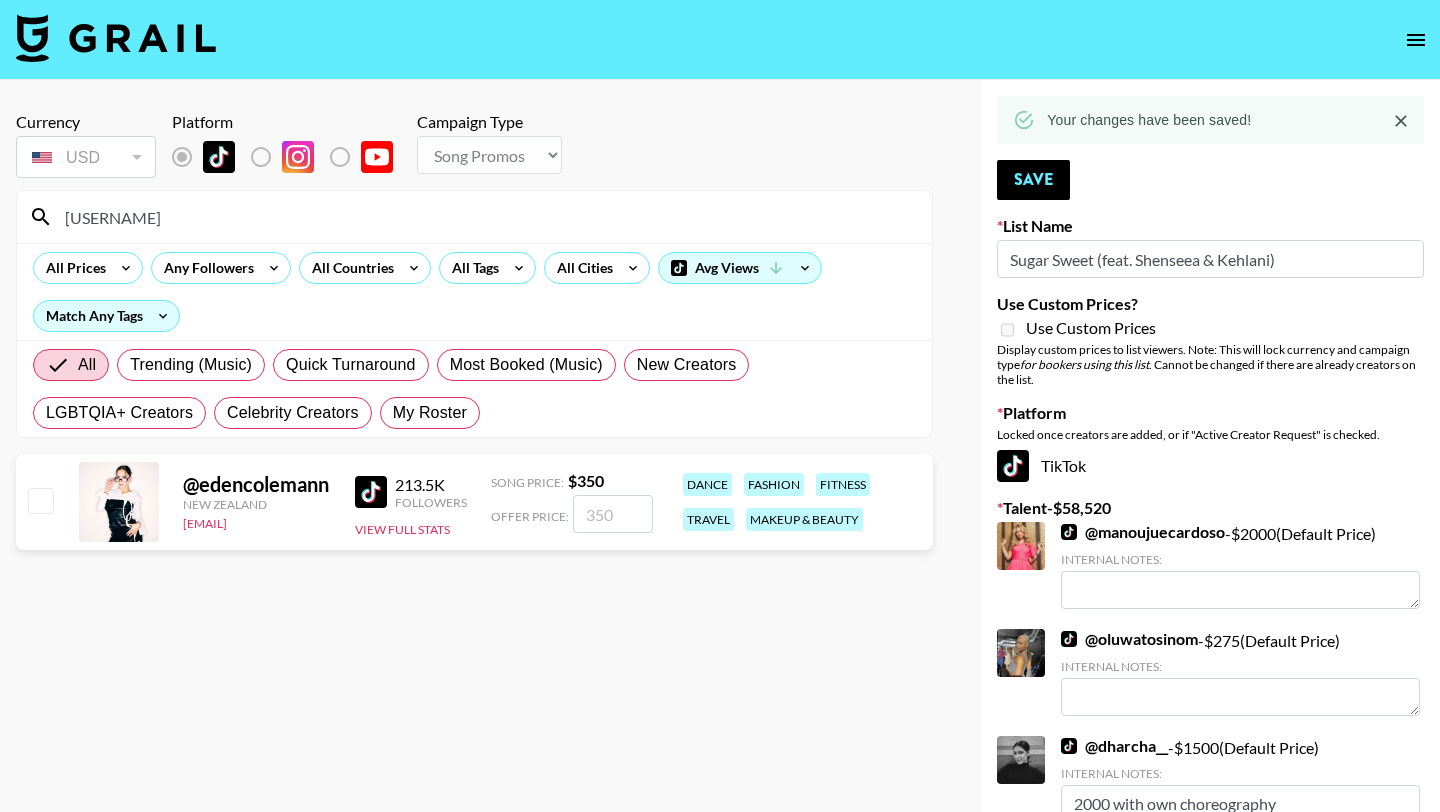 type on "edencol" 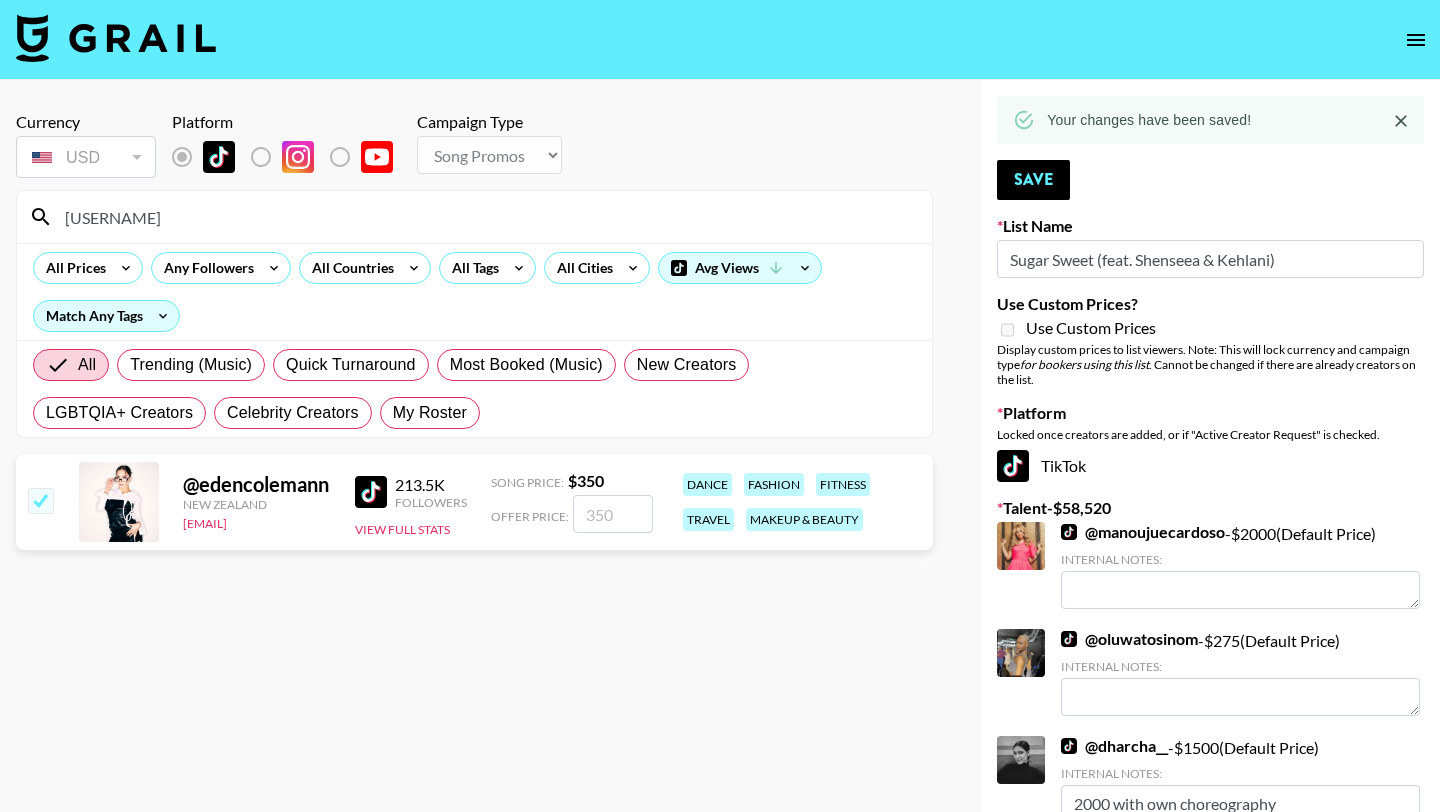checkbox on "true" 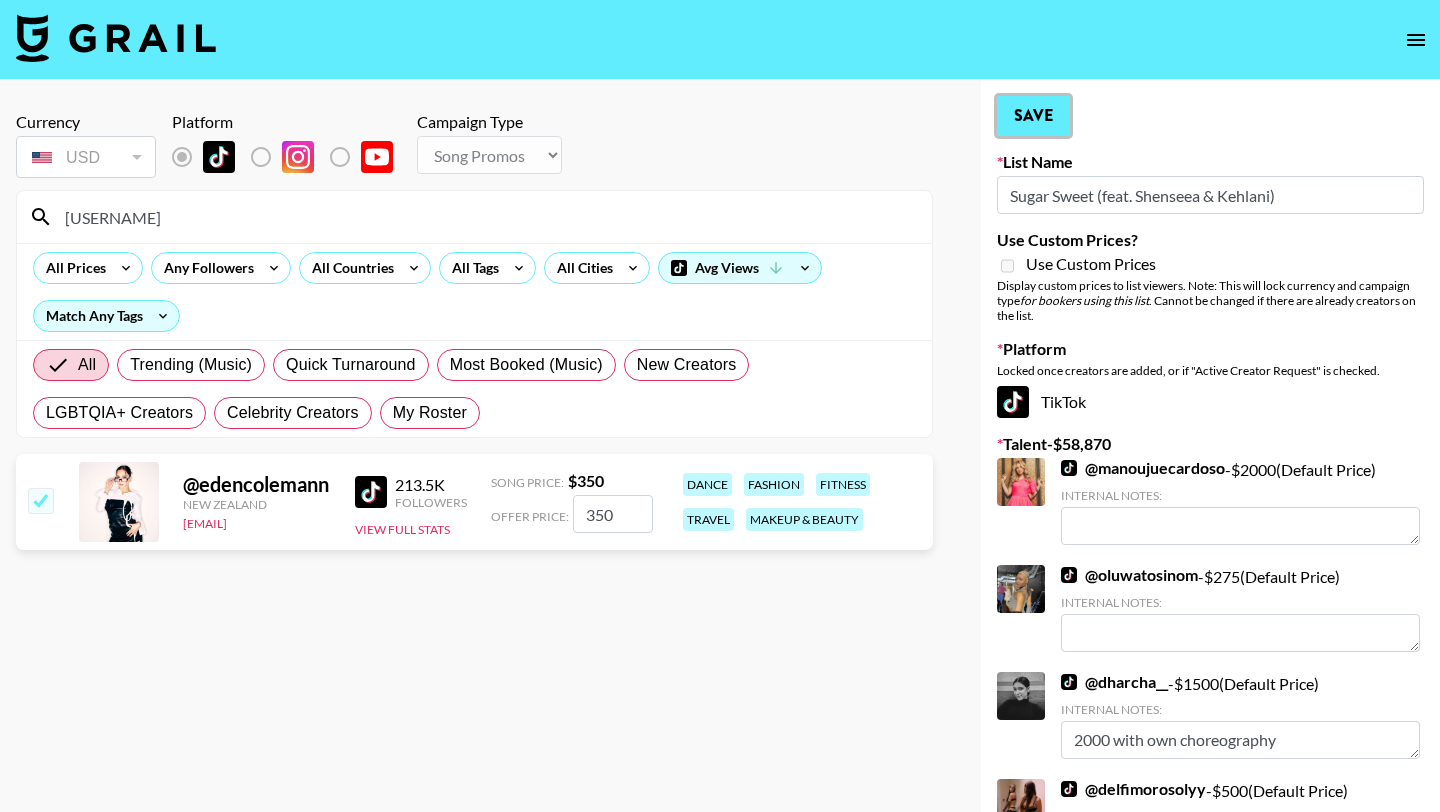 click on "Save" at bounding box center (1033, 116) 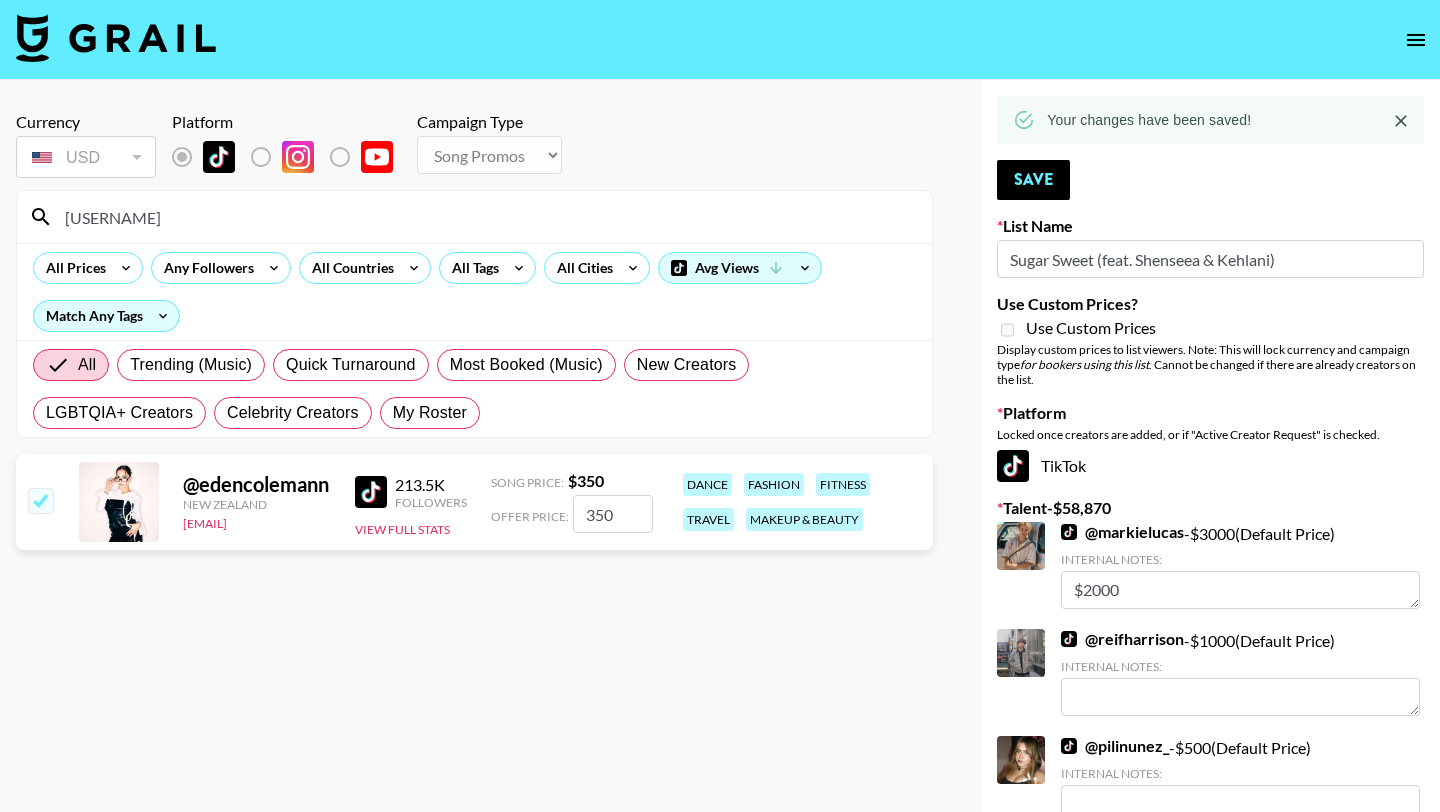 click on "edencol" at bounding box center (486, 217) 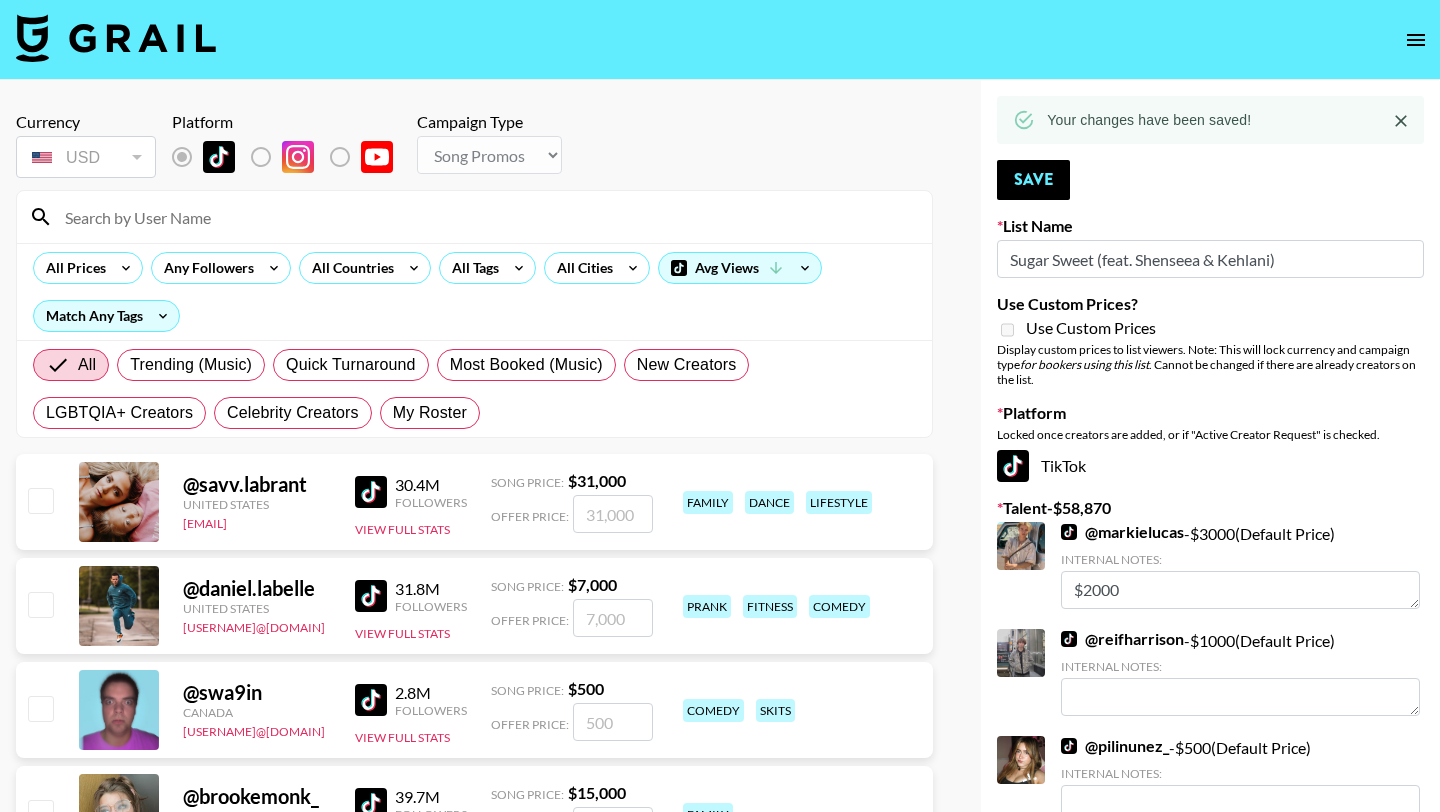 click at bounding box center [486, 217] 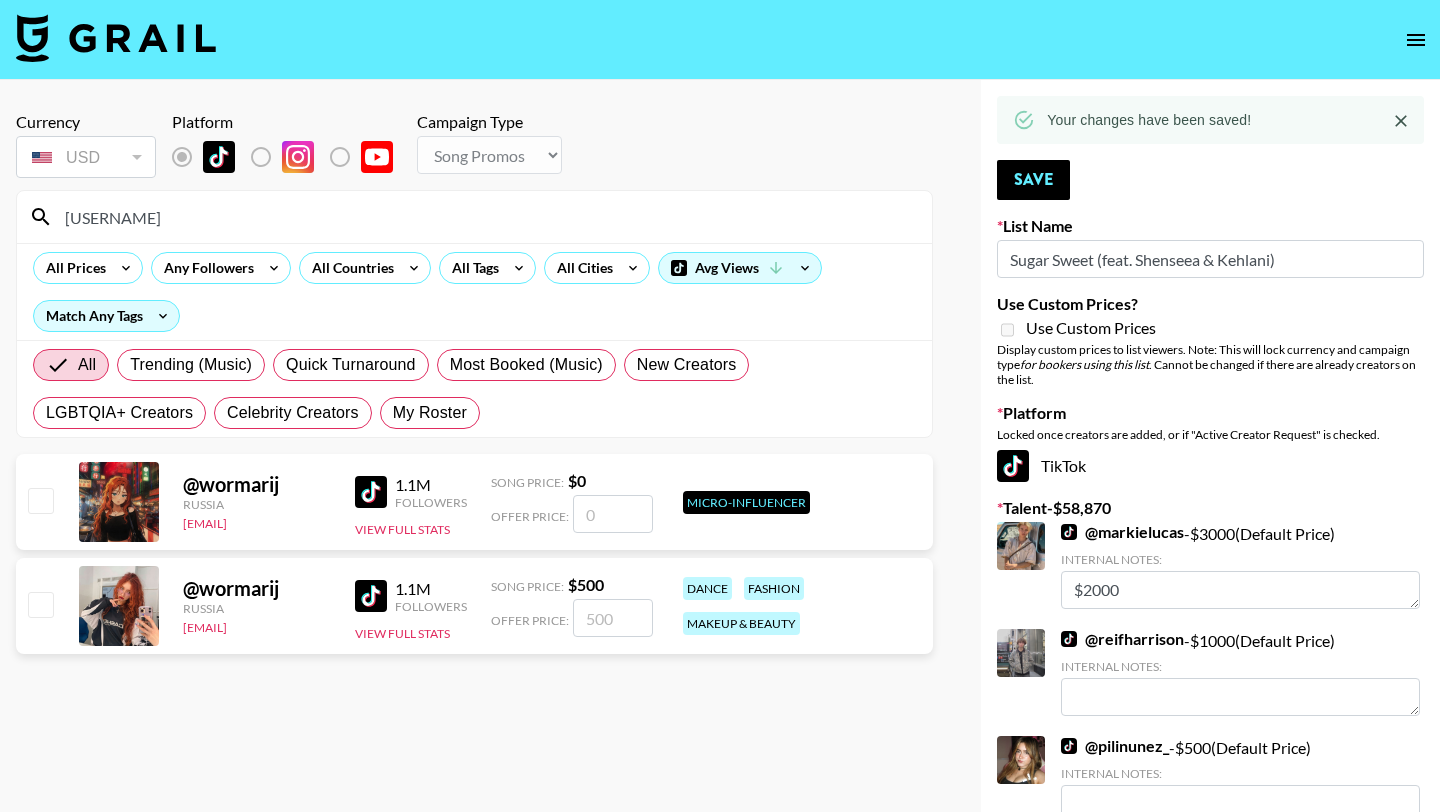 type on "worm" 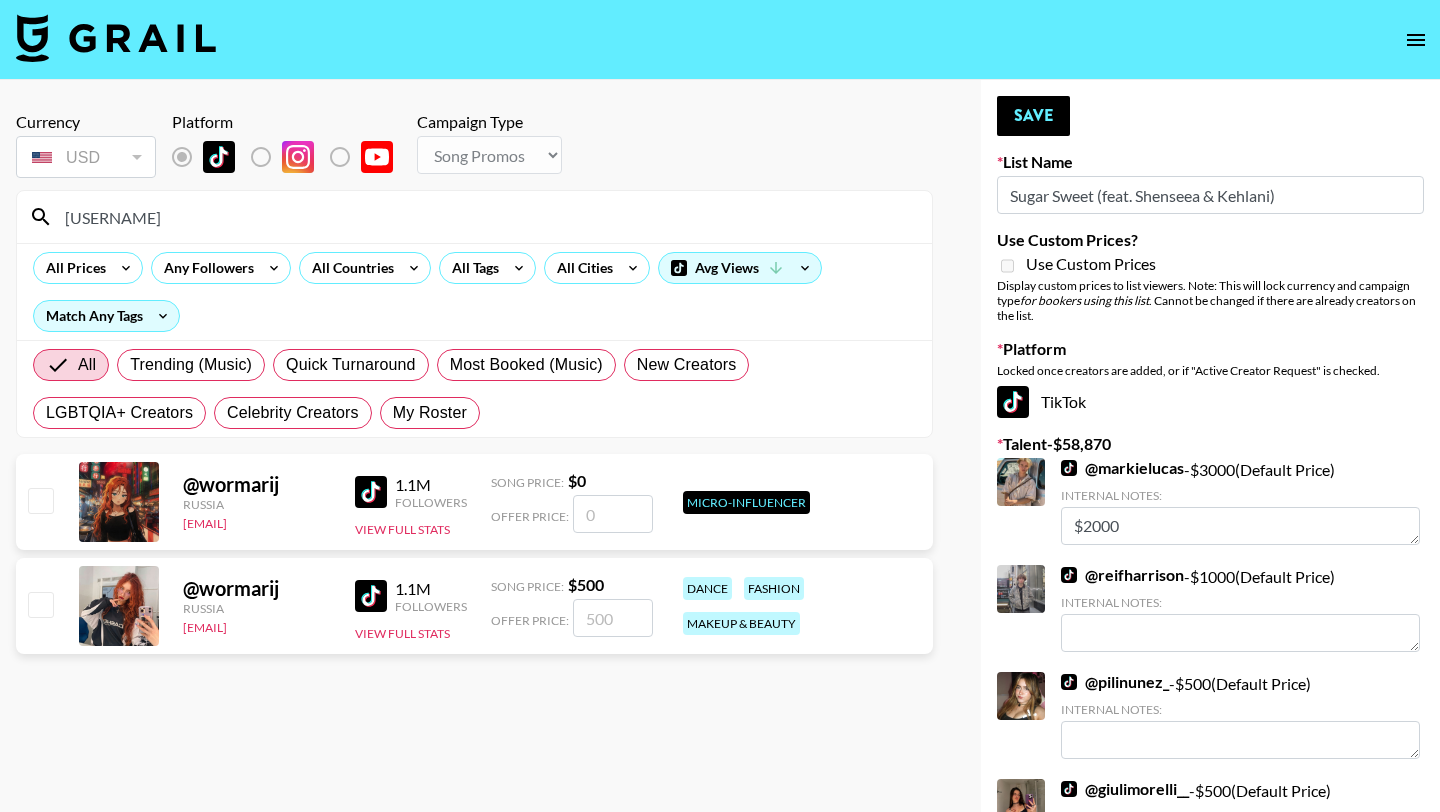 click at bounding box center (40, 604) 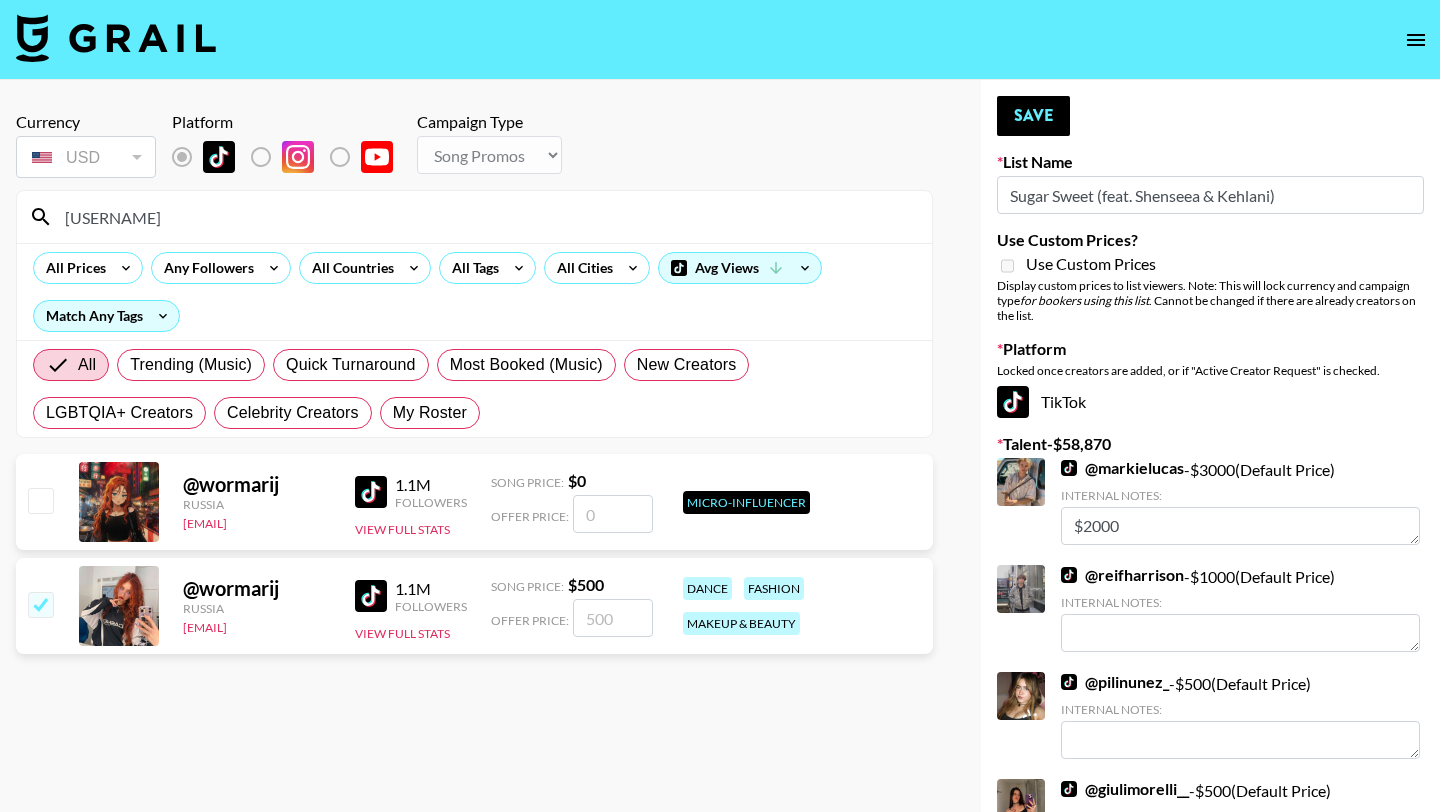 checkbox on "true" 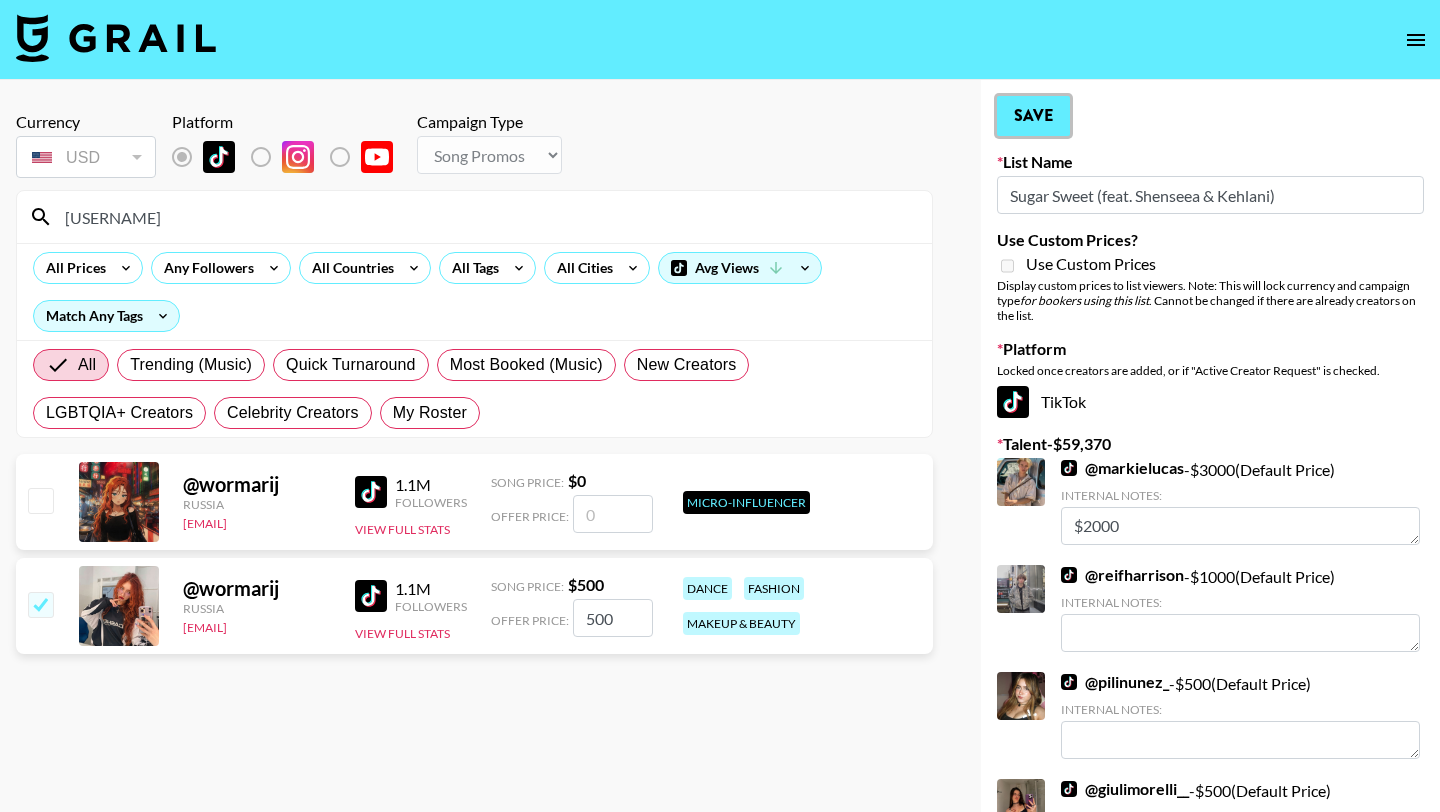 click on "Save" at bounding box center (1033, 116) 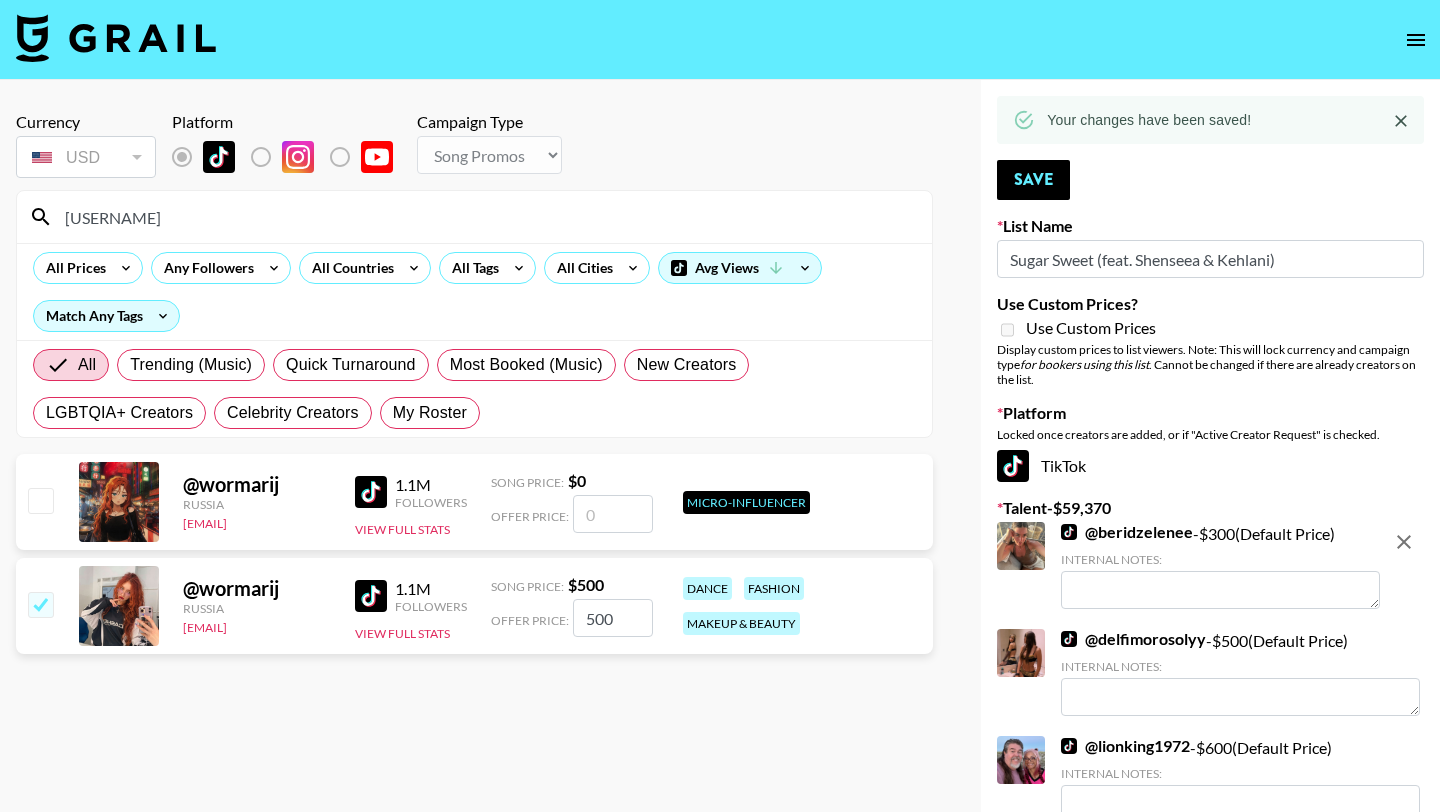 click on "worm" at bounding box center [474, 217] 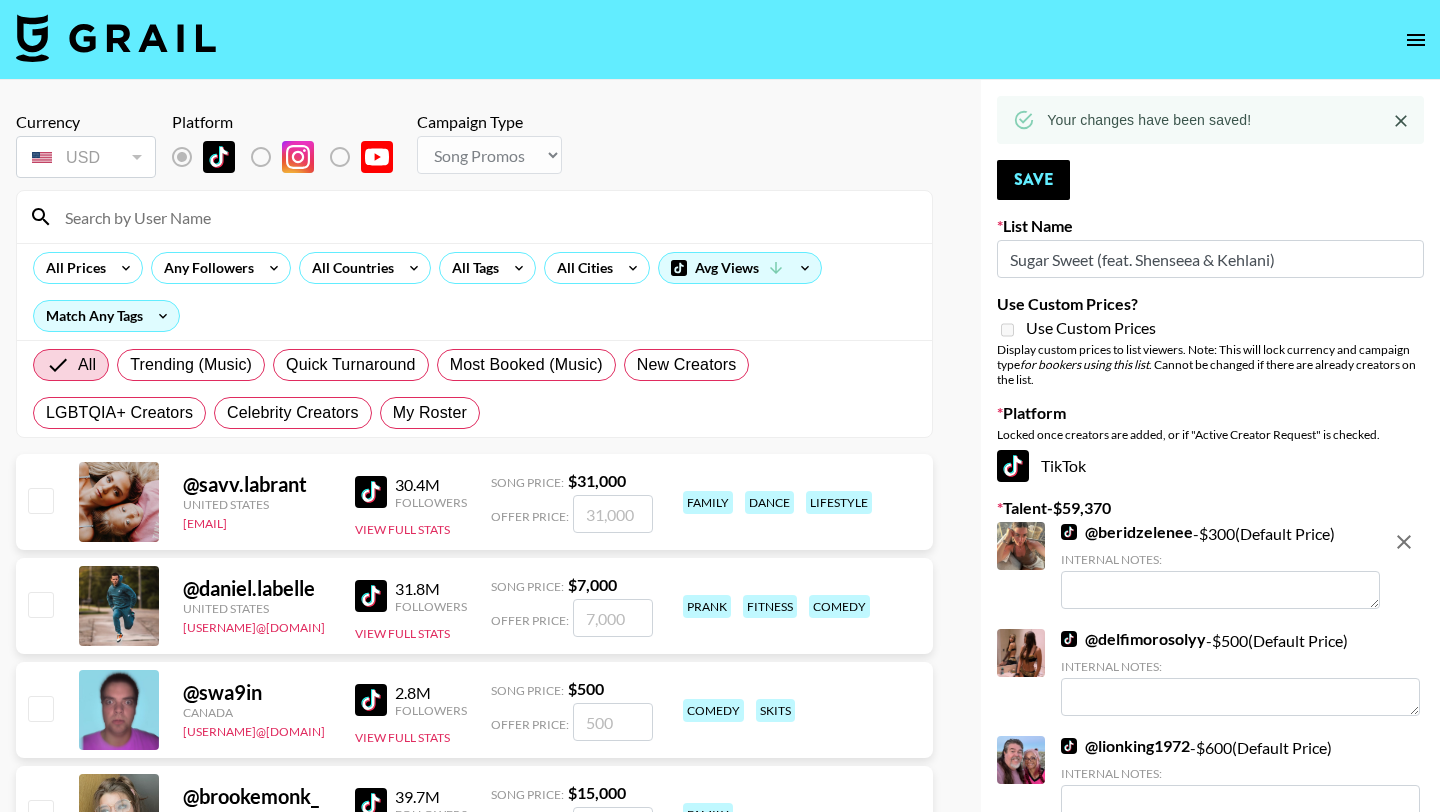 click at bounding box center [486, 217] 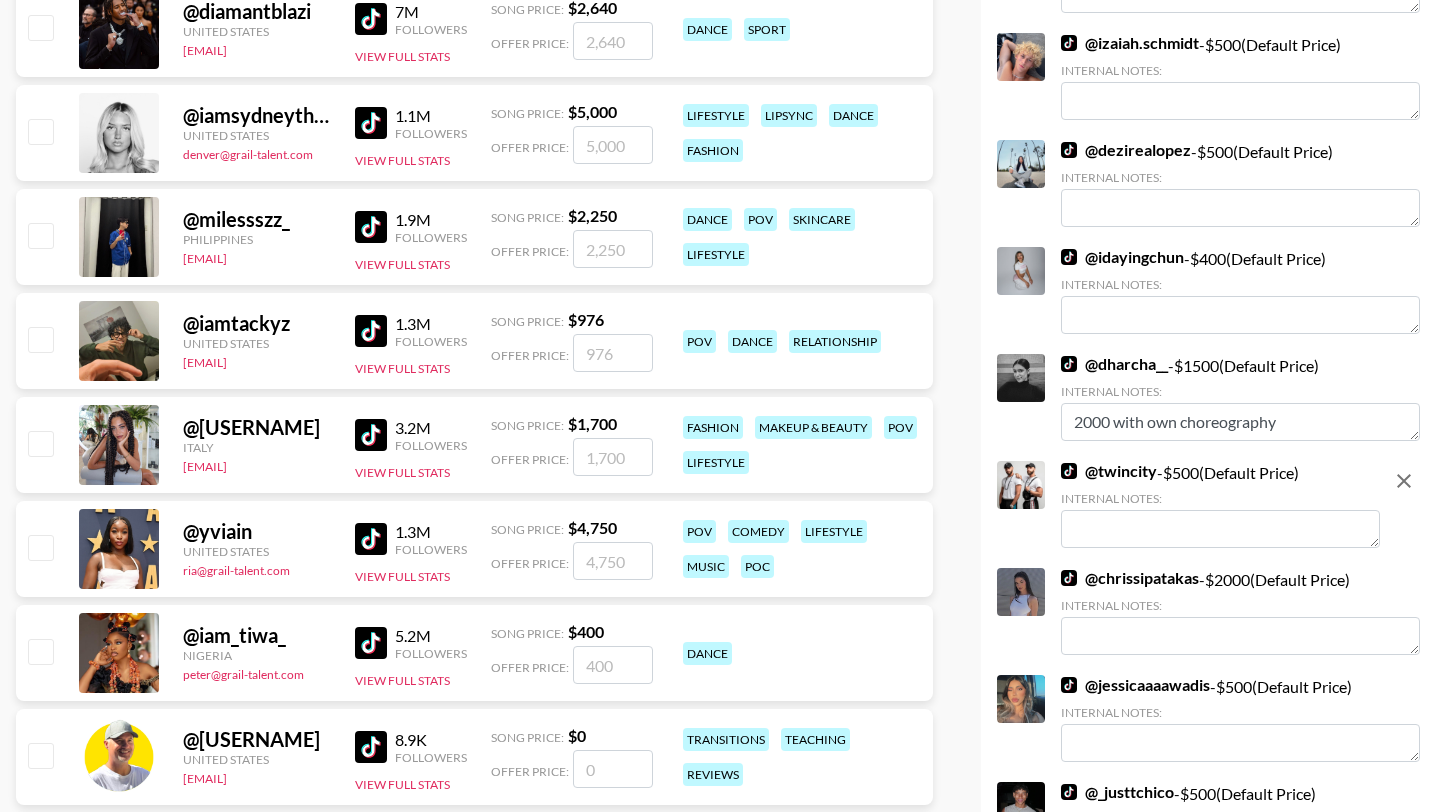 scroll, scrollTop: 0, scrollLeft: 0, axis: both 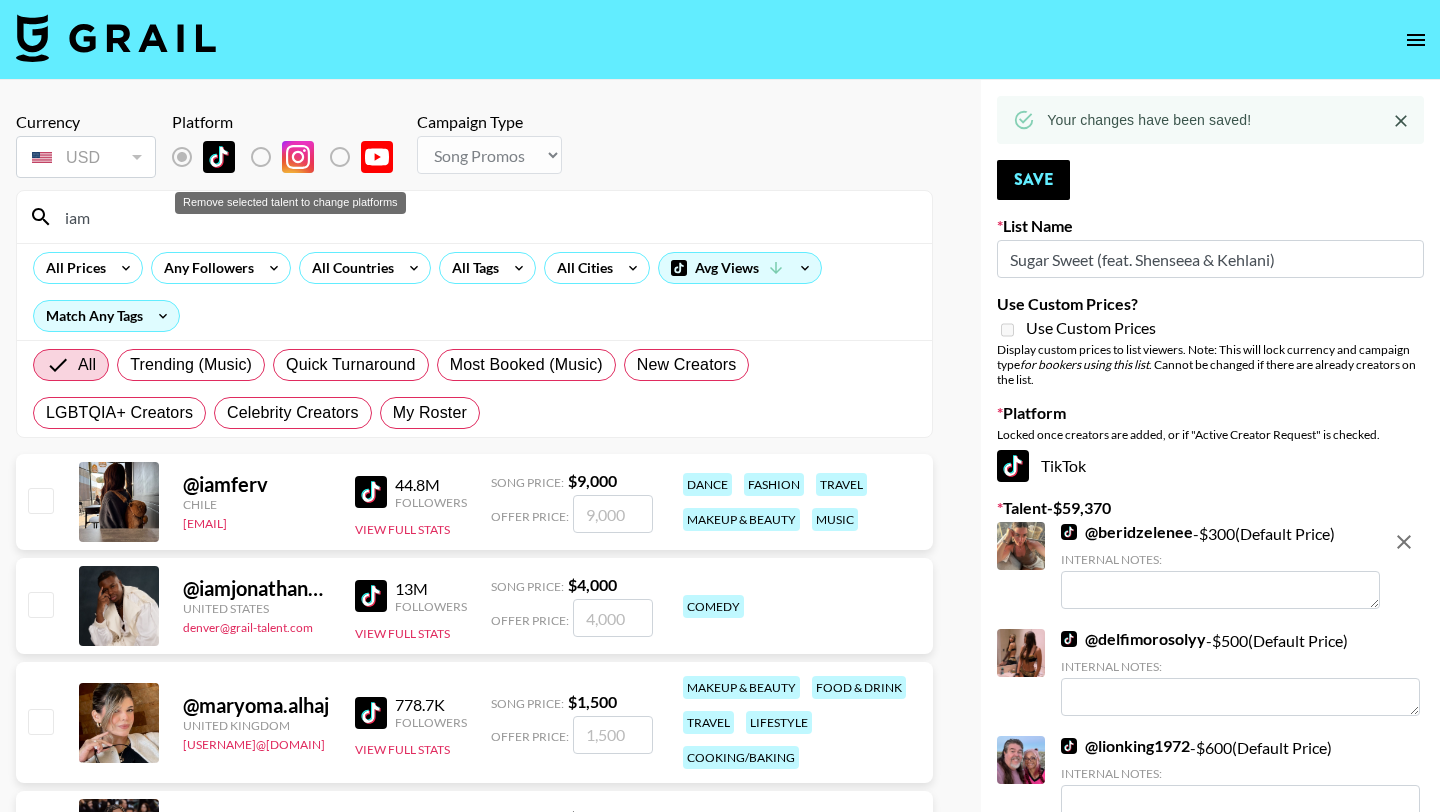 click on "iam" at bounding box center [486, 217] 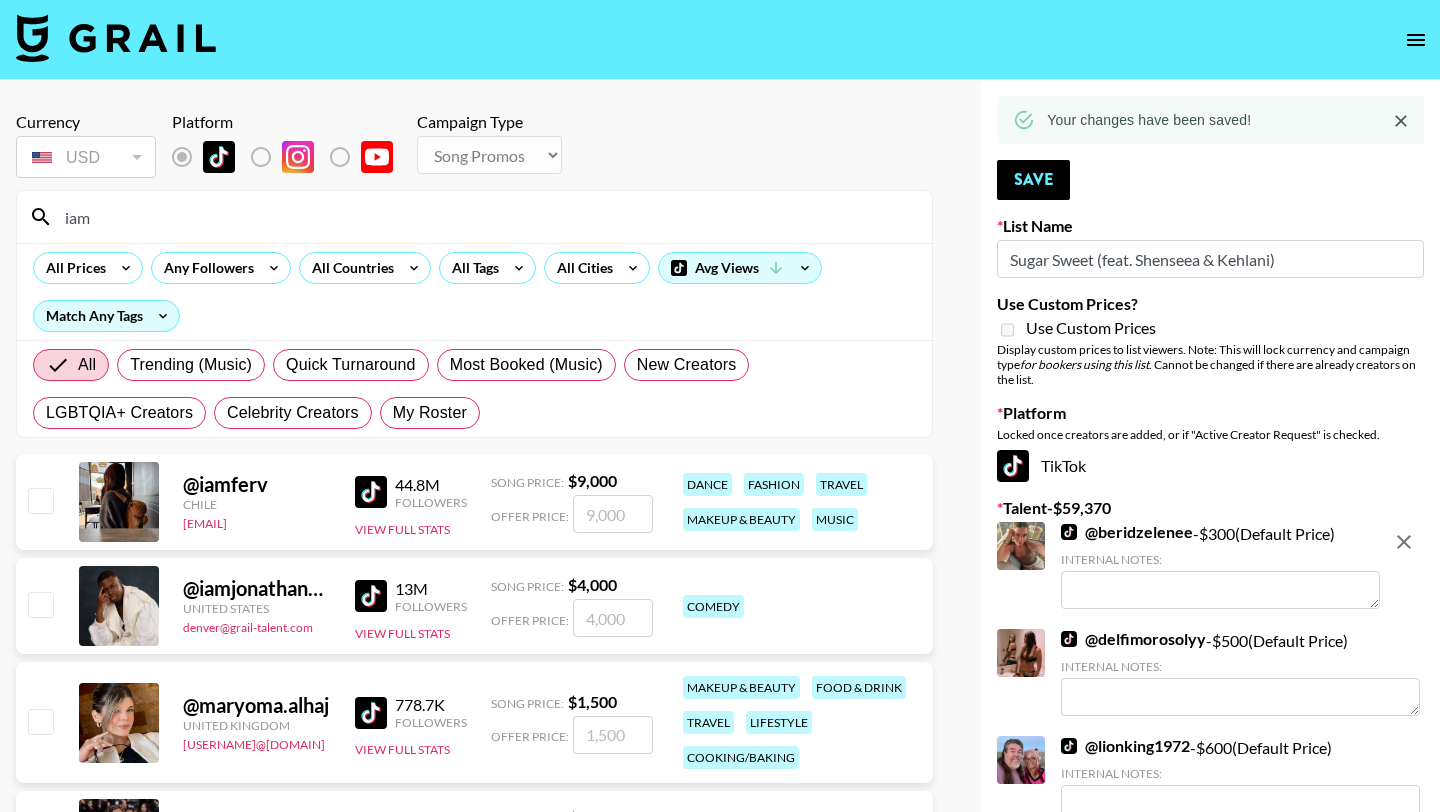click on "iam" at bounding box center (486, 217) 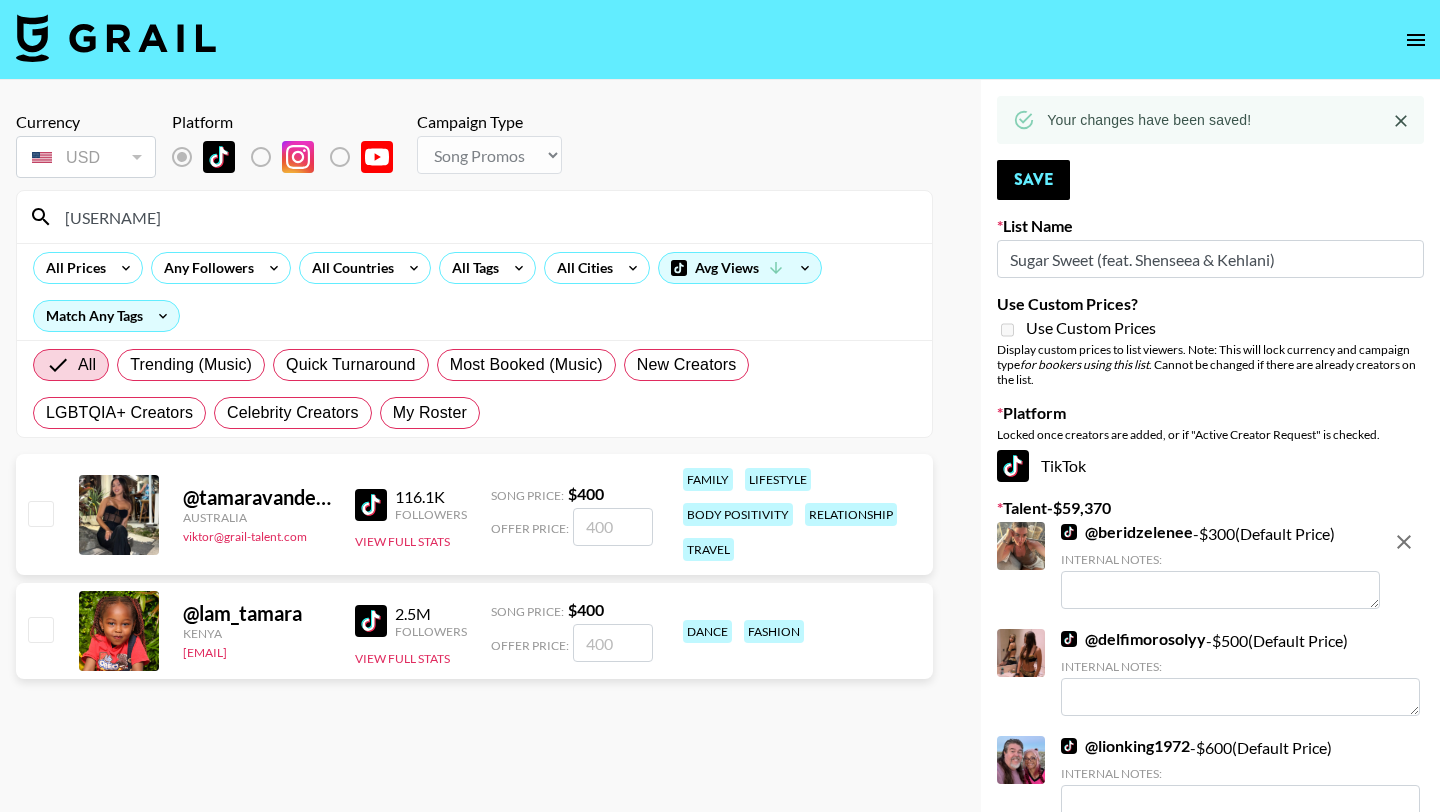 type on "tamara" 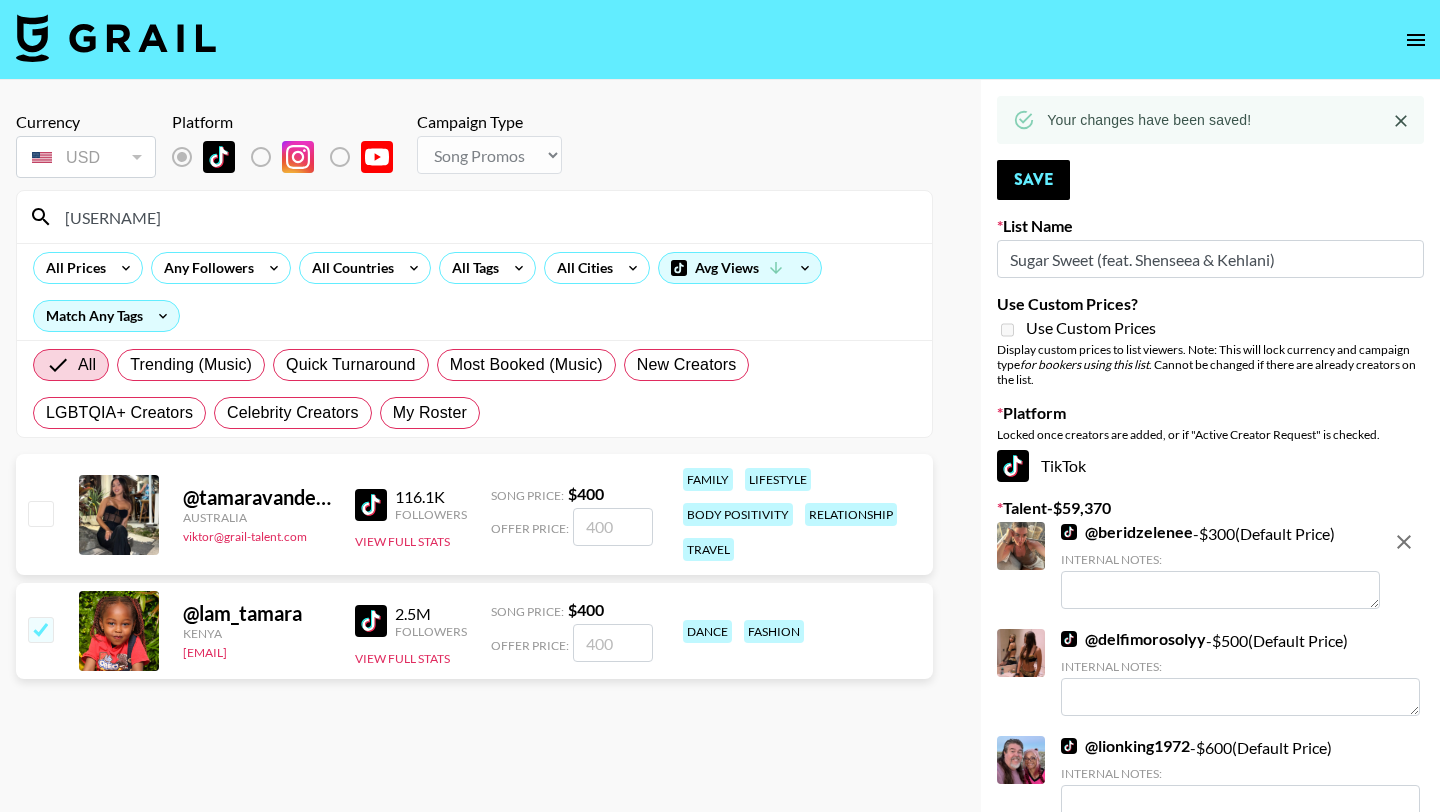 checkbox on "true" 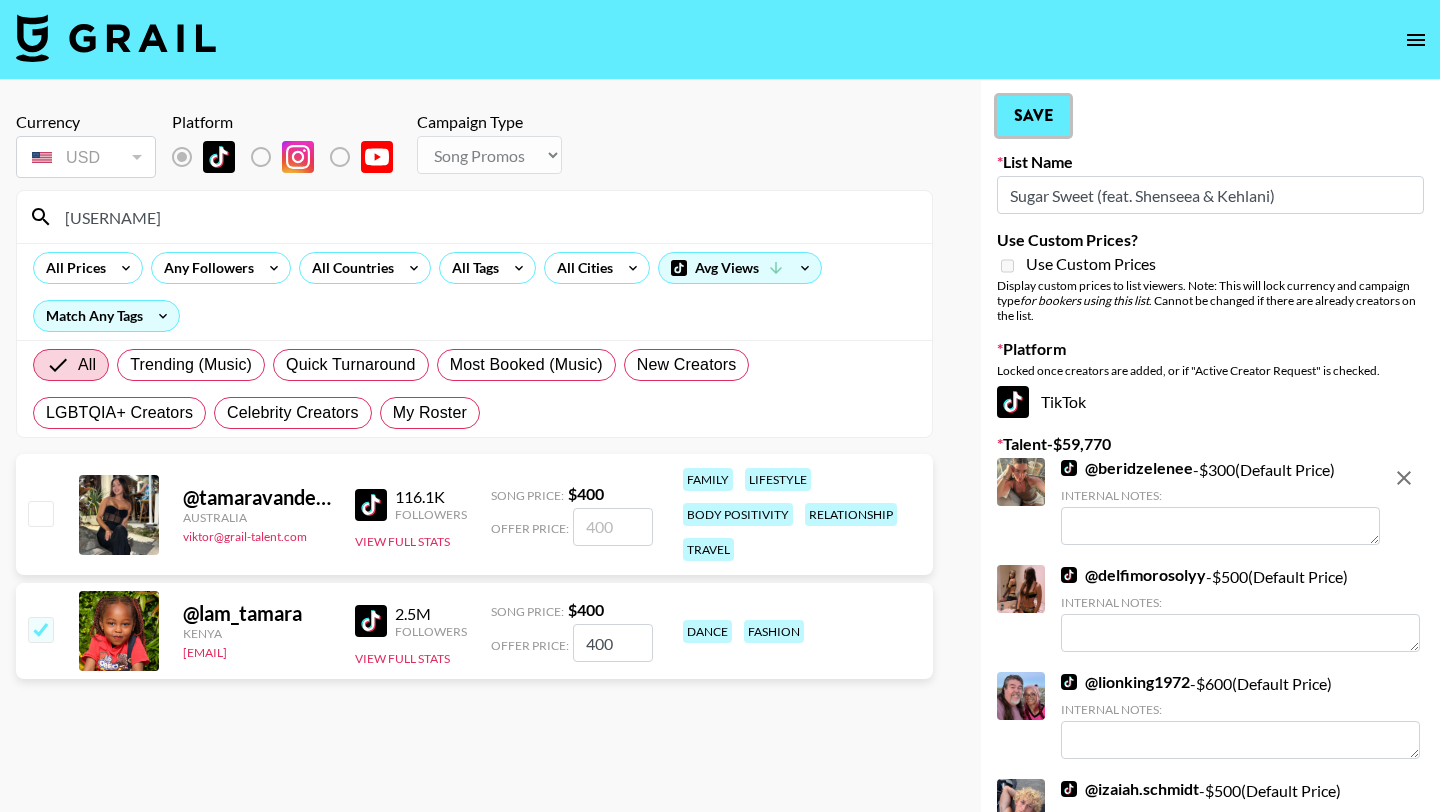 click on "Save" at bounding box center [1033, 116] 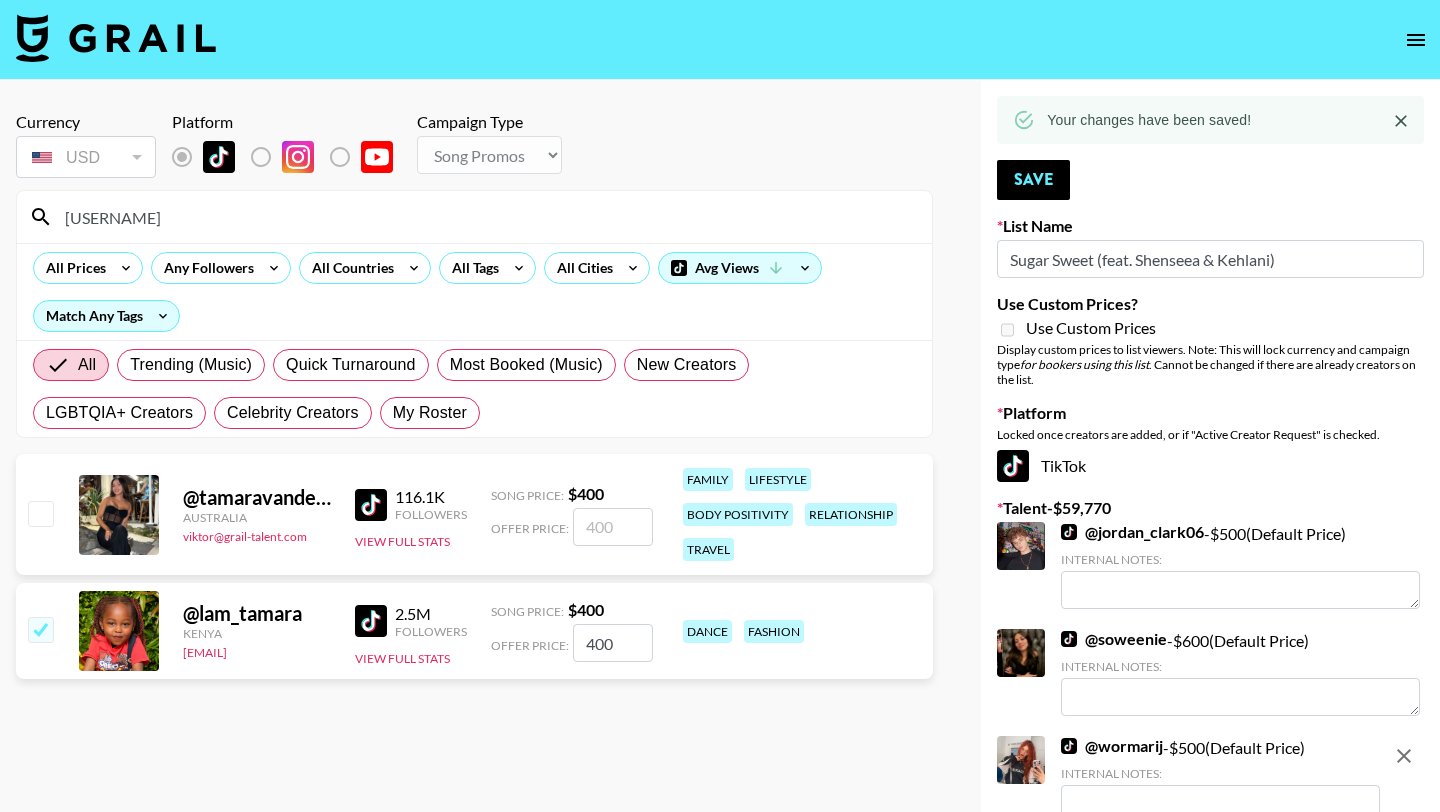 click on "tamara" at bounding box center [486, 217] 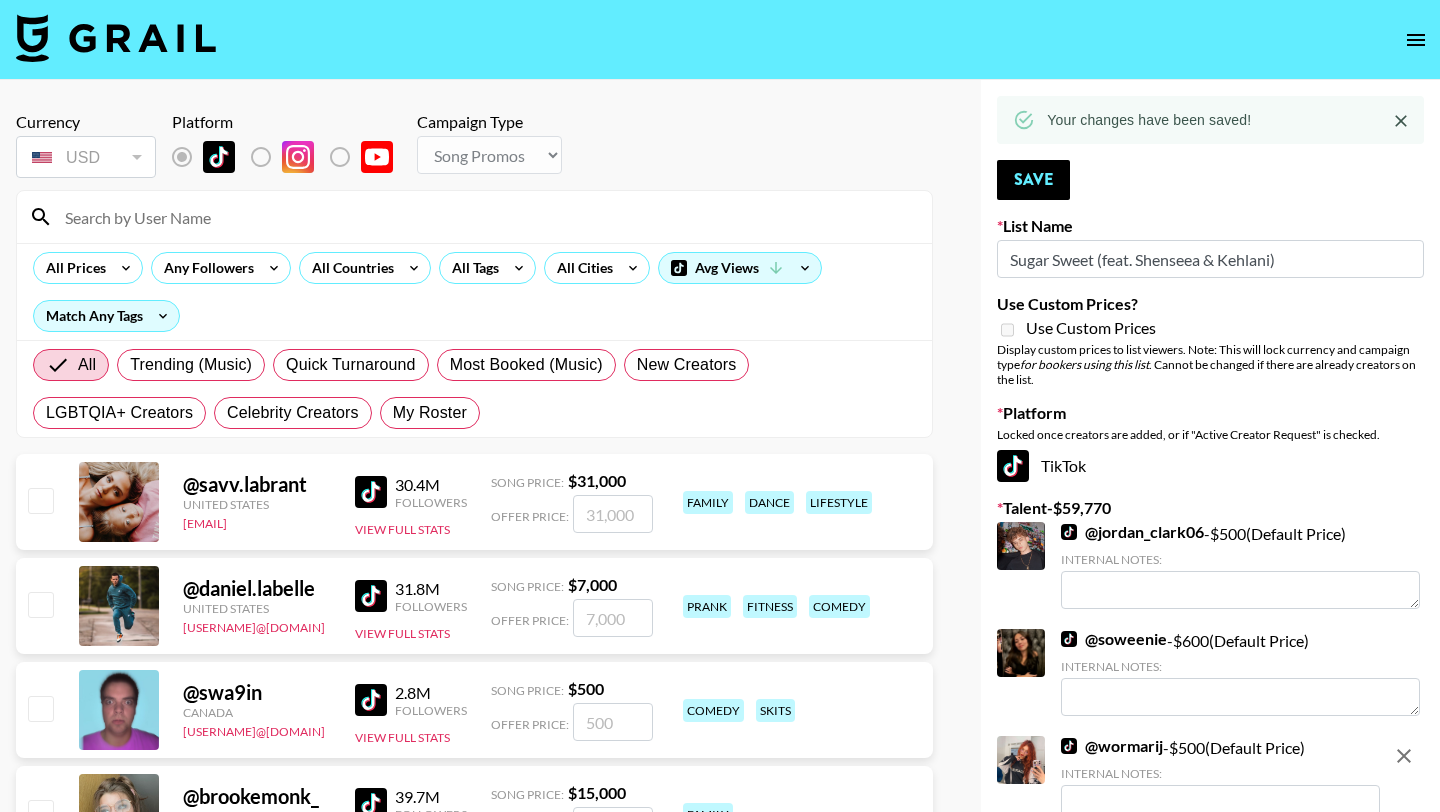 click at bounding box center (486, 217) 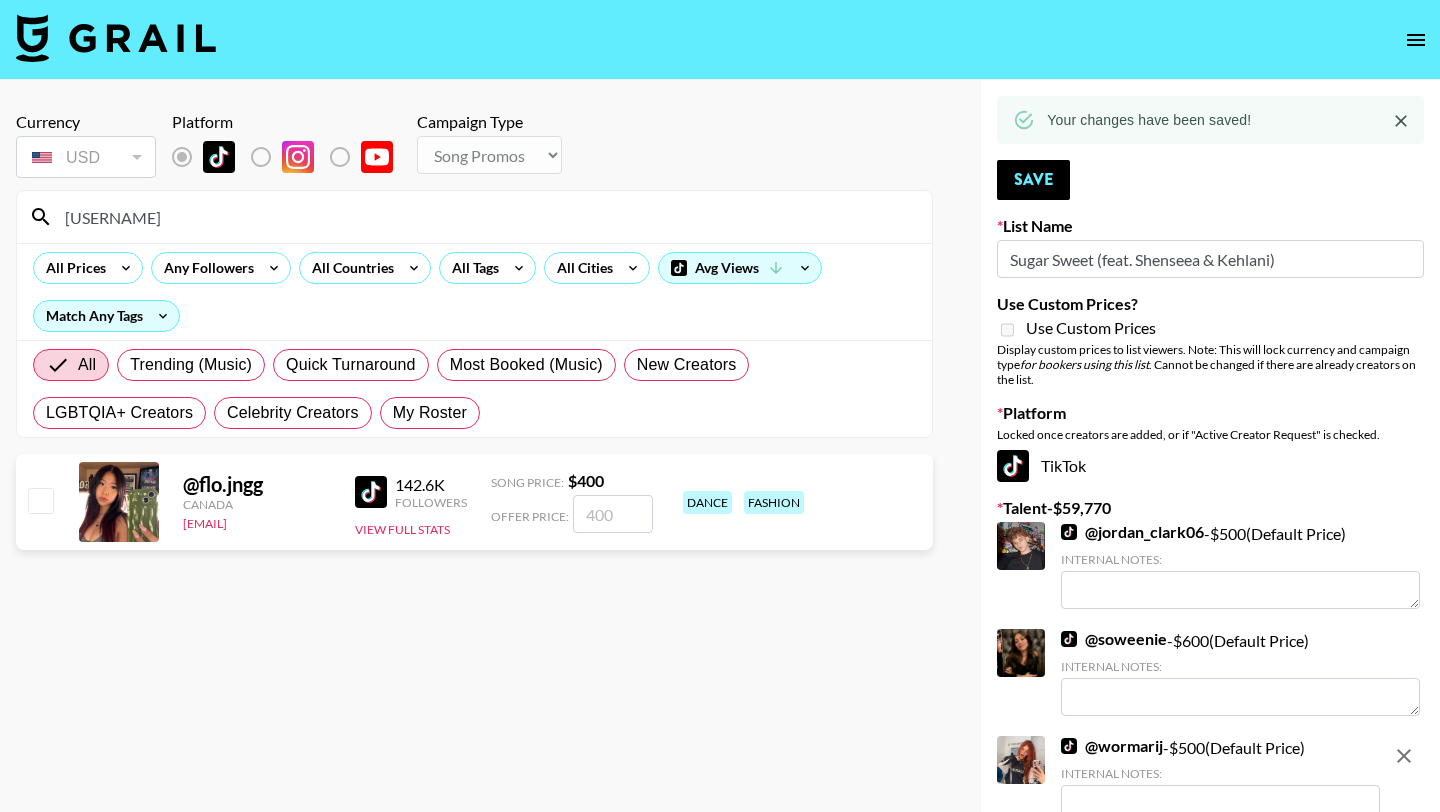 type on "flo." 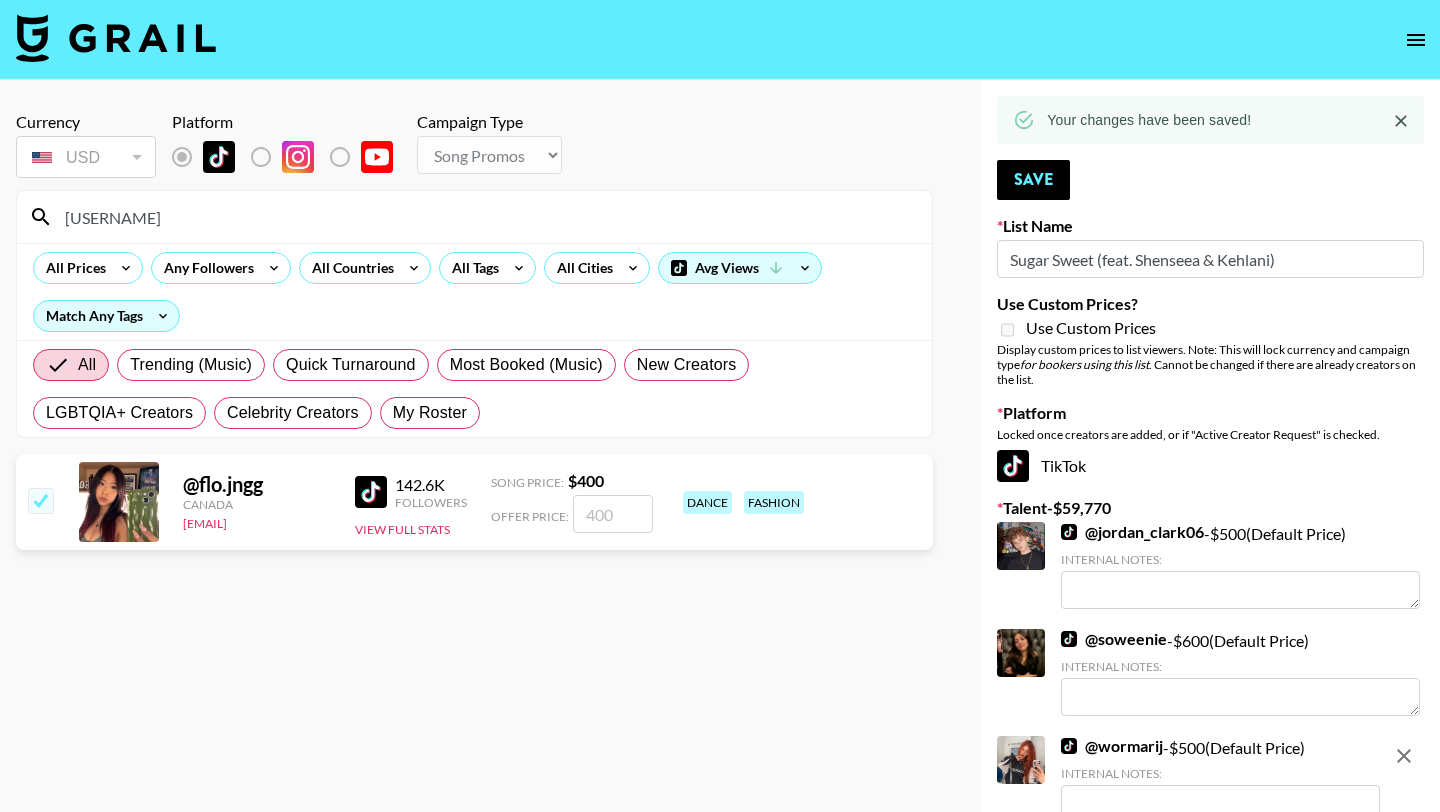 checkbox on "true" 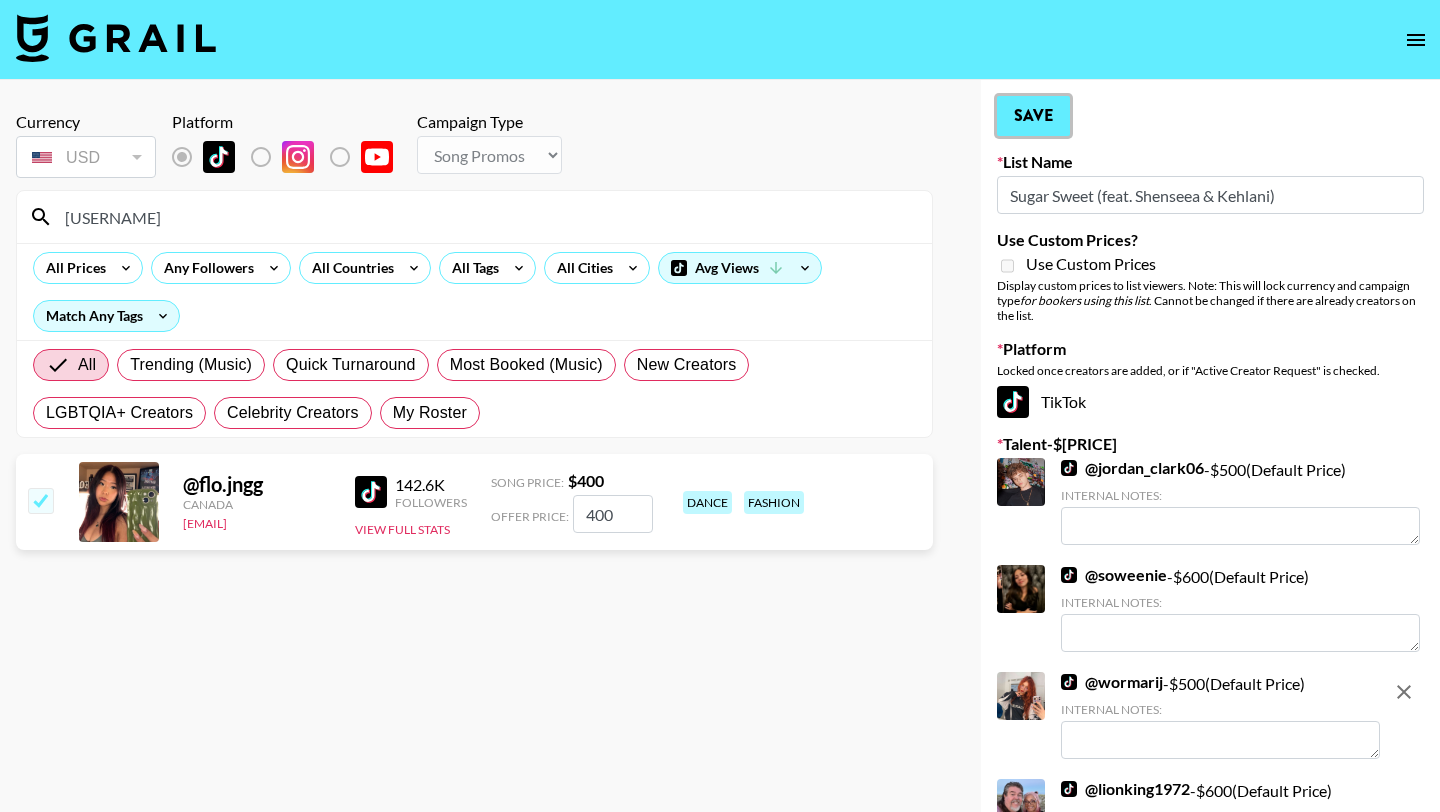 click on "Save" at bounding box center (1033, 116) 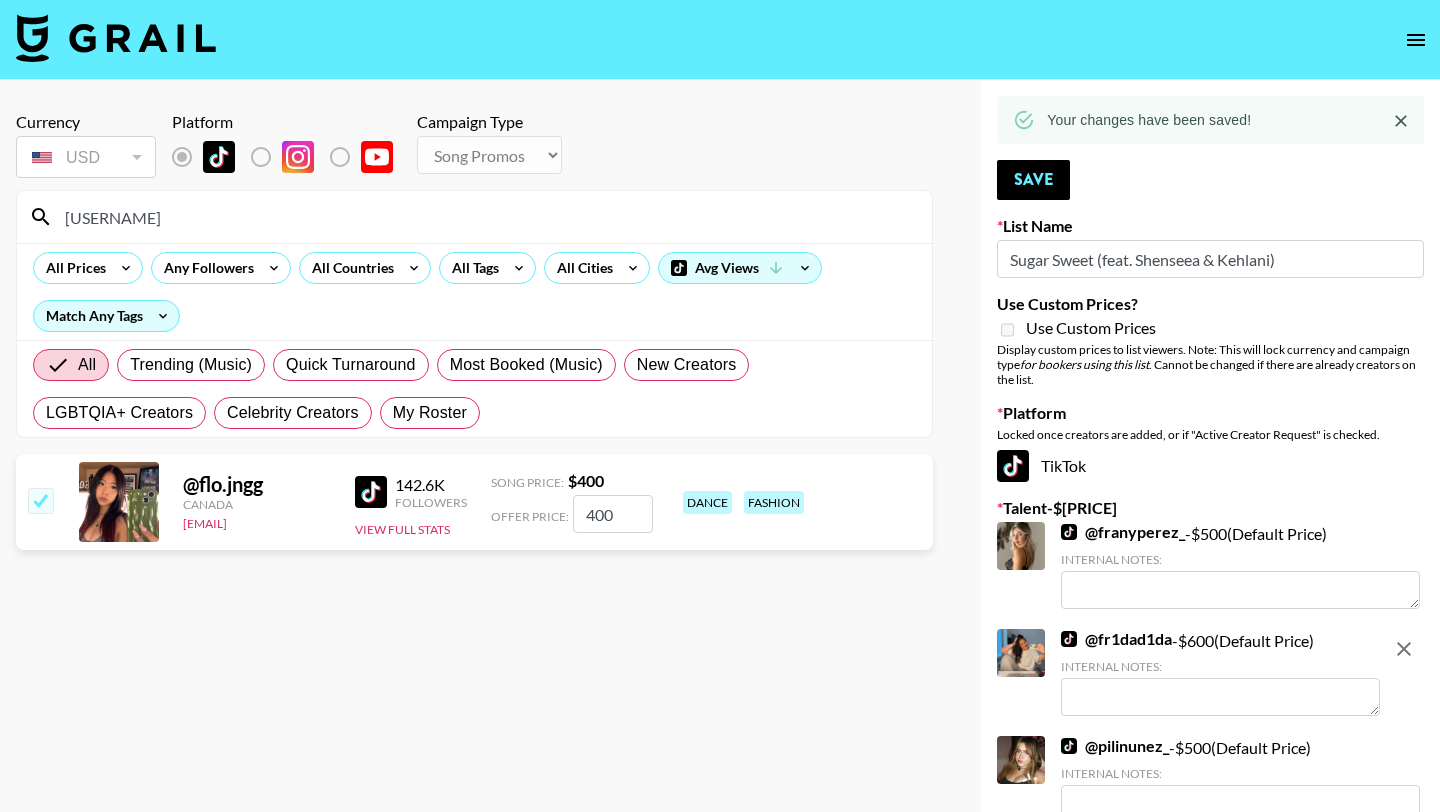 click on "flo." at bounding box center (486, 217) 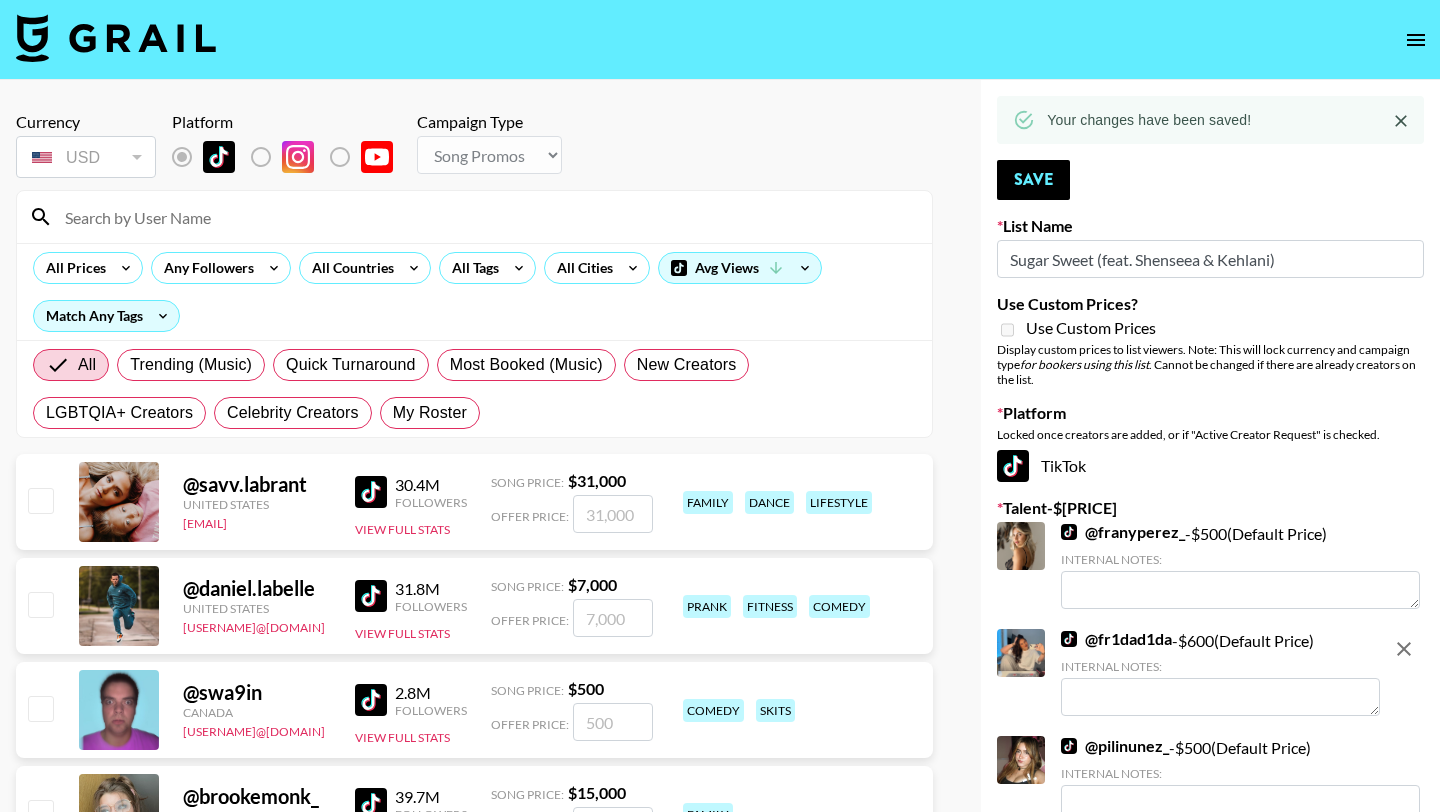 click at bounding box center (486, 217) 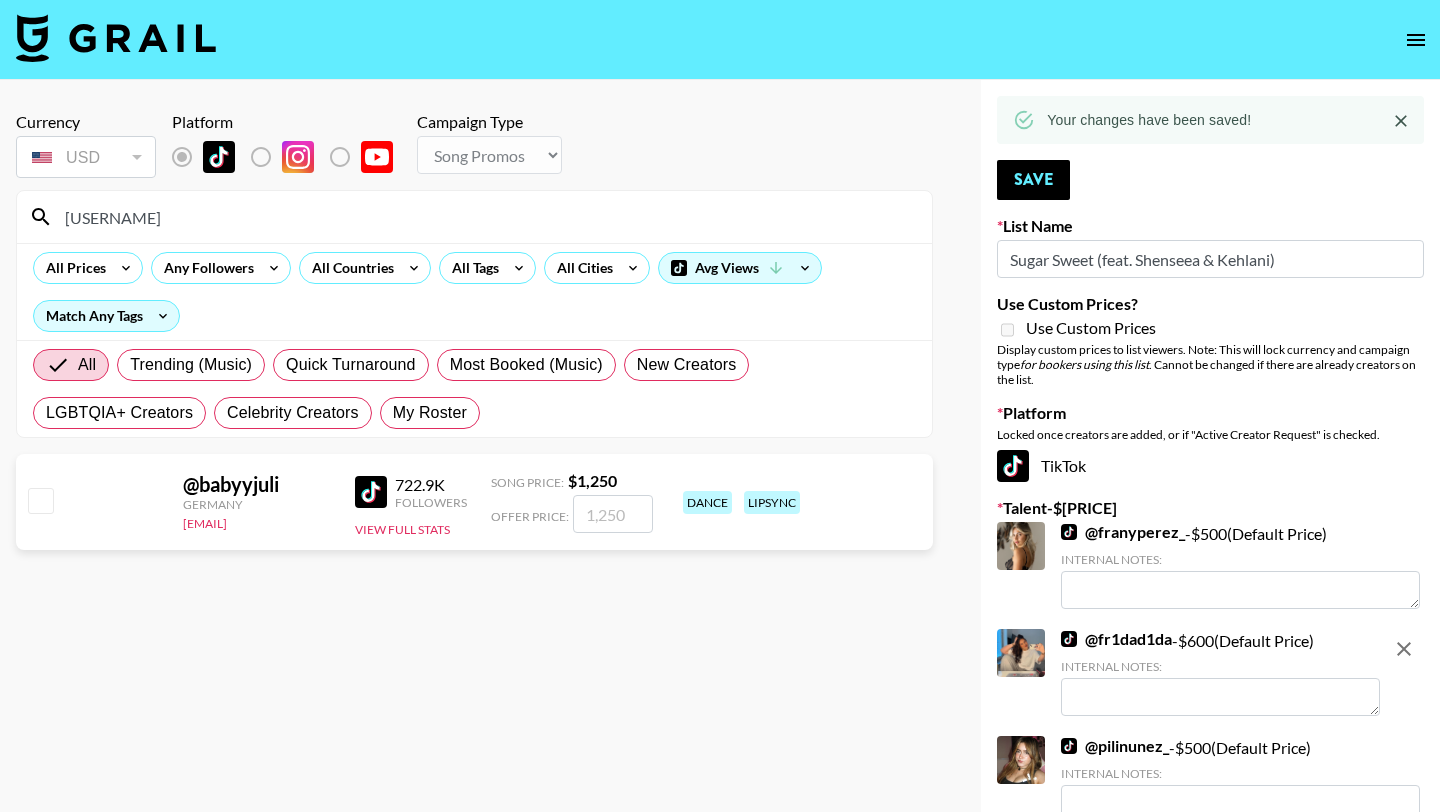 type on "babyju" 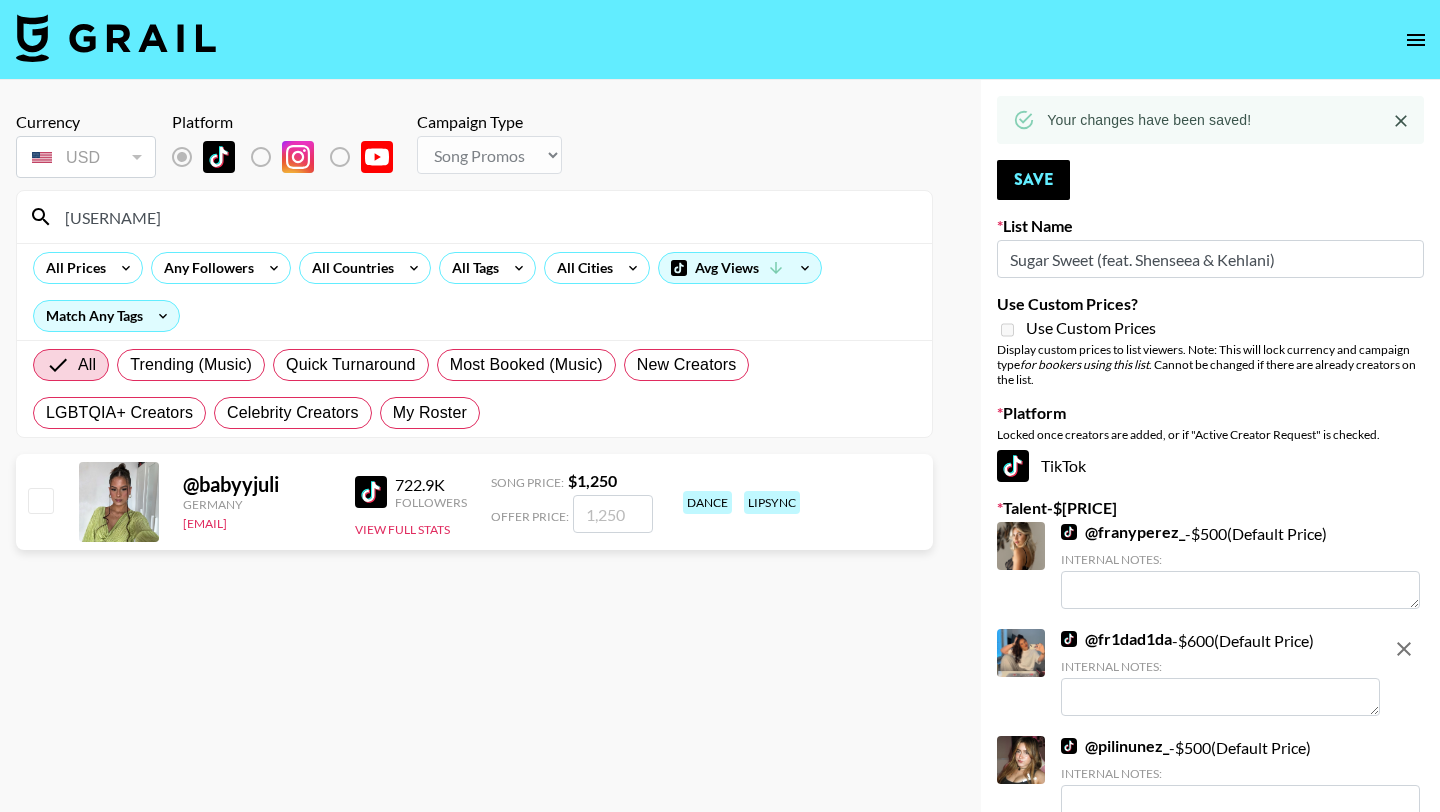 click at bounding box center (40, 500) 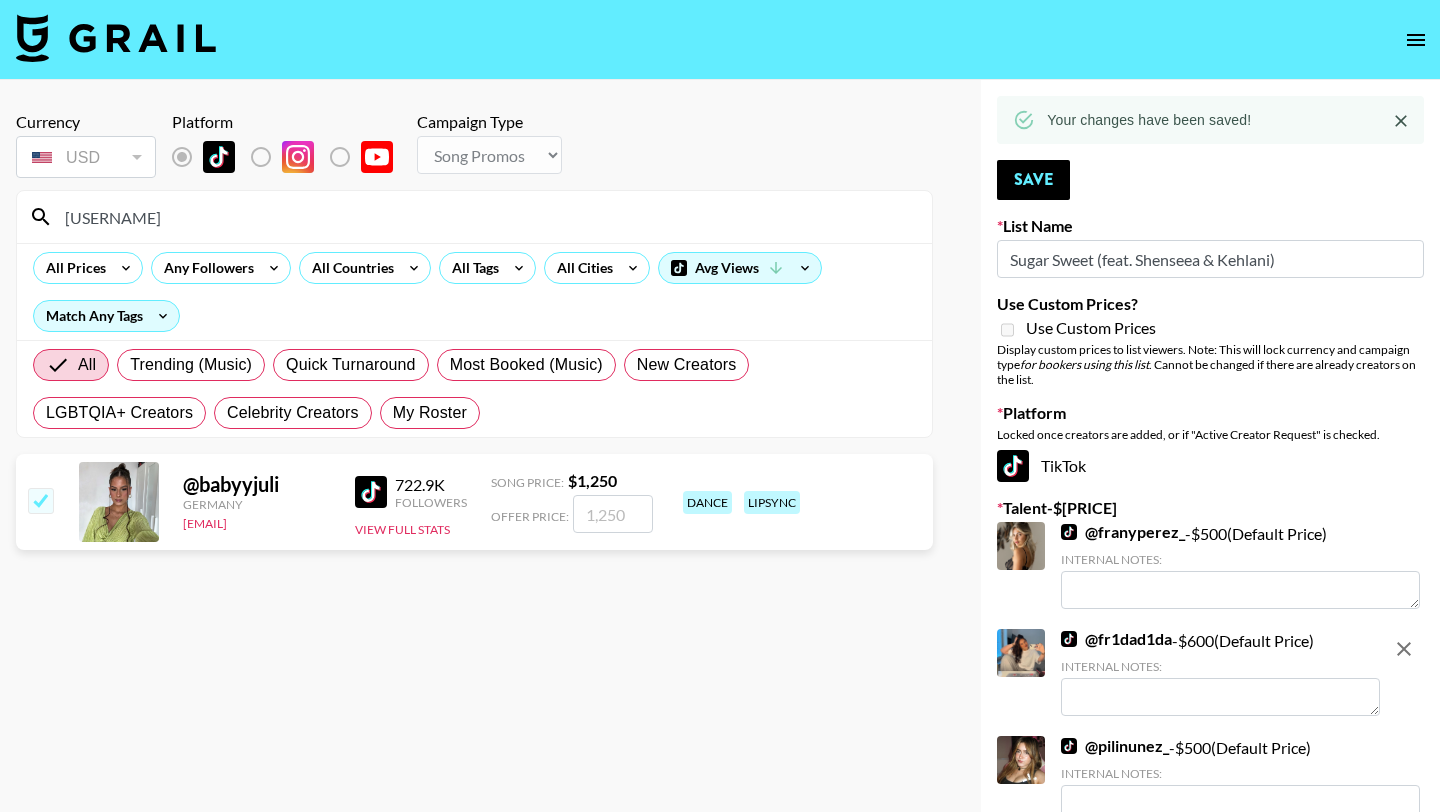 checkbox on "true" 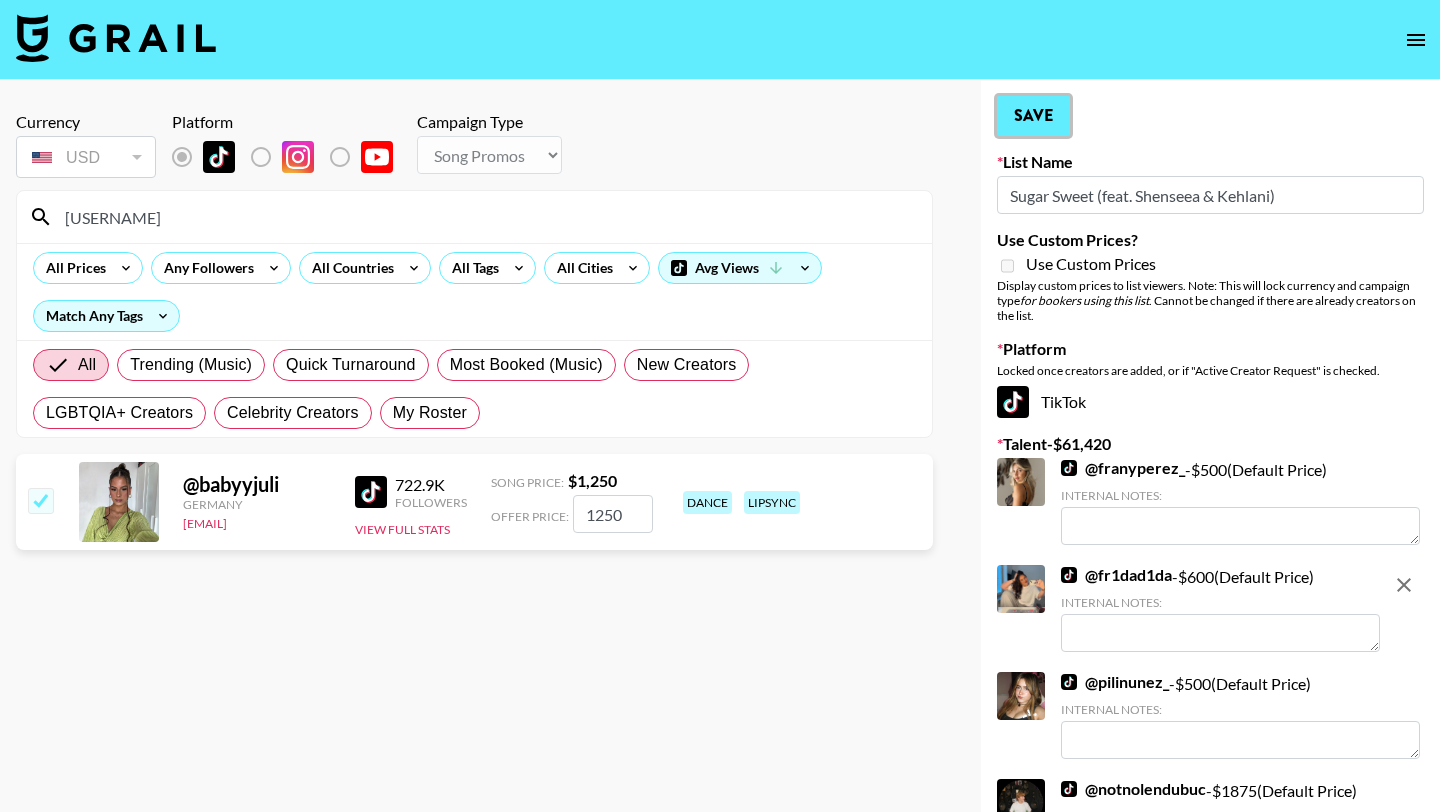 click on "Save" at bounding box center (1033, 116) 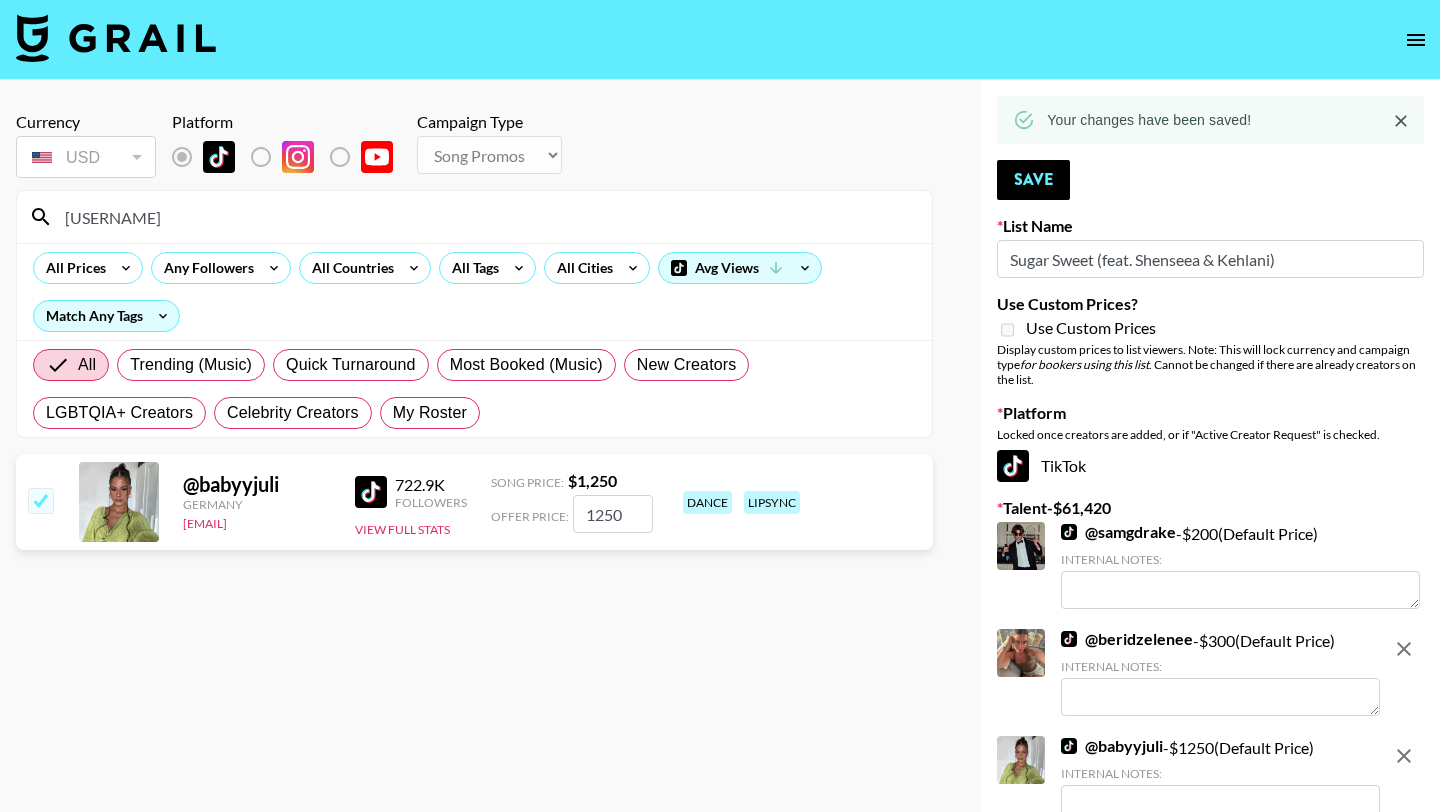 click on "babyju" at bounding box center [486, 217] 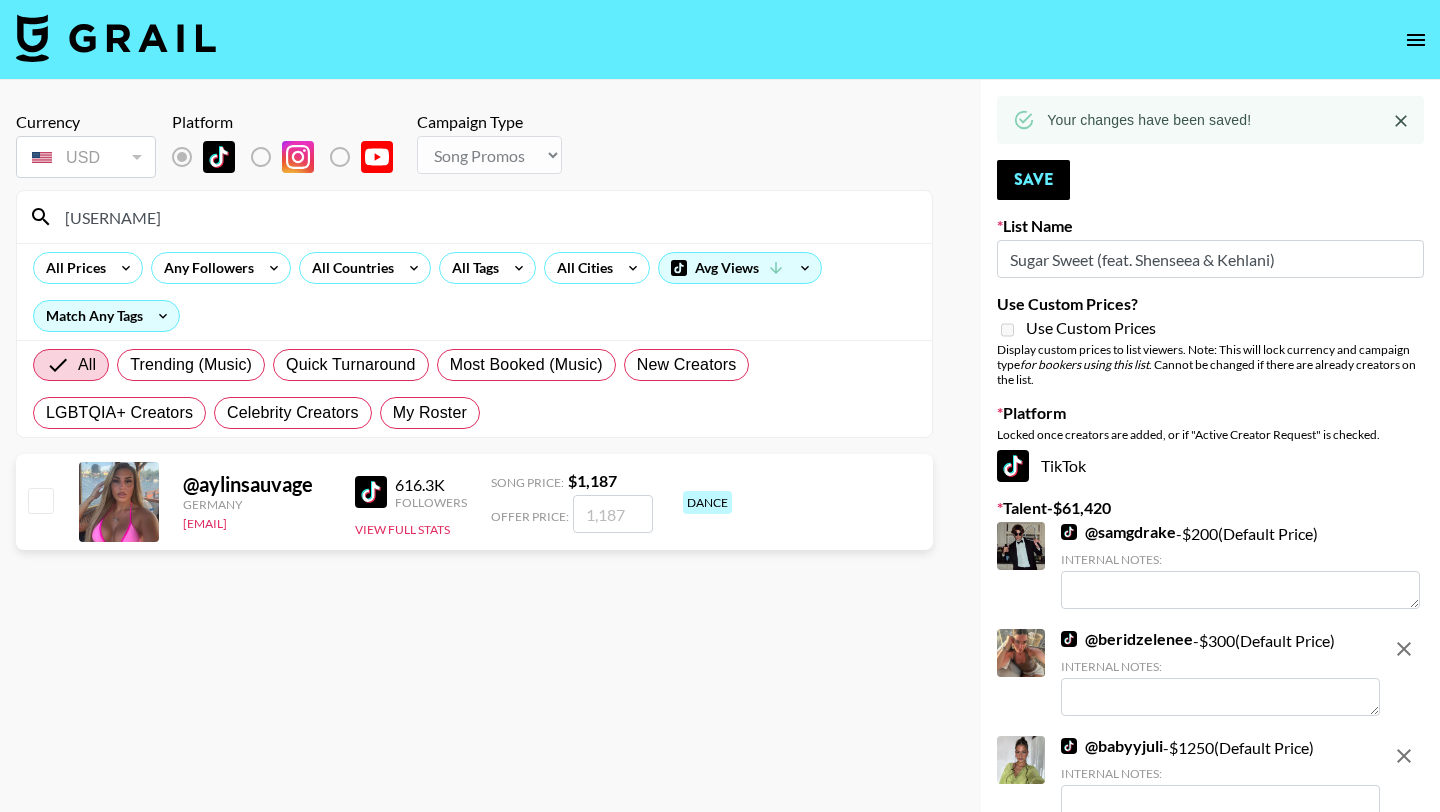 type on "aylins" 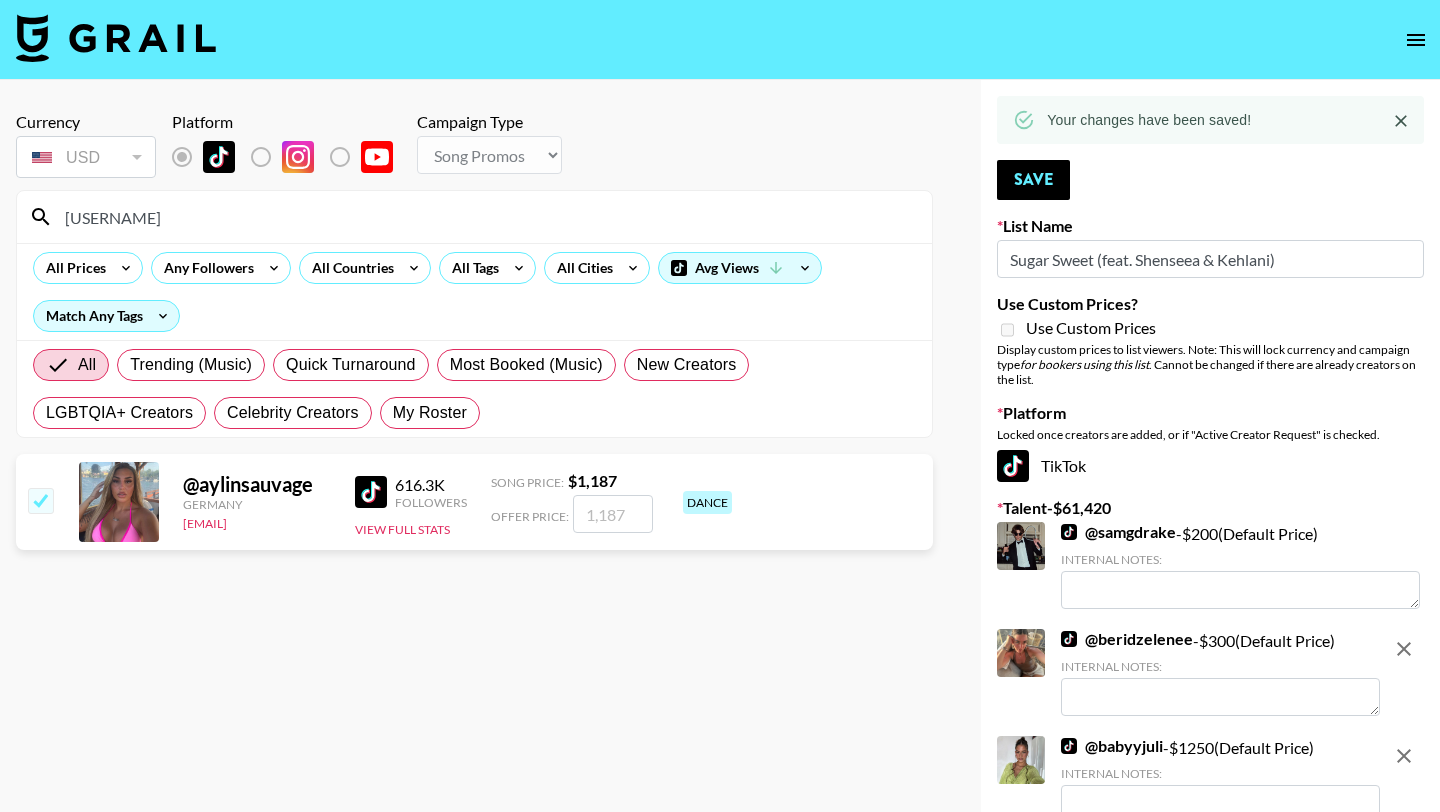 checkbox on "true" 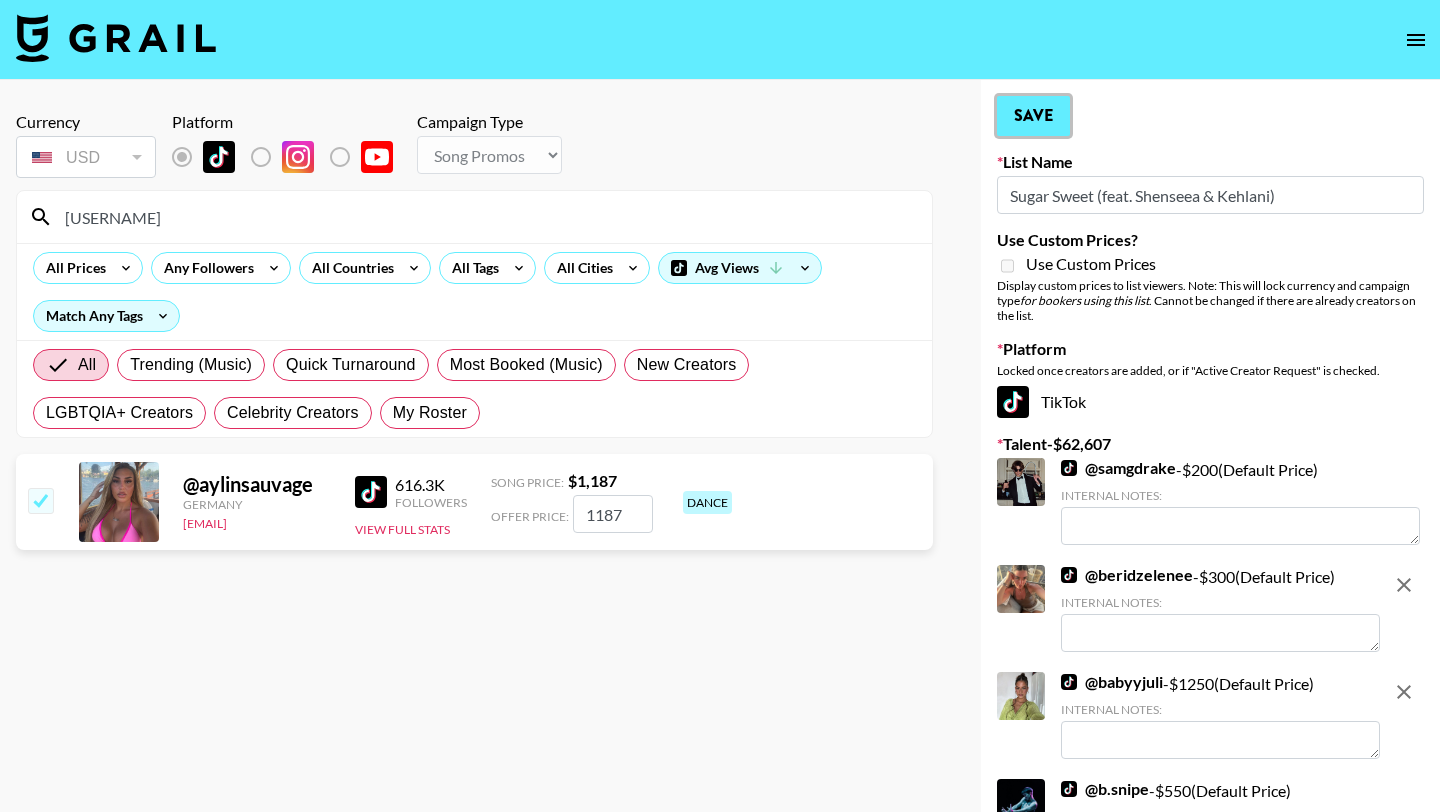click on "Save" at bounding box center (1033, 116) 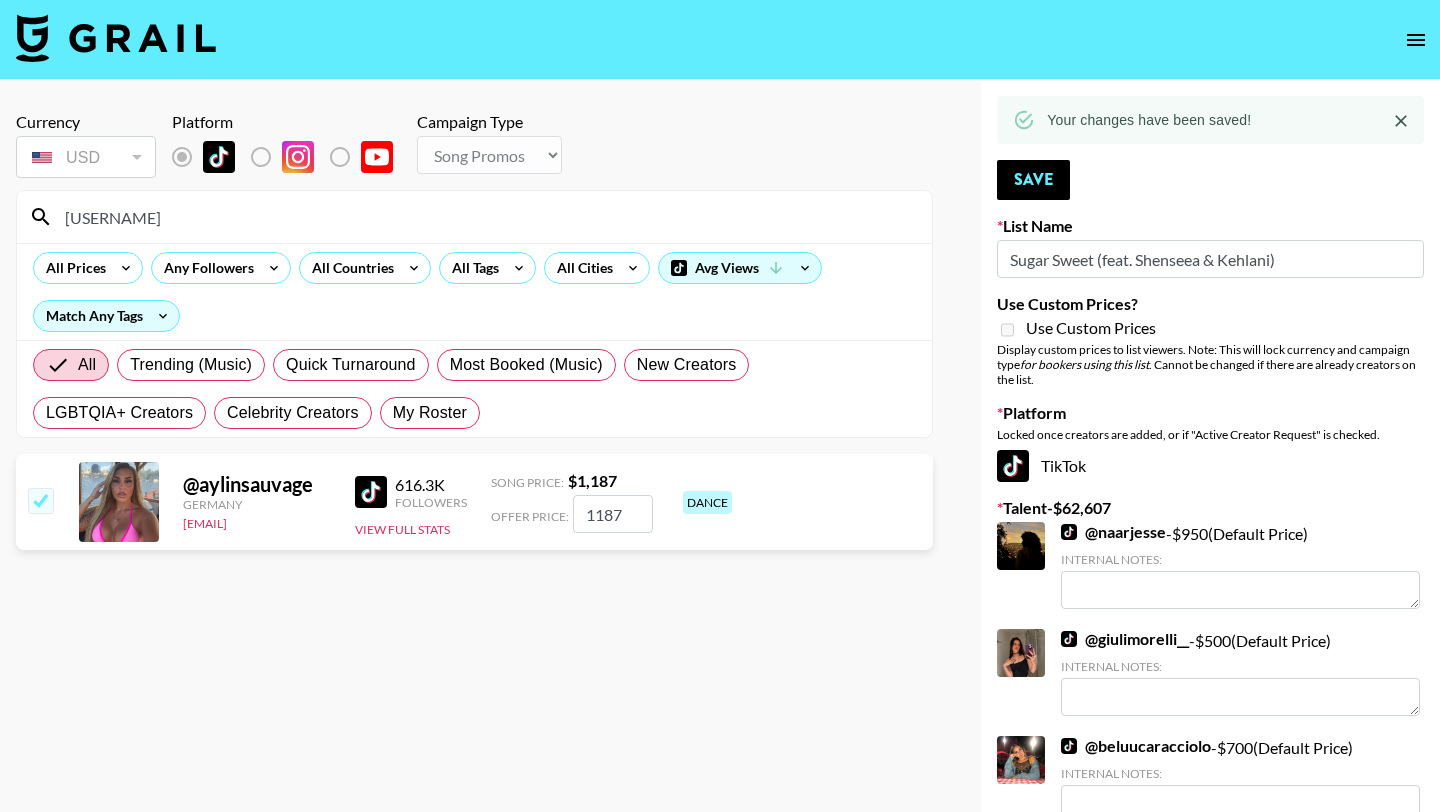 click on "aylins" at bounding box center [486, 217] 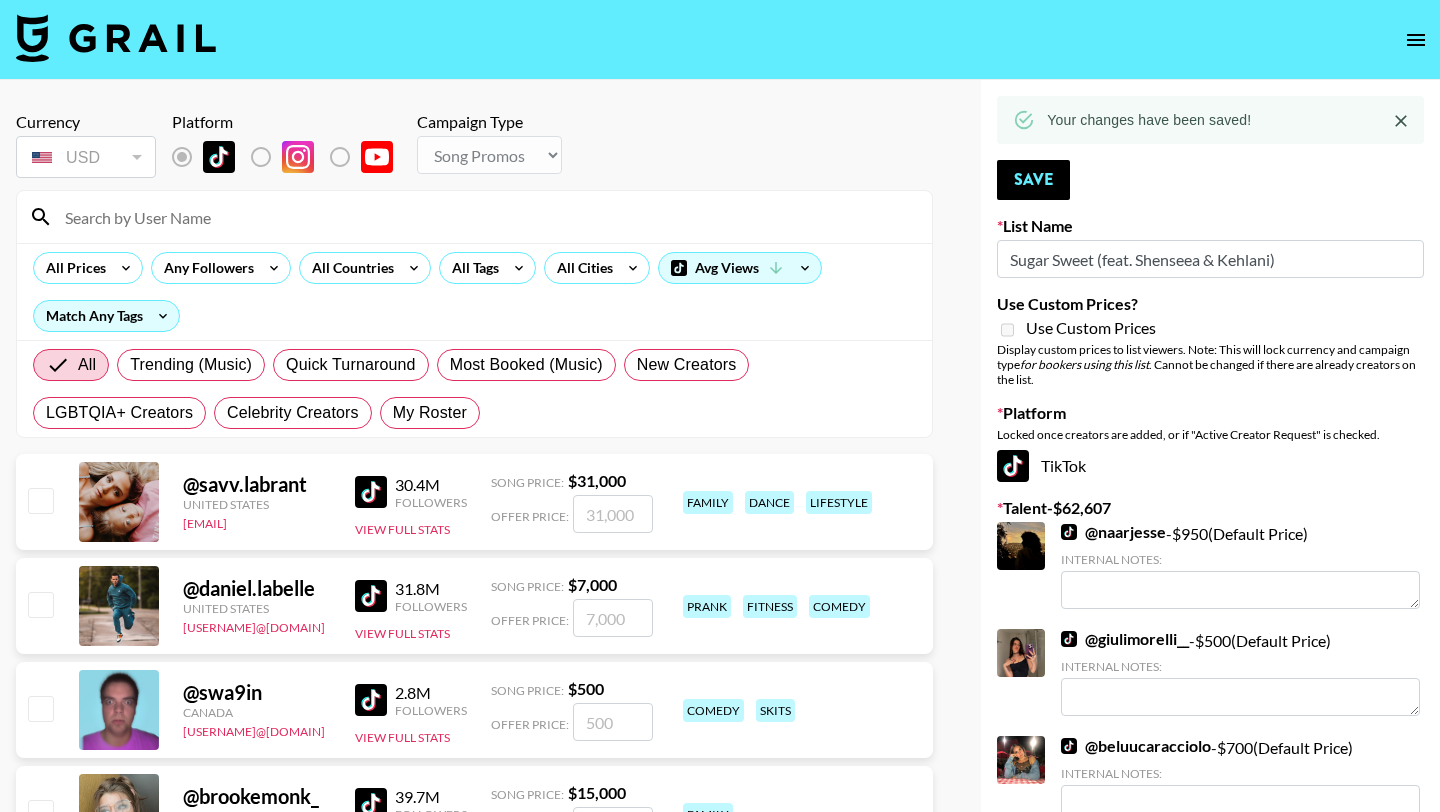 click at bounding box center (486, 217) 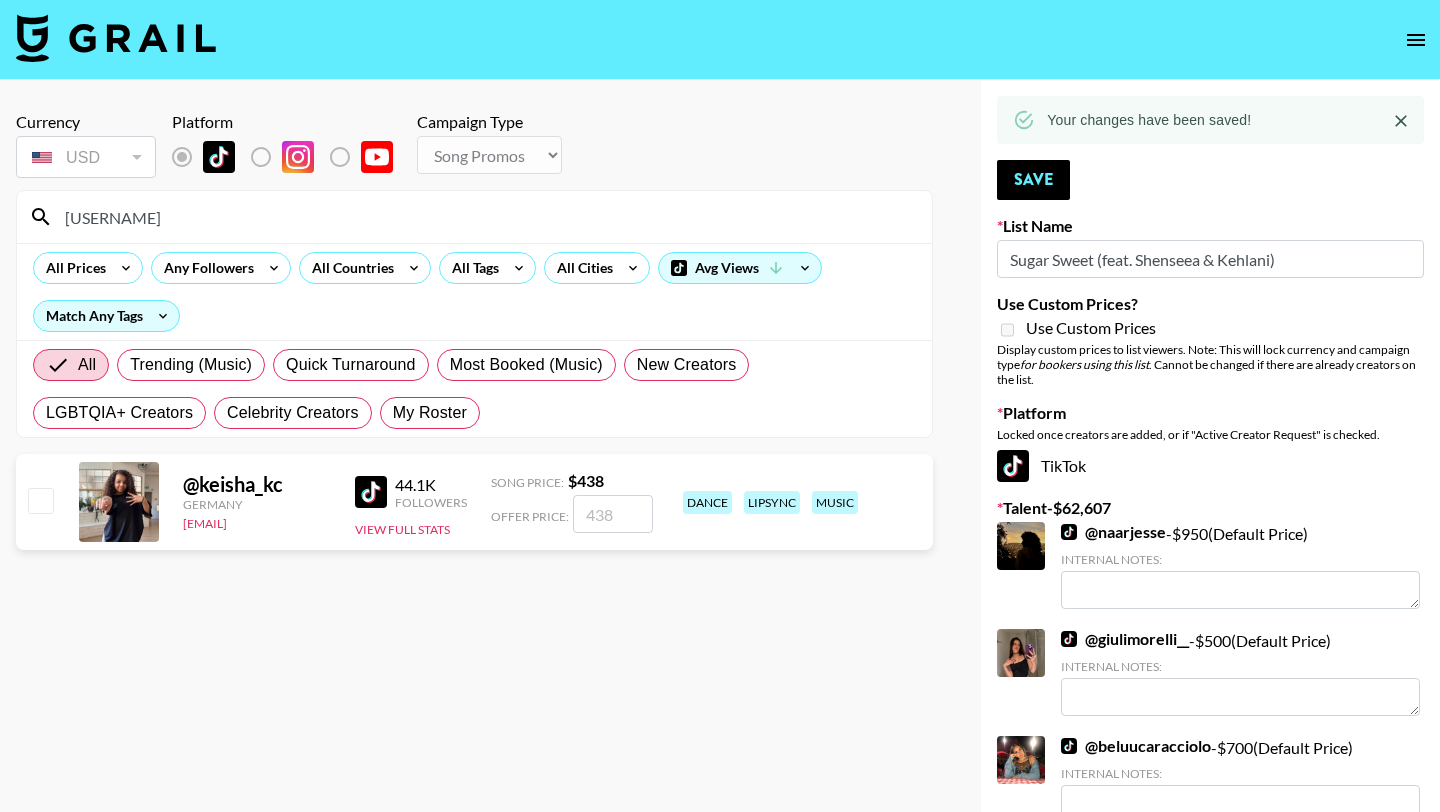 type on "keisha" 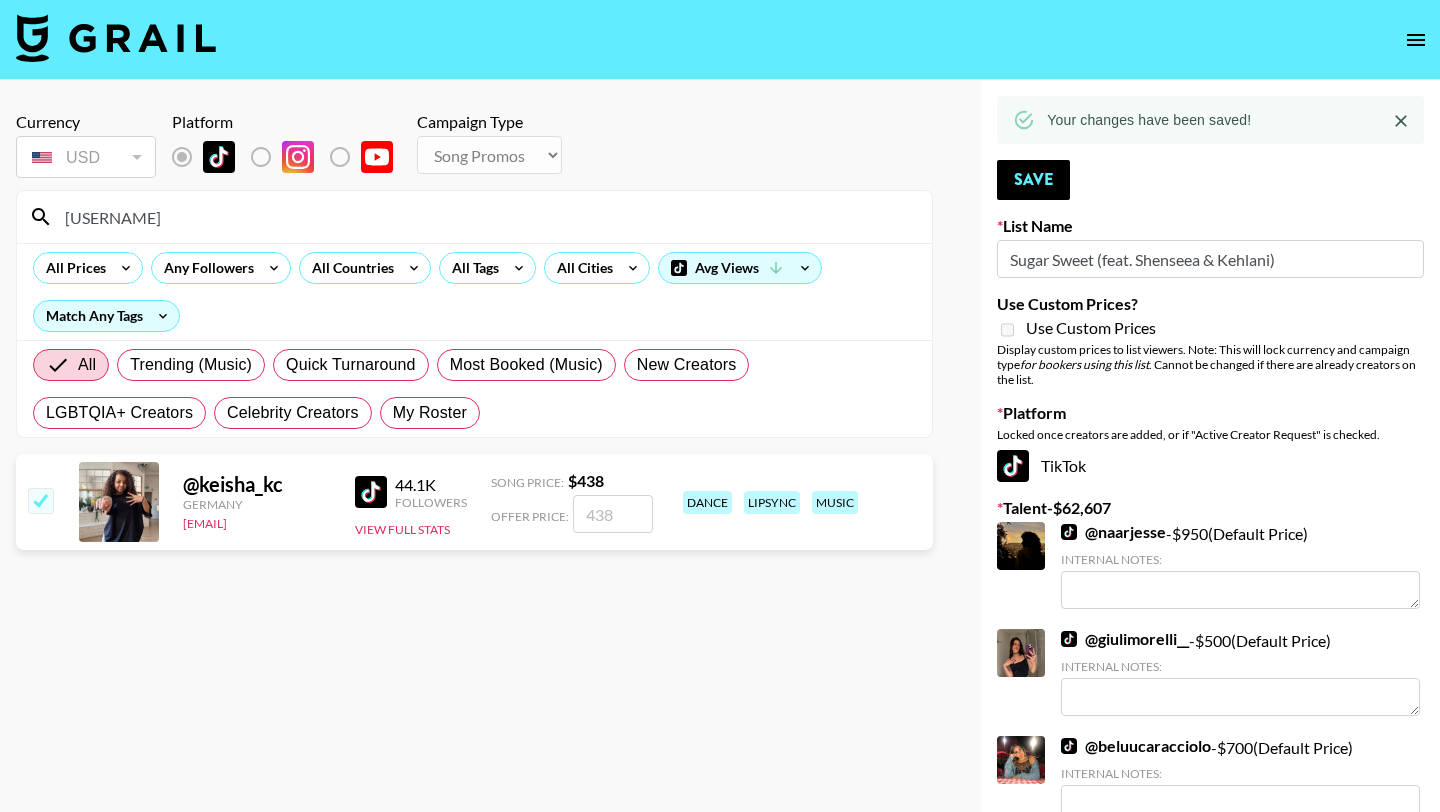 checkbox on "true" 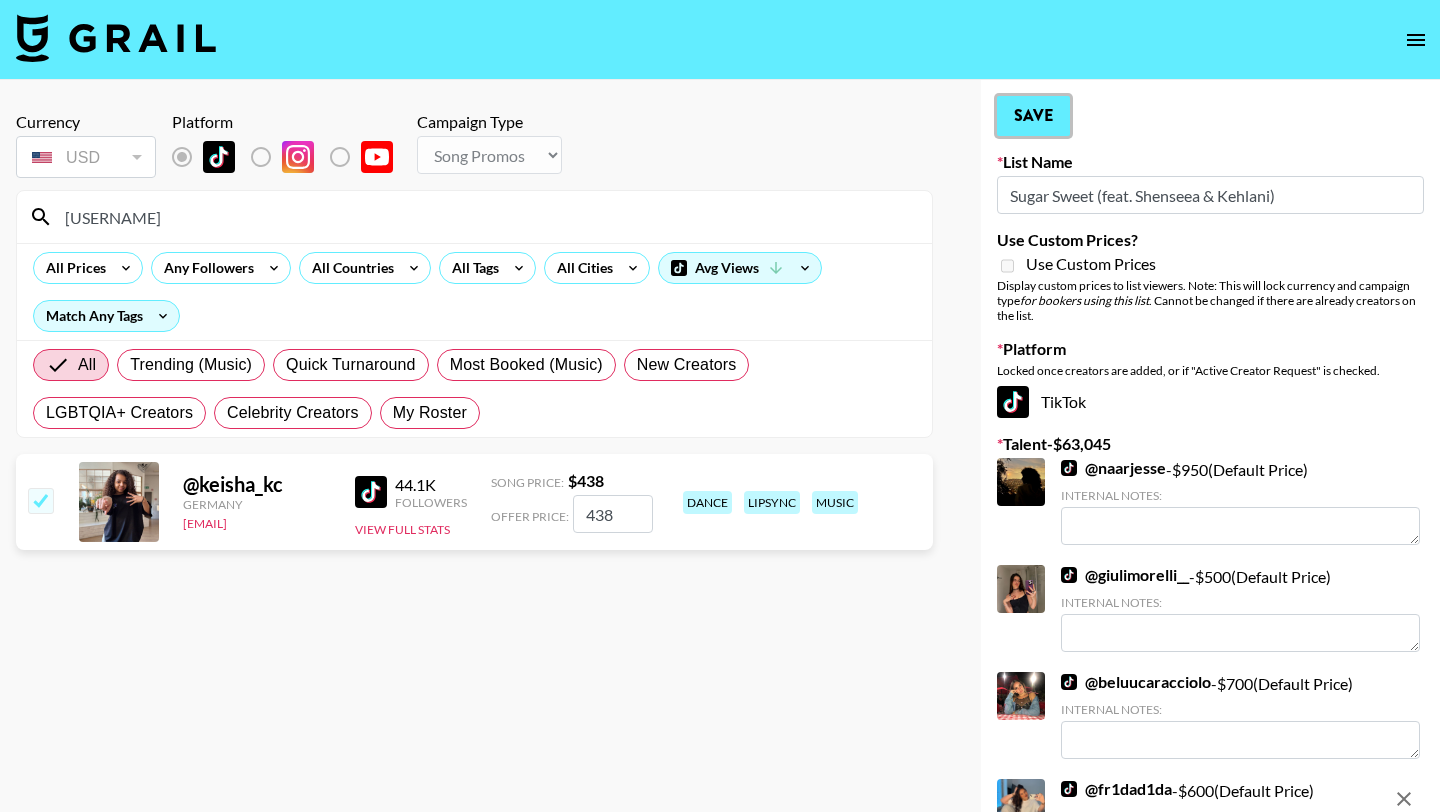 click on "Save" at bounding box center (1033, 116) 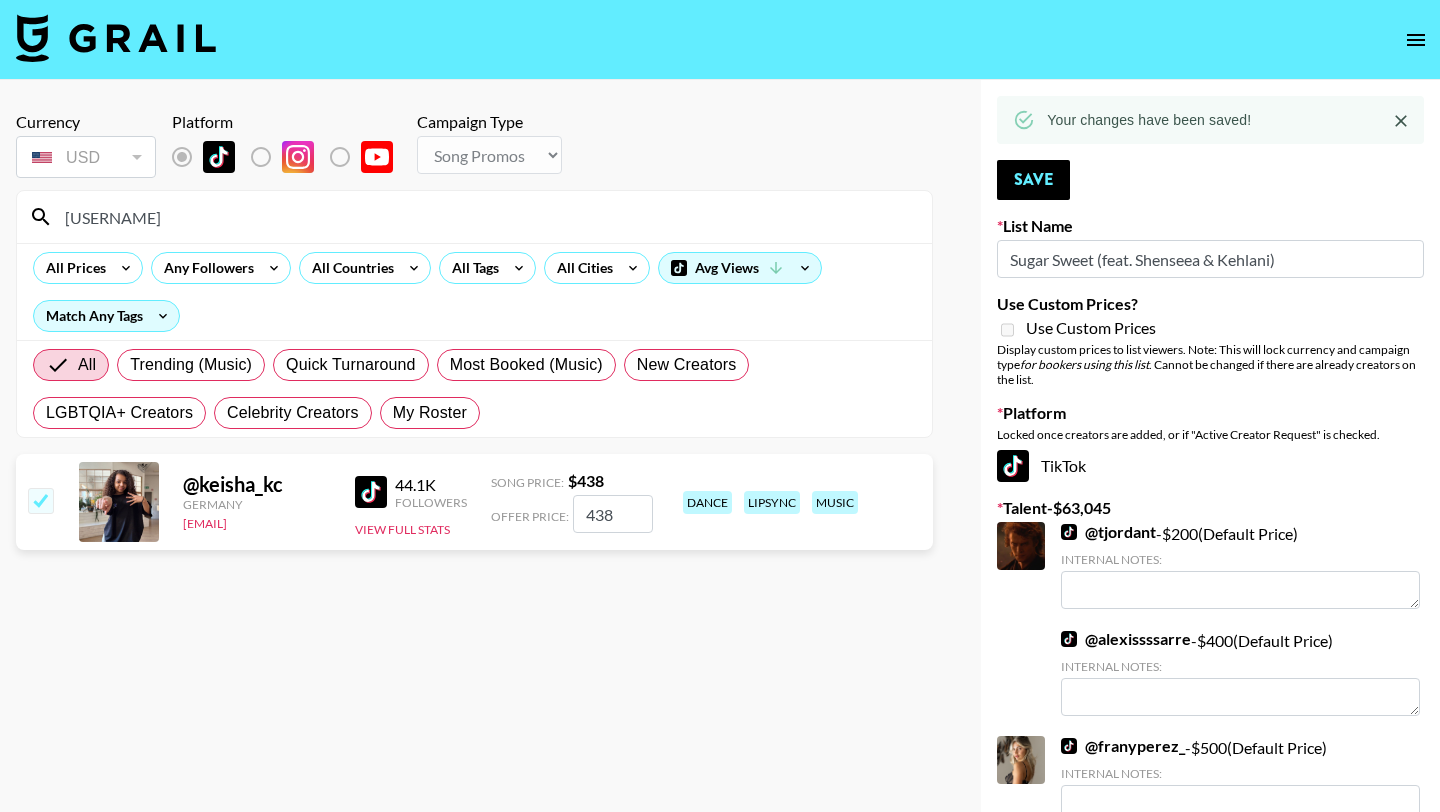click on "keisha" at bounding box center [486, 217] 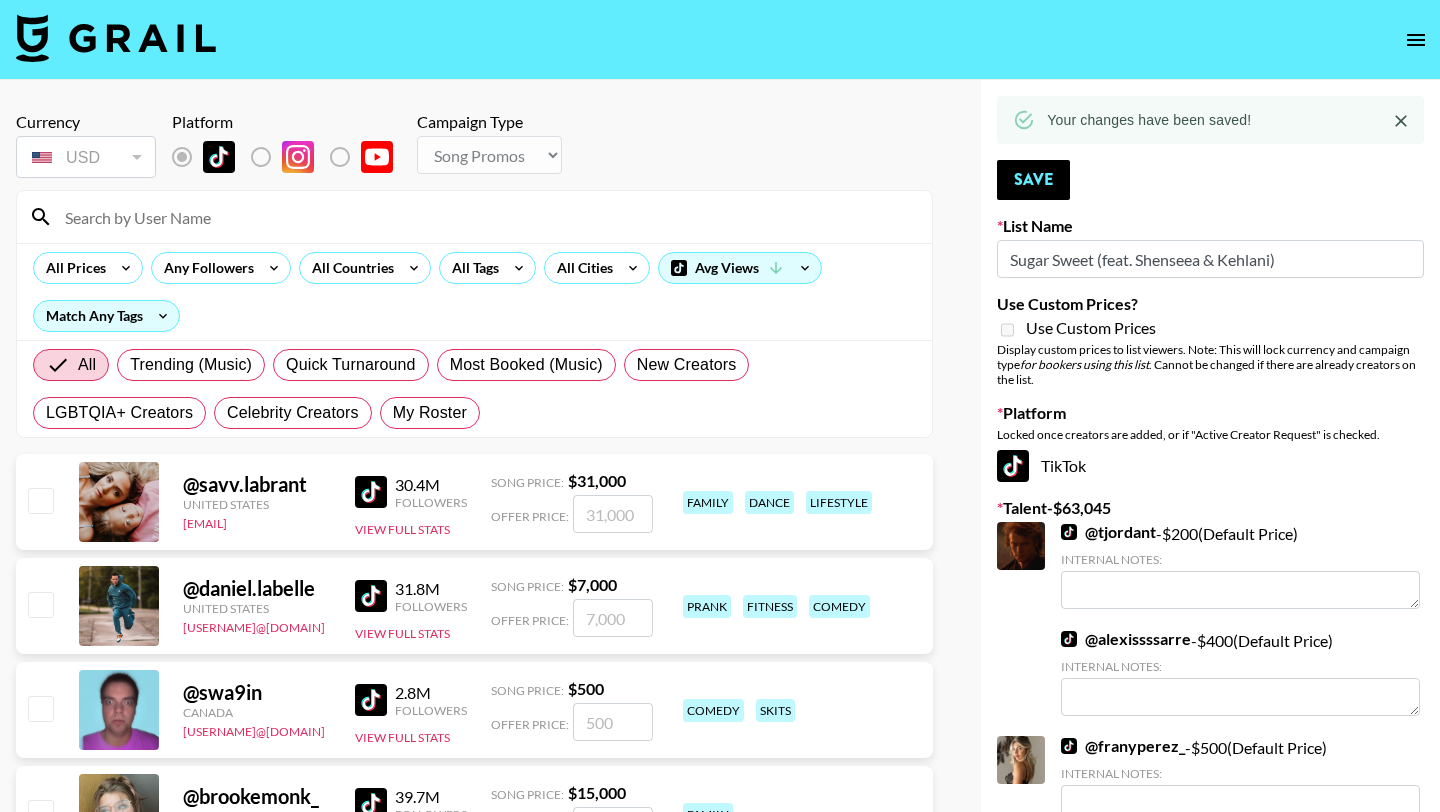 click at bounding box center (486, 217) 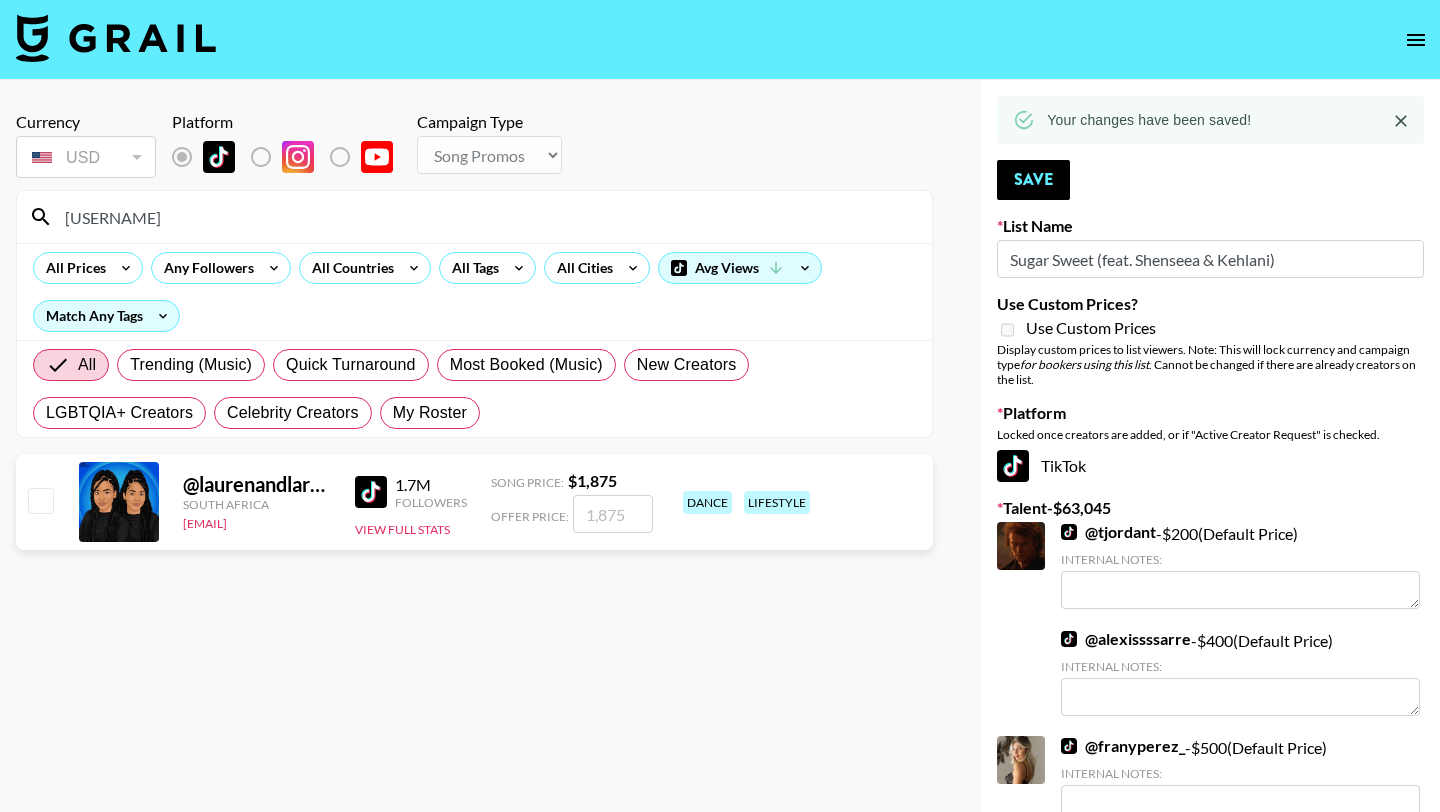 type on "laurenand" 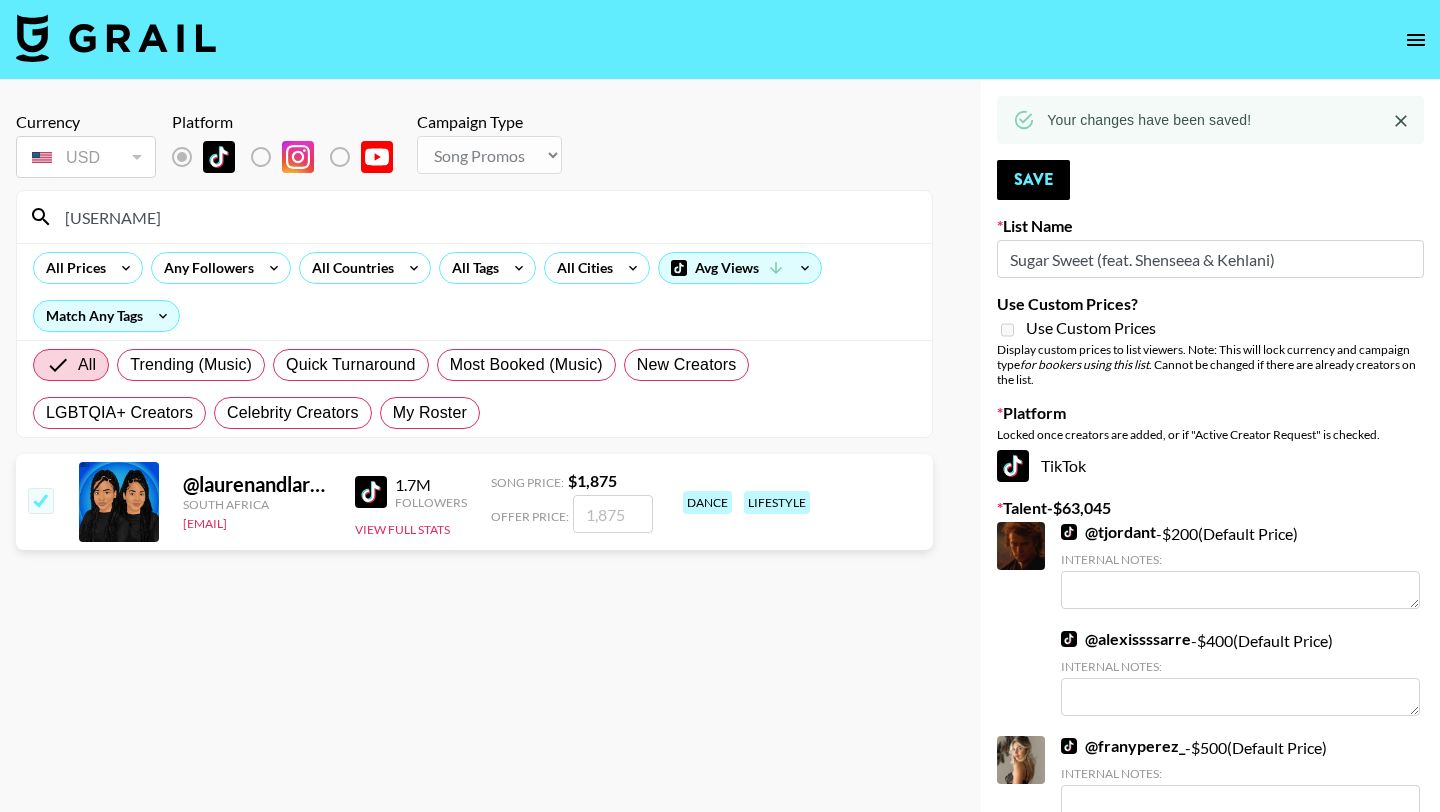 checkbox on "true" 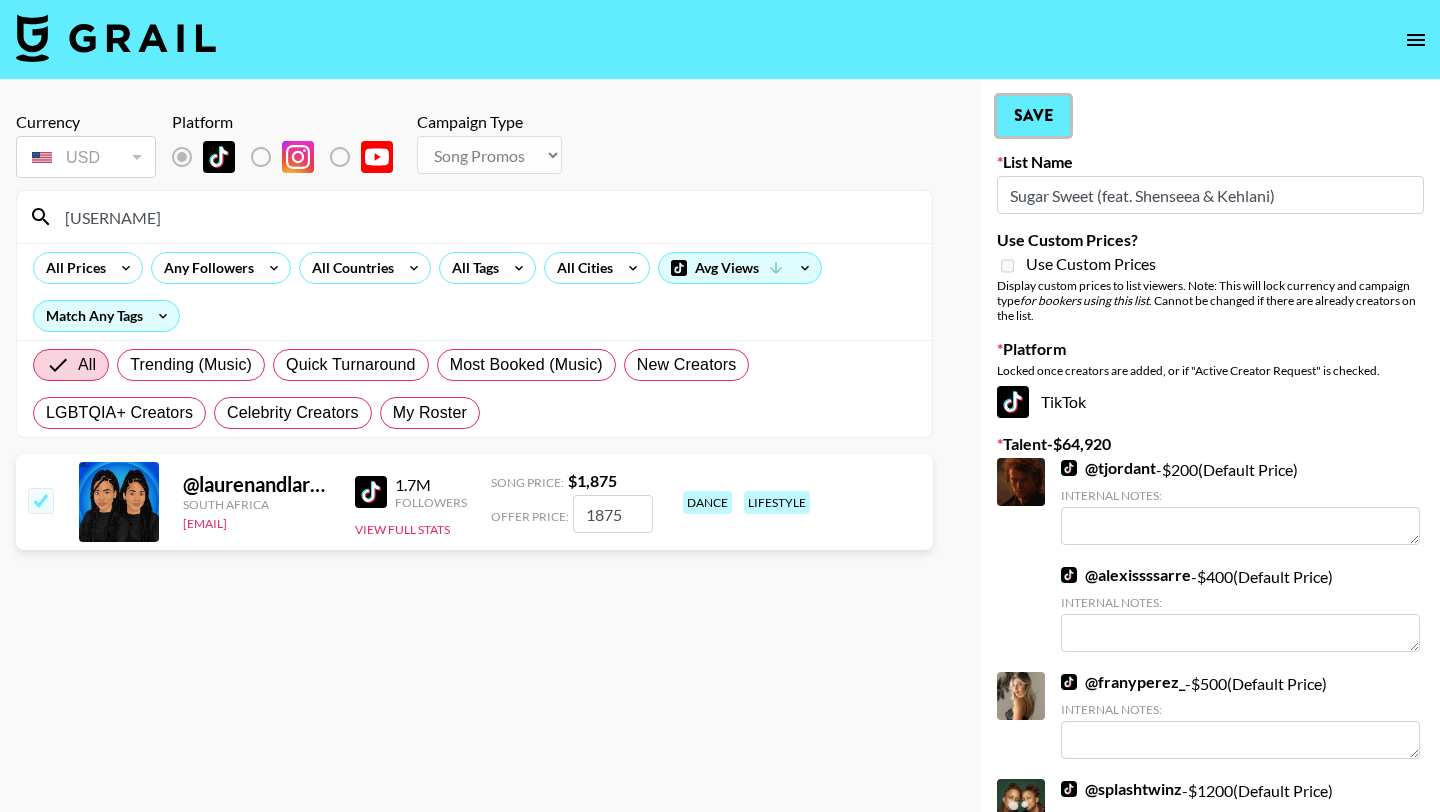 click on "Save" at bounding box center (1033, 116) 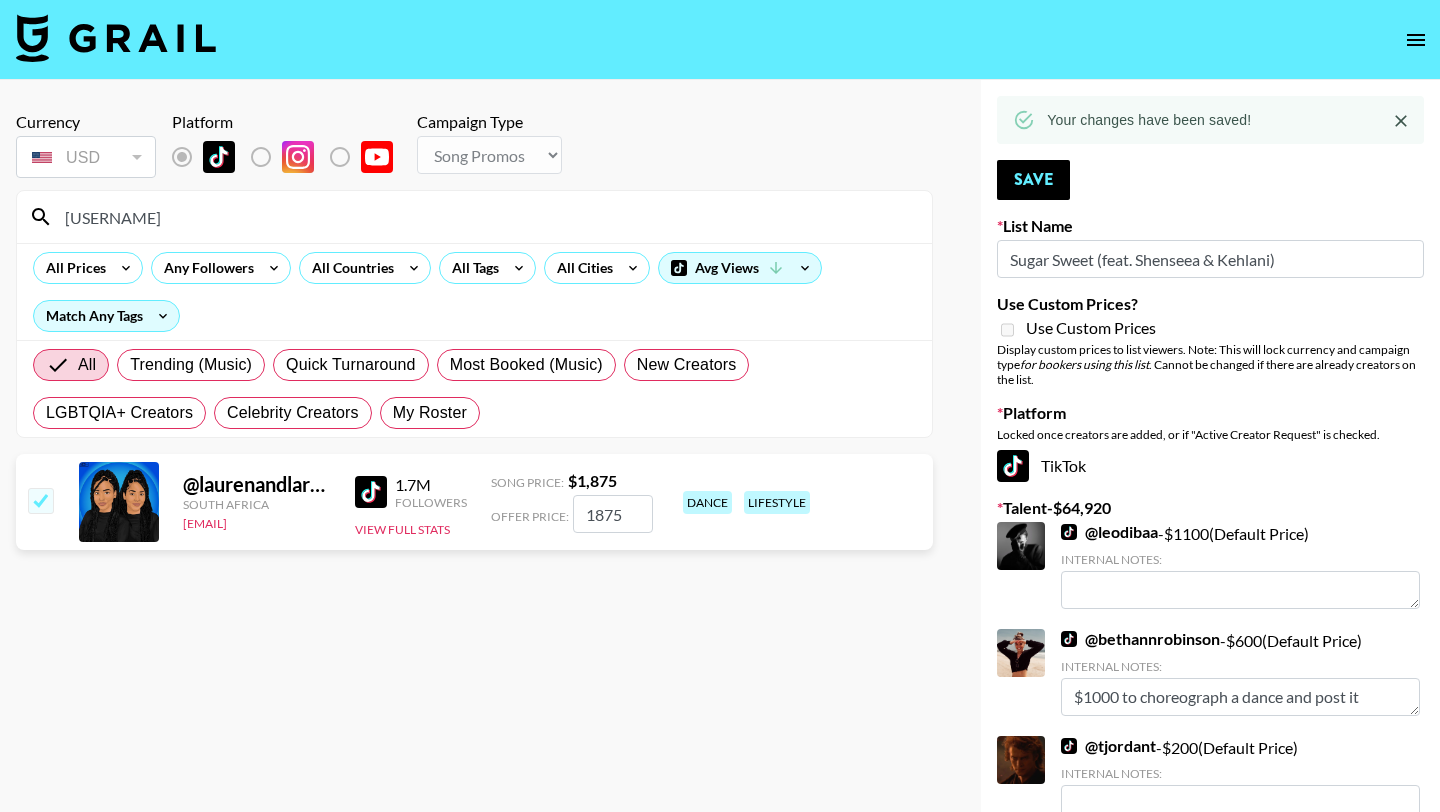 click on "laurenand" at bounding box center (486, 217) 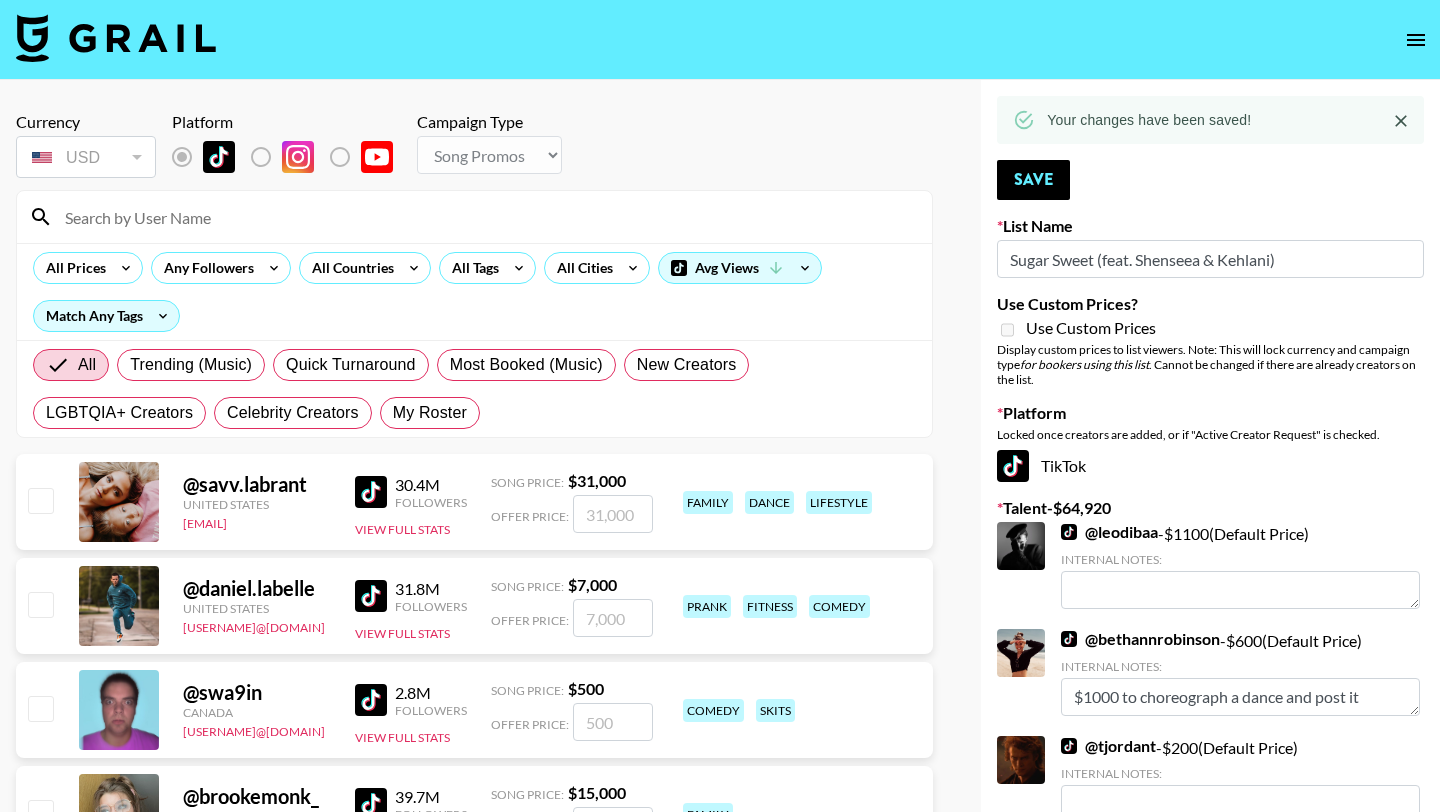 click at bounding box center [486, 217] 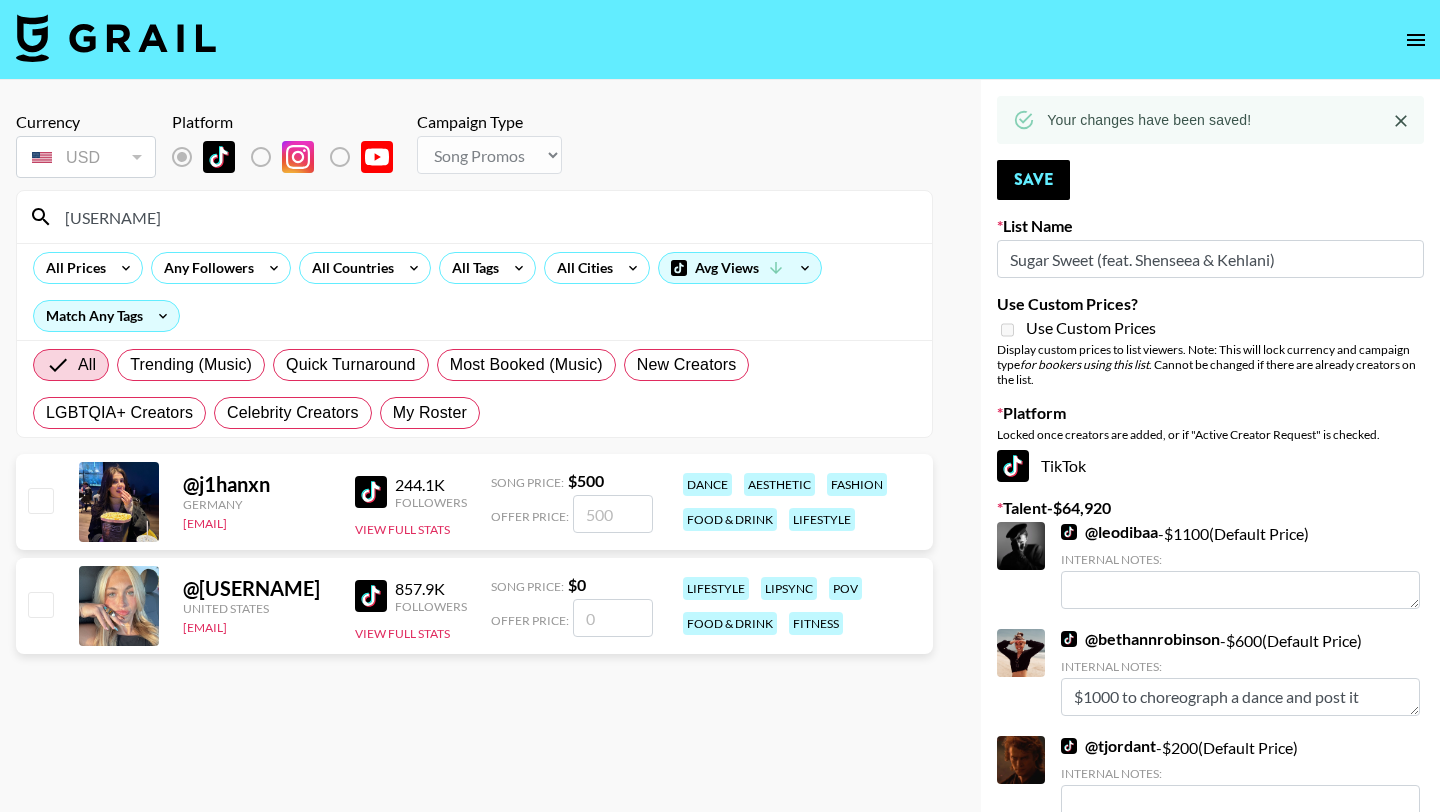 type on "j1" 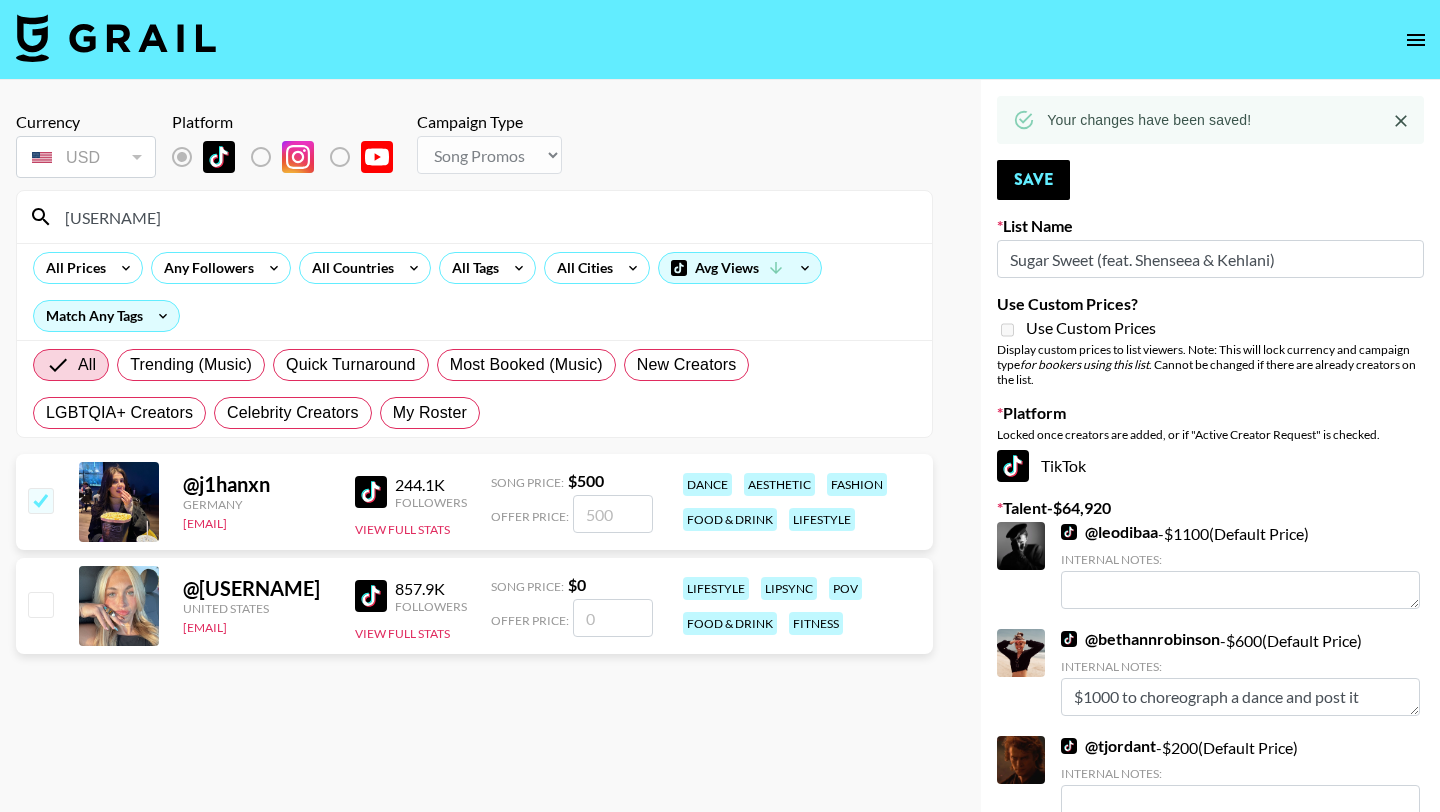checkbox on "true" 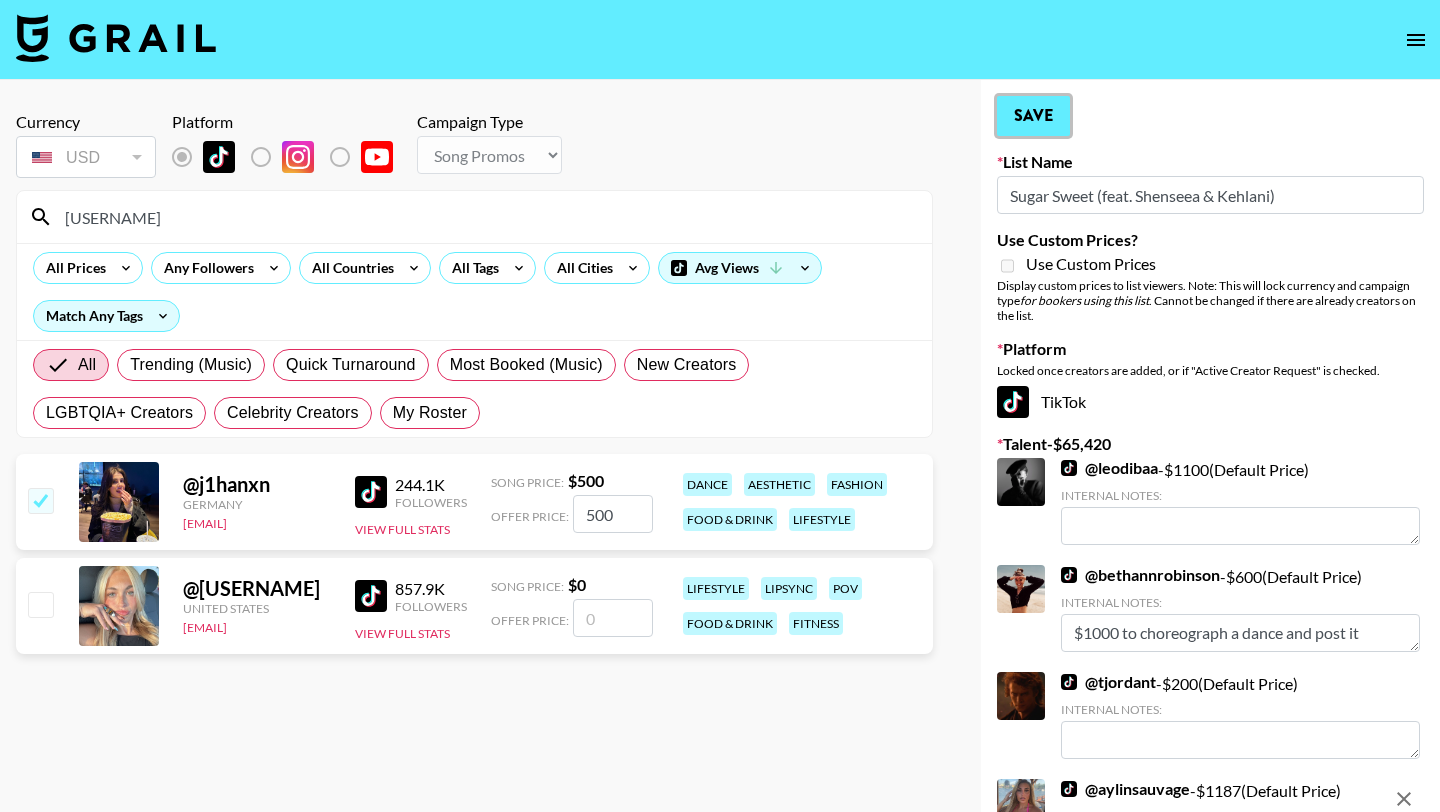 click on "Save" at bounding box center (1033, 116) 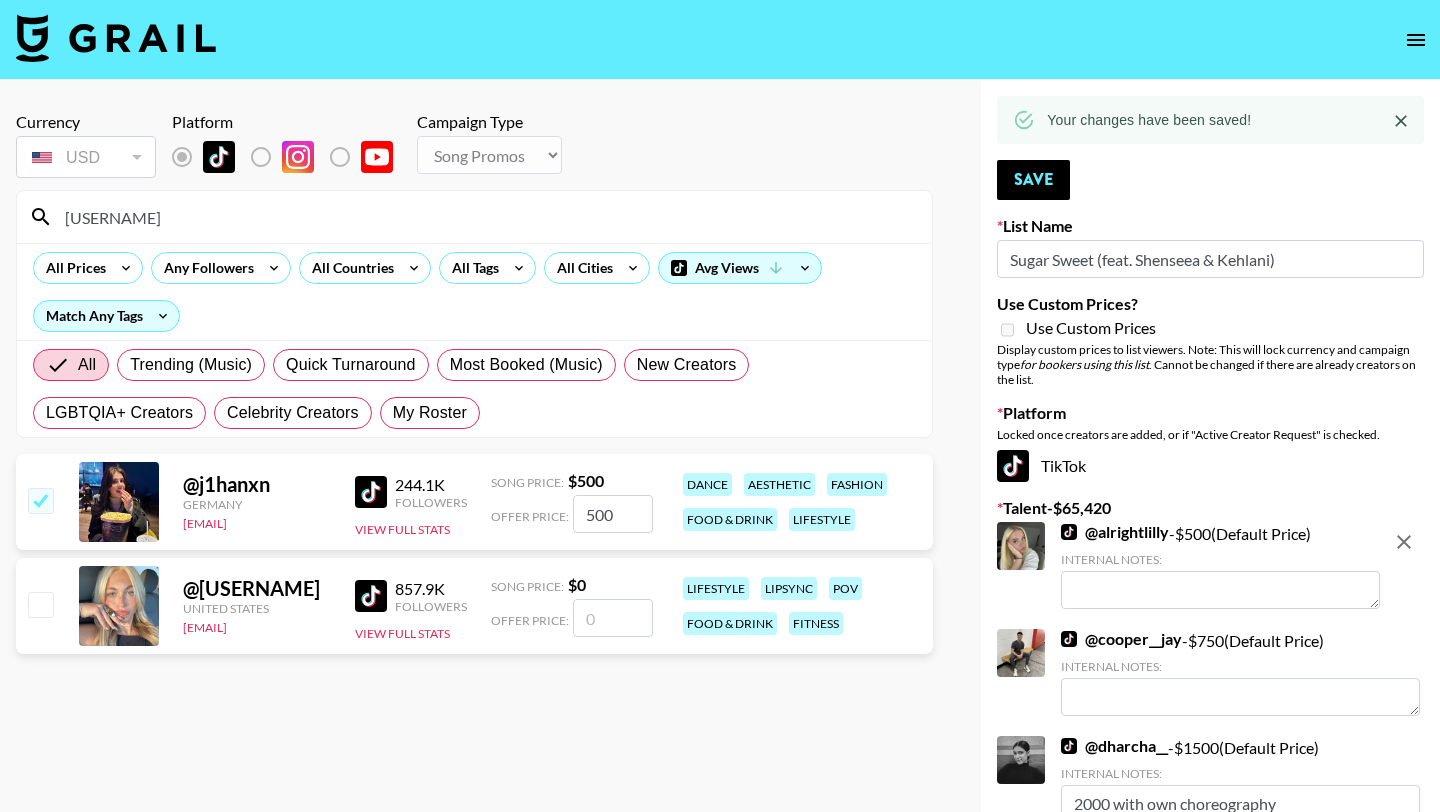 click on "j1" at bounding box center [486, 217] 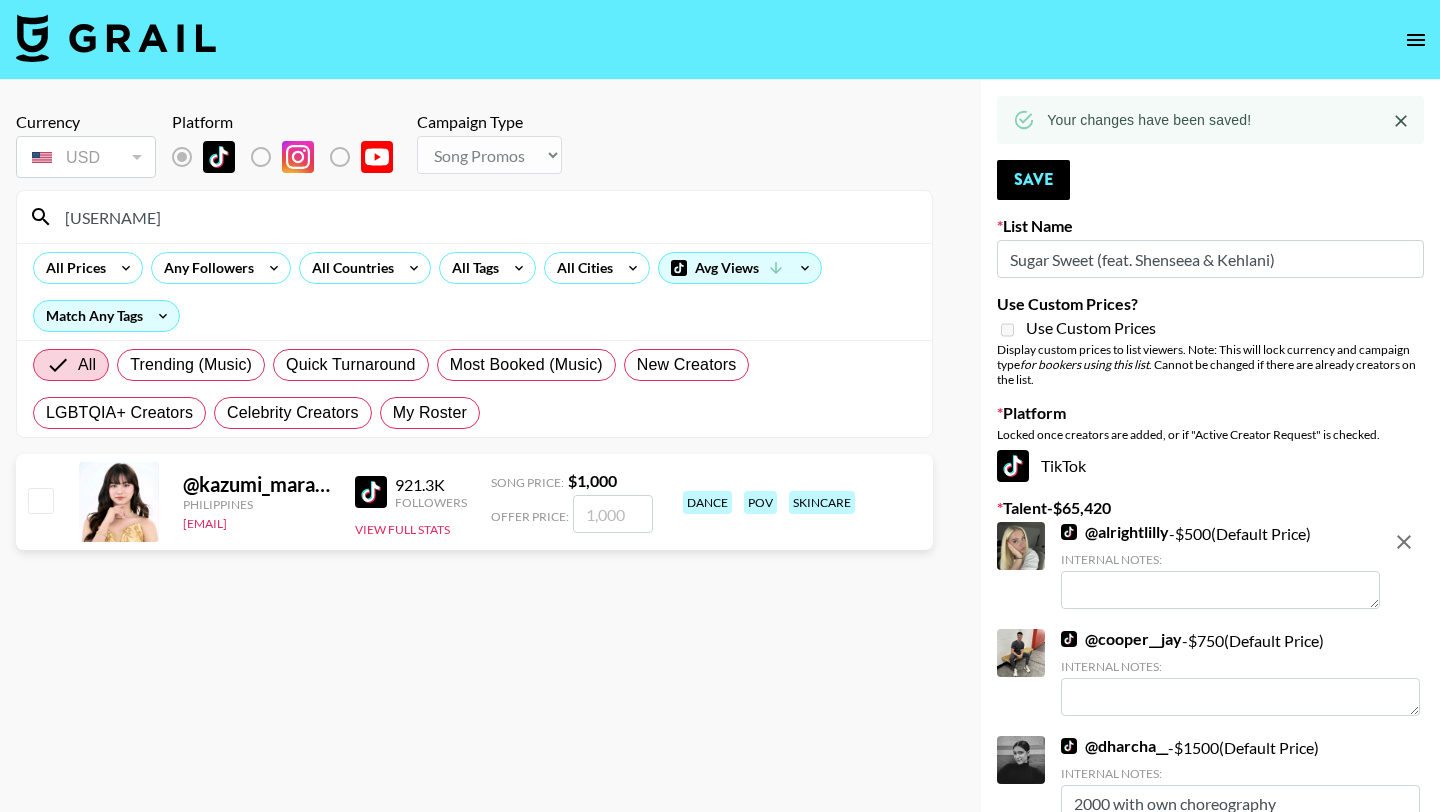 type on "kazum" 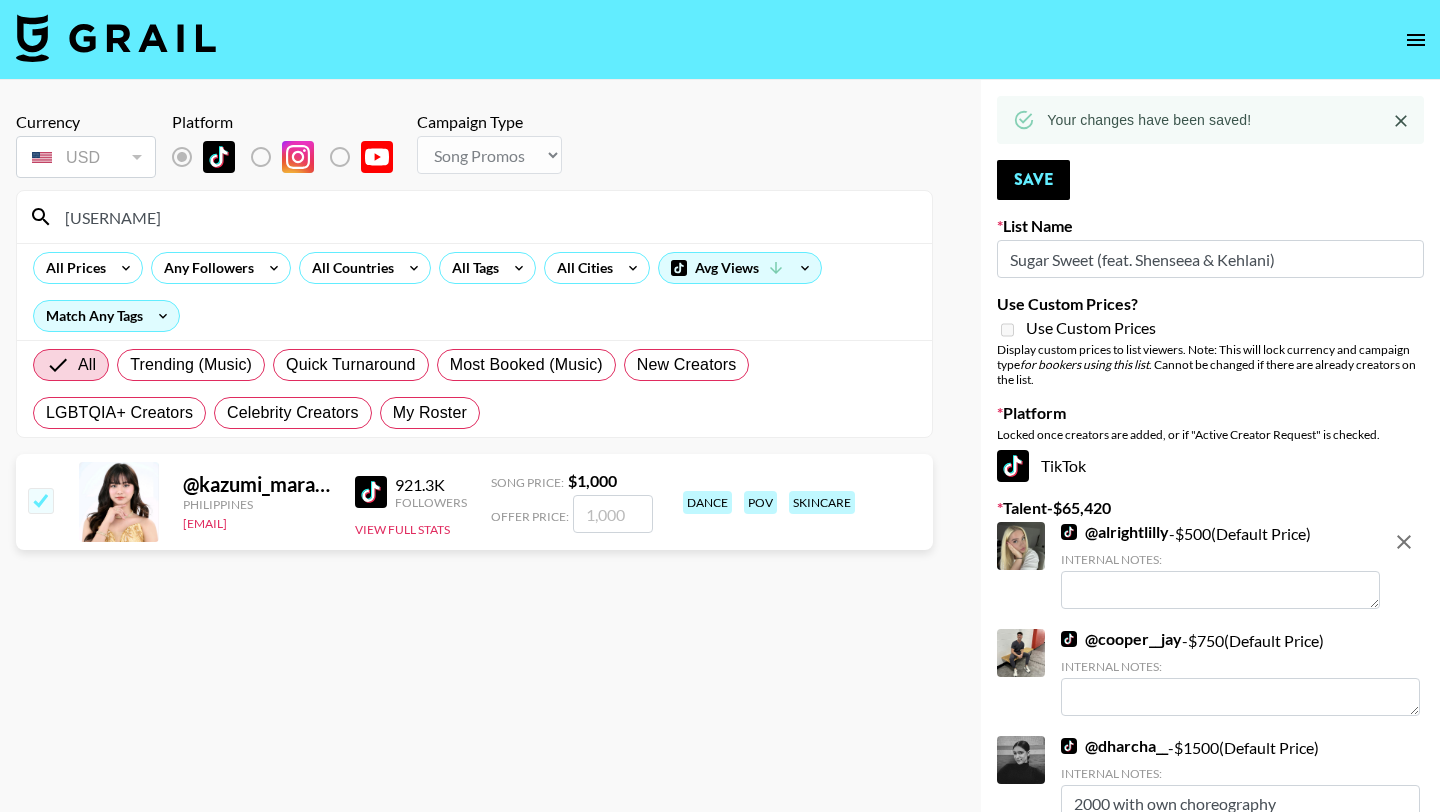 checkbox on "true" 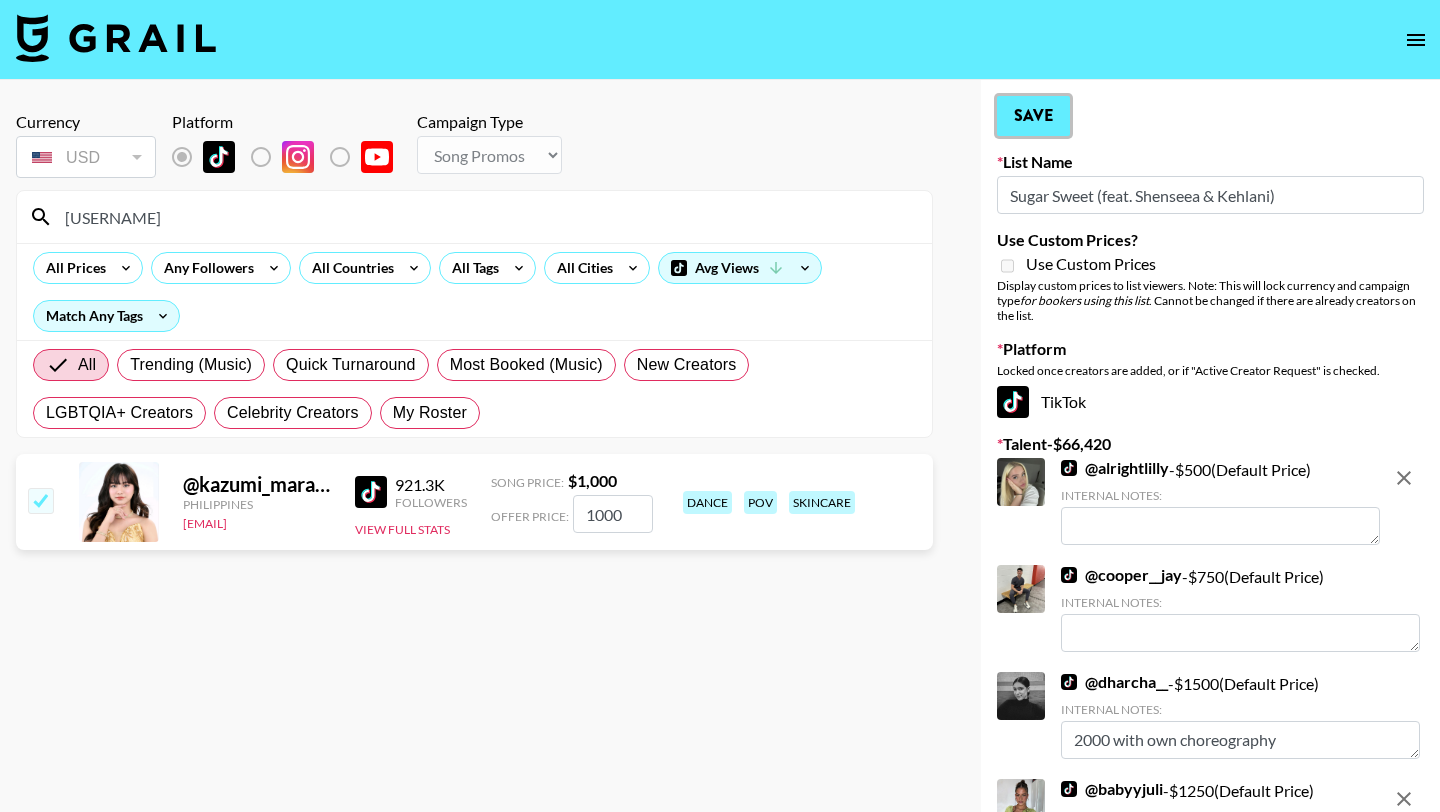 click on "Save" at bounding box center [1033, 116] 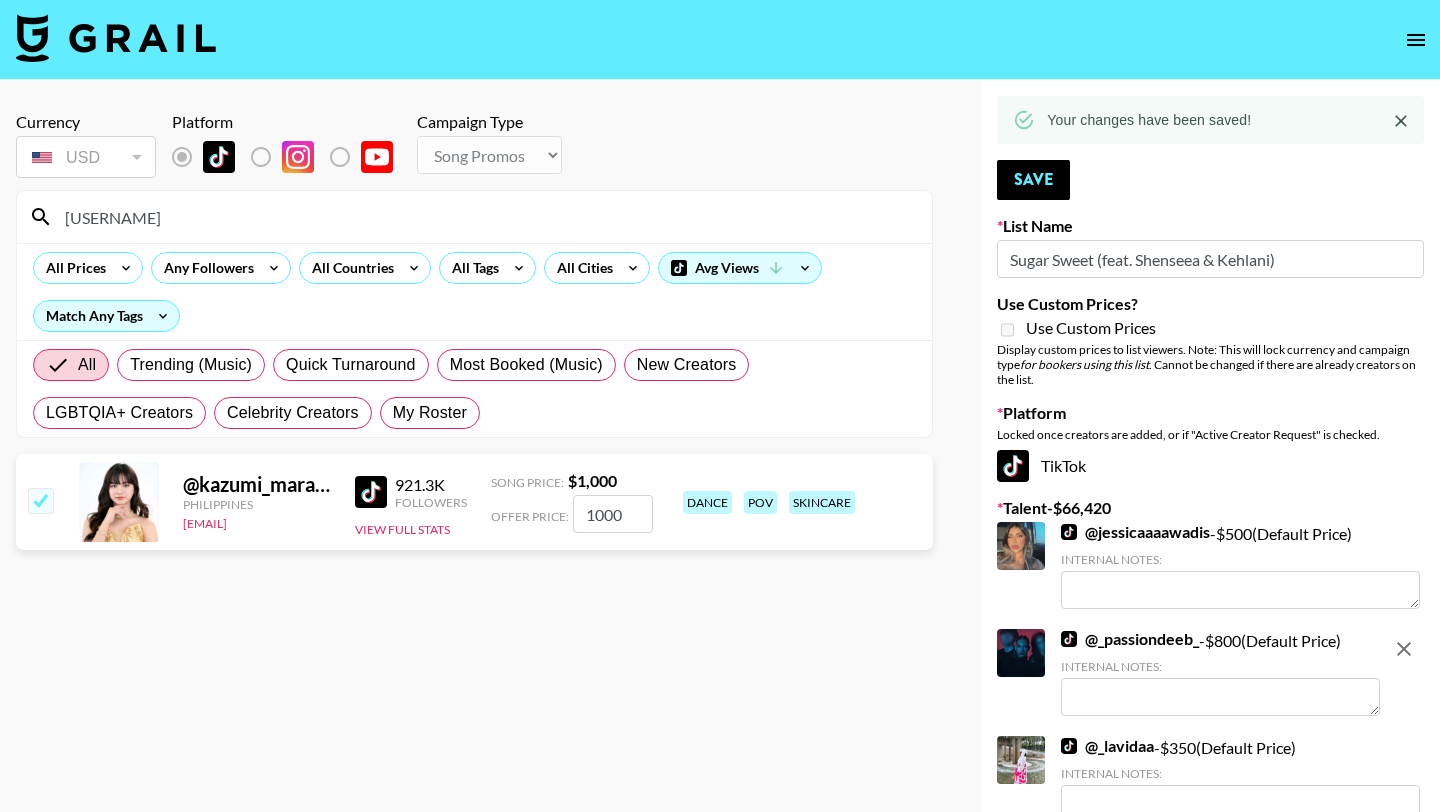 click on "kazum" at bounding box center (486, 217) 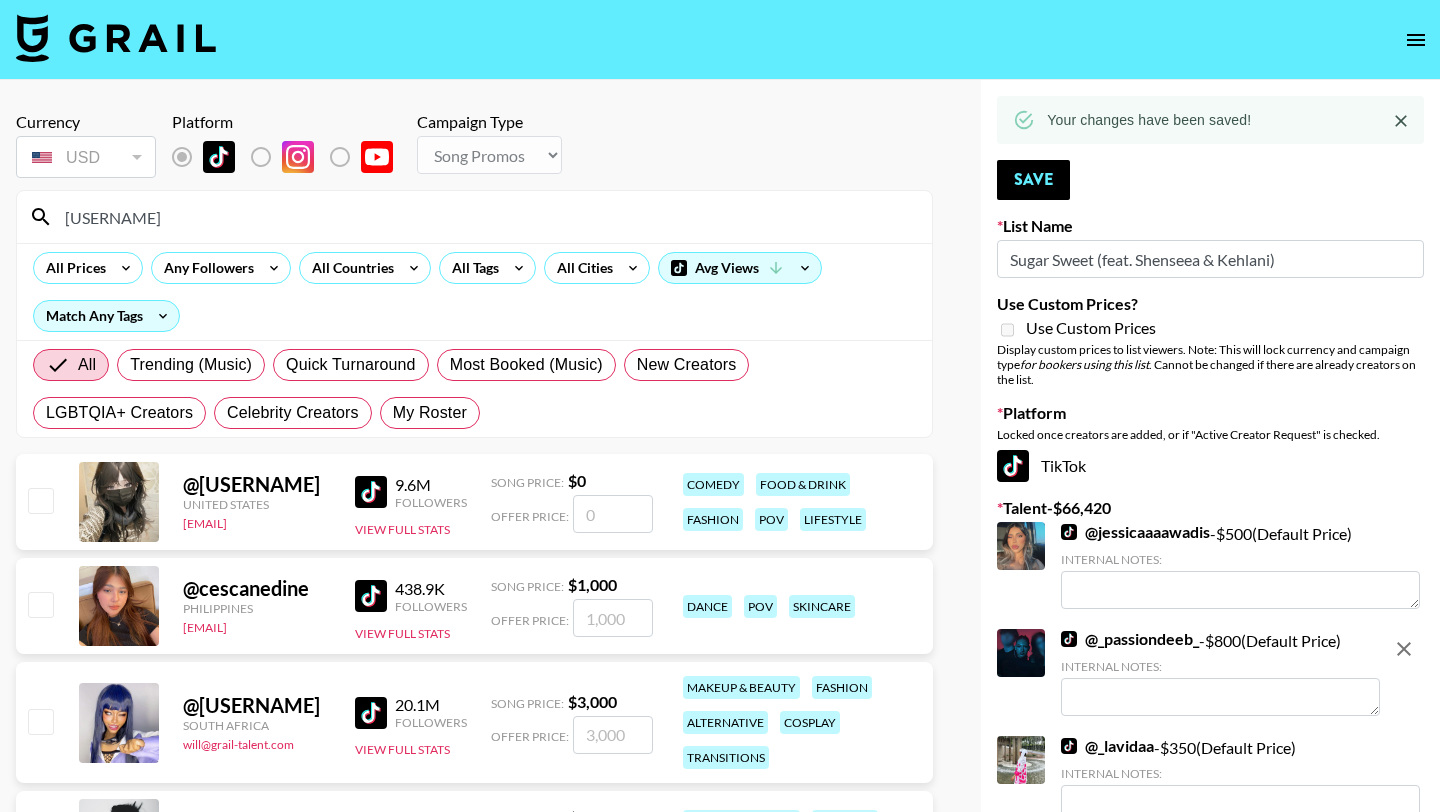 type on "ces" 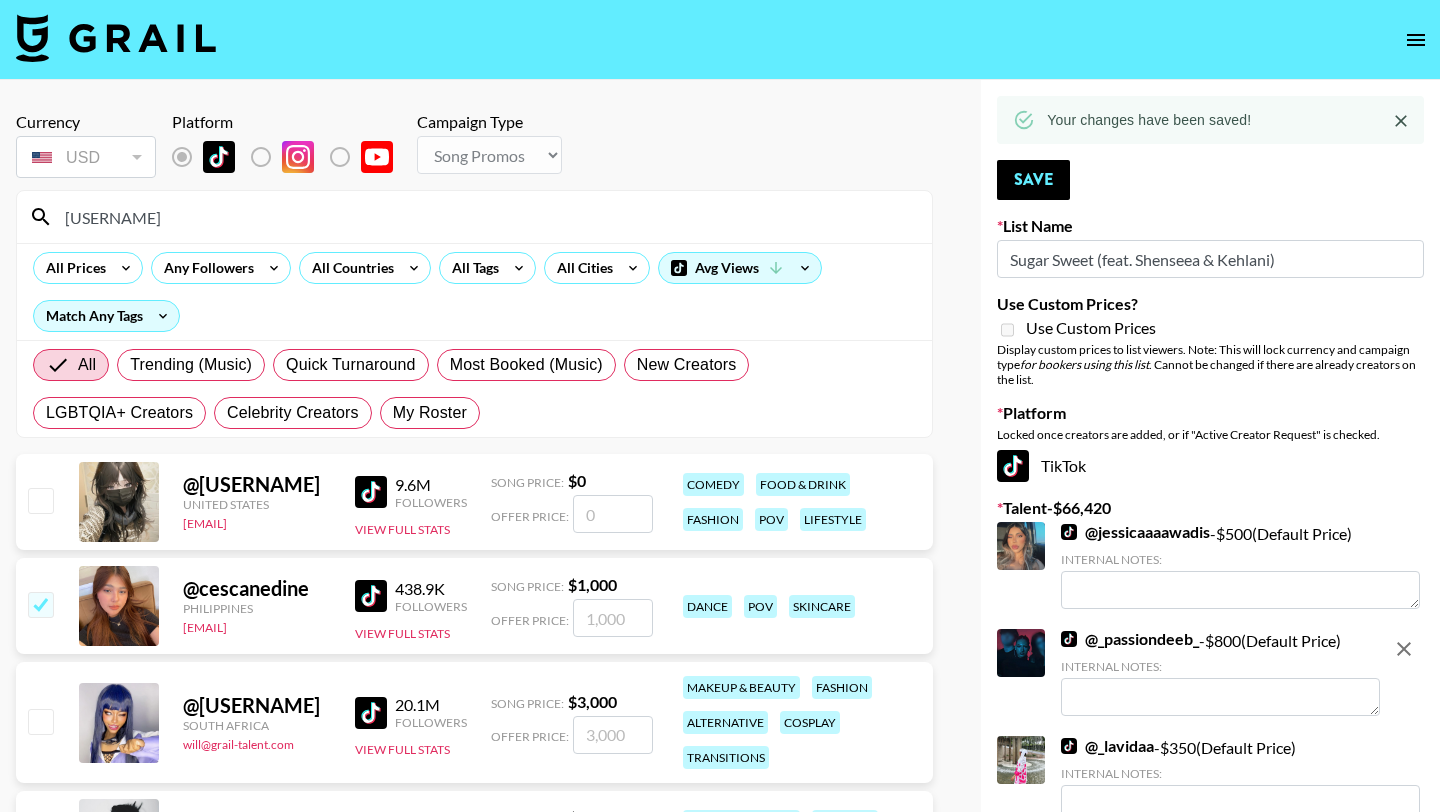 checkbox on "true" 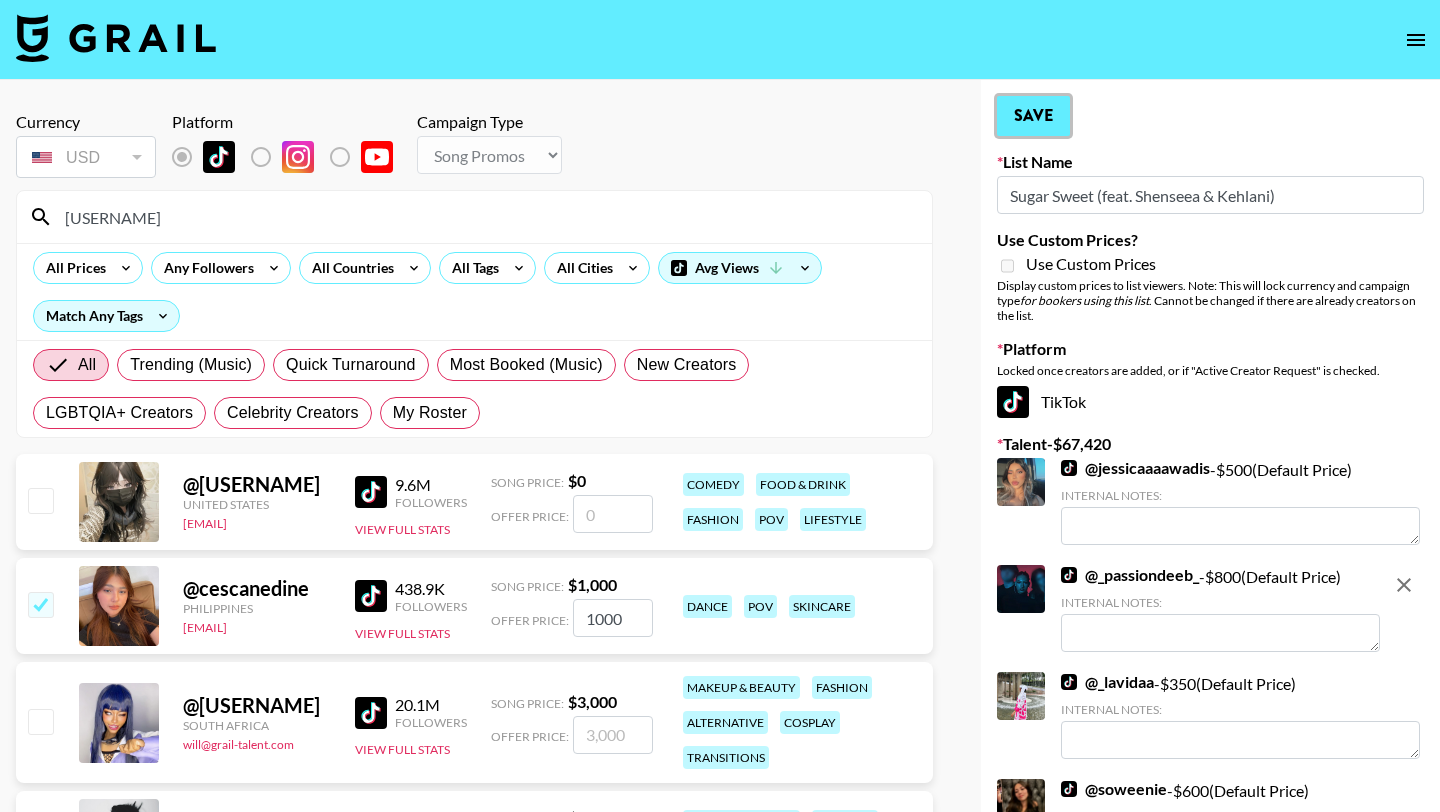click on "Save" at bounding box center [1033, 116] 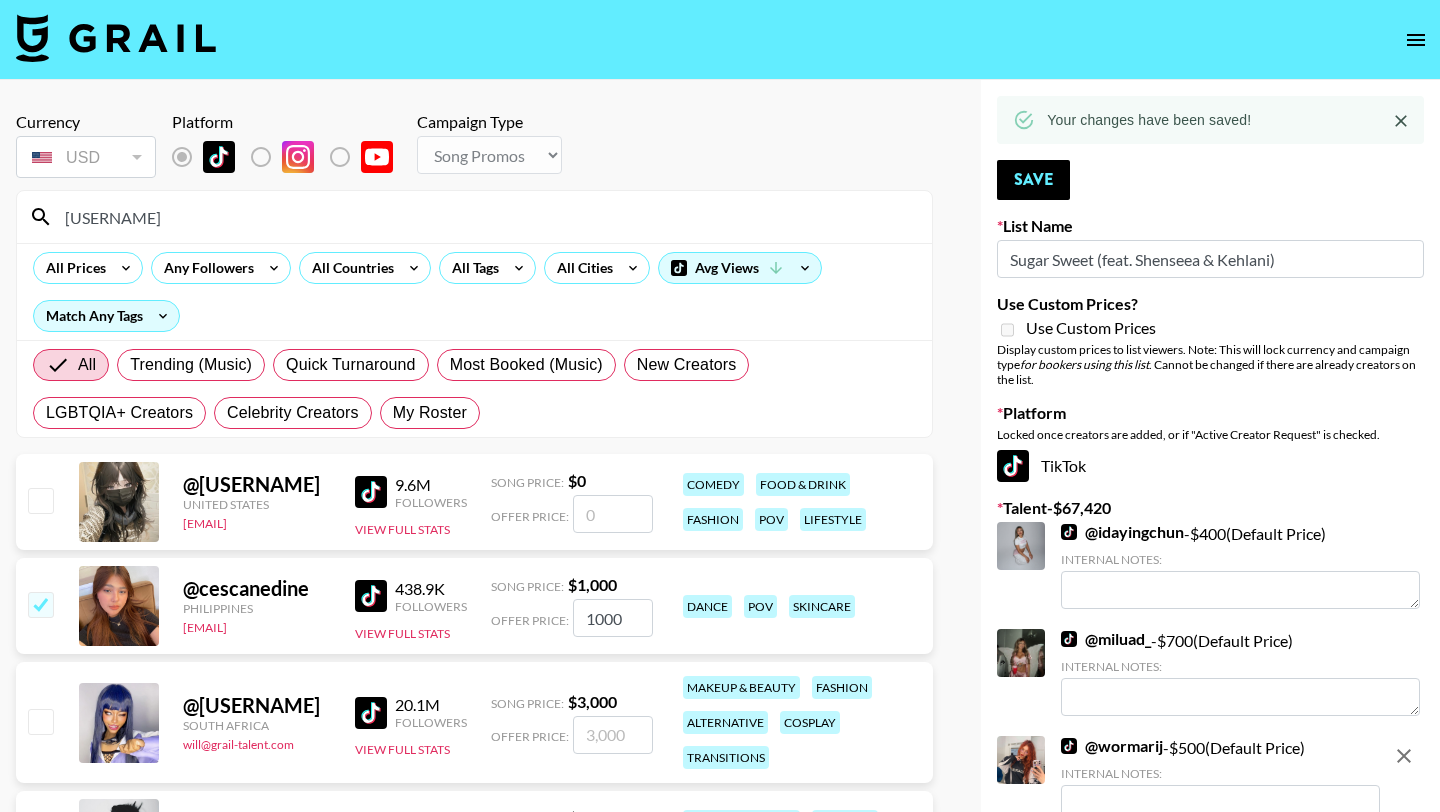 click on "ces" at bounding box center (486, 217) 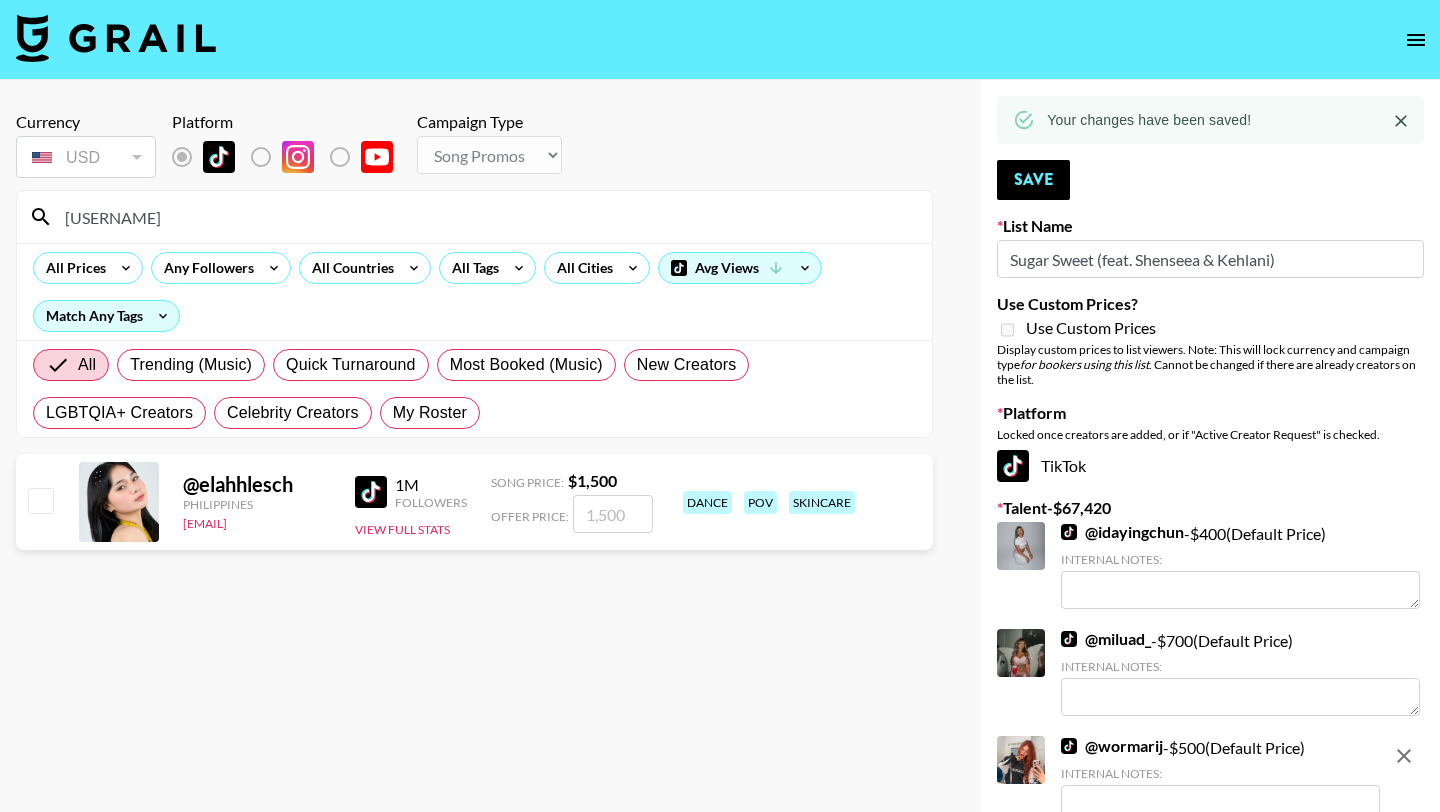 type on "elahh" 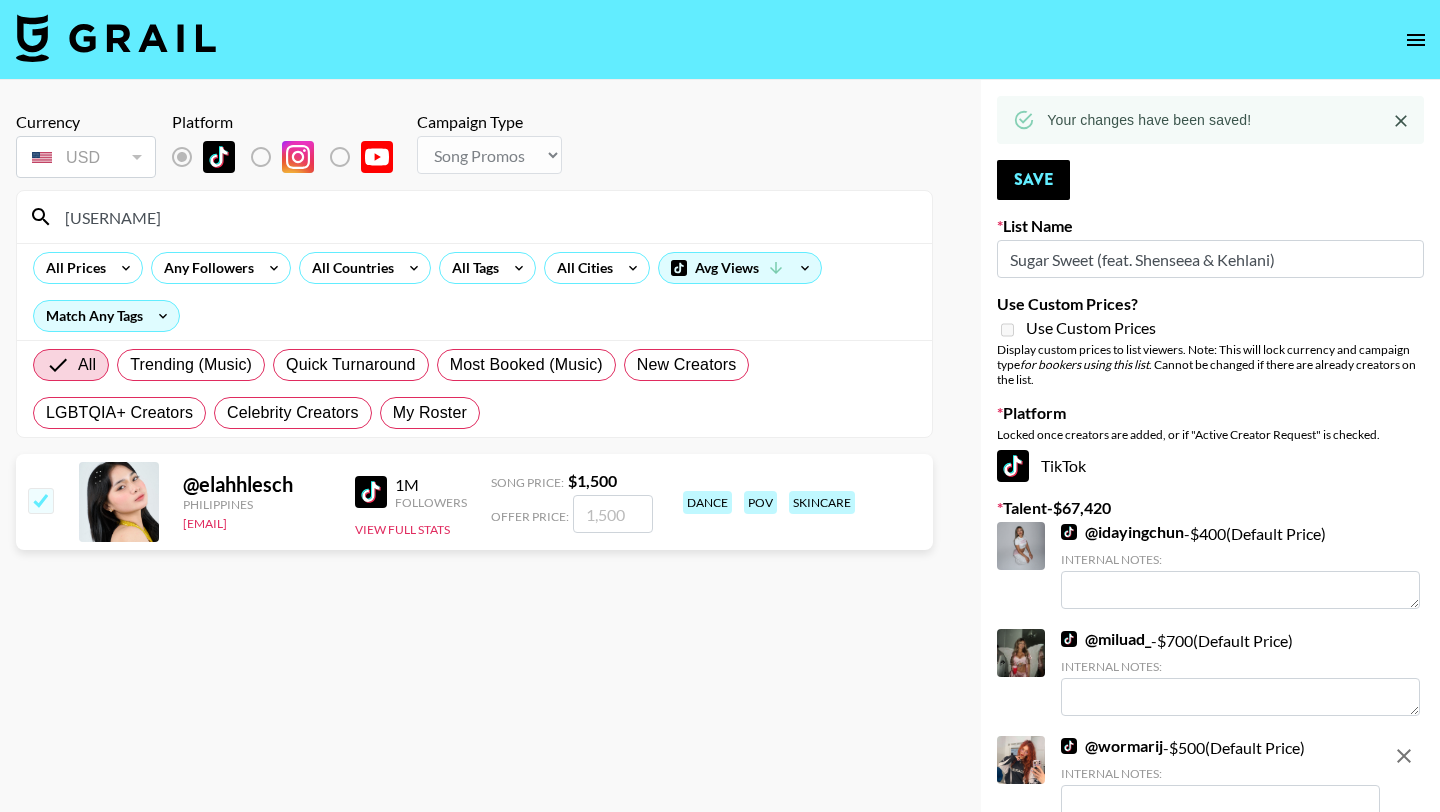 checkbox on "true" 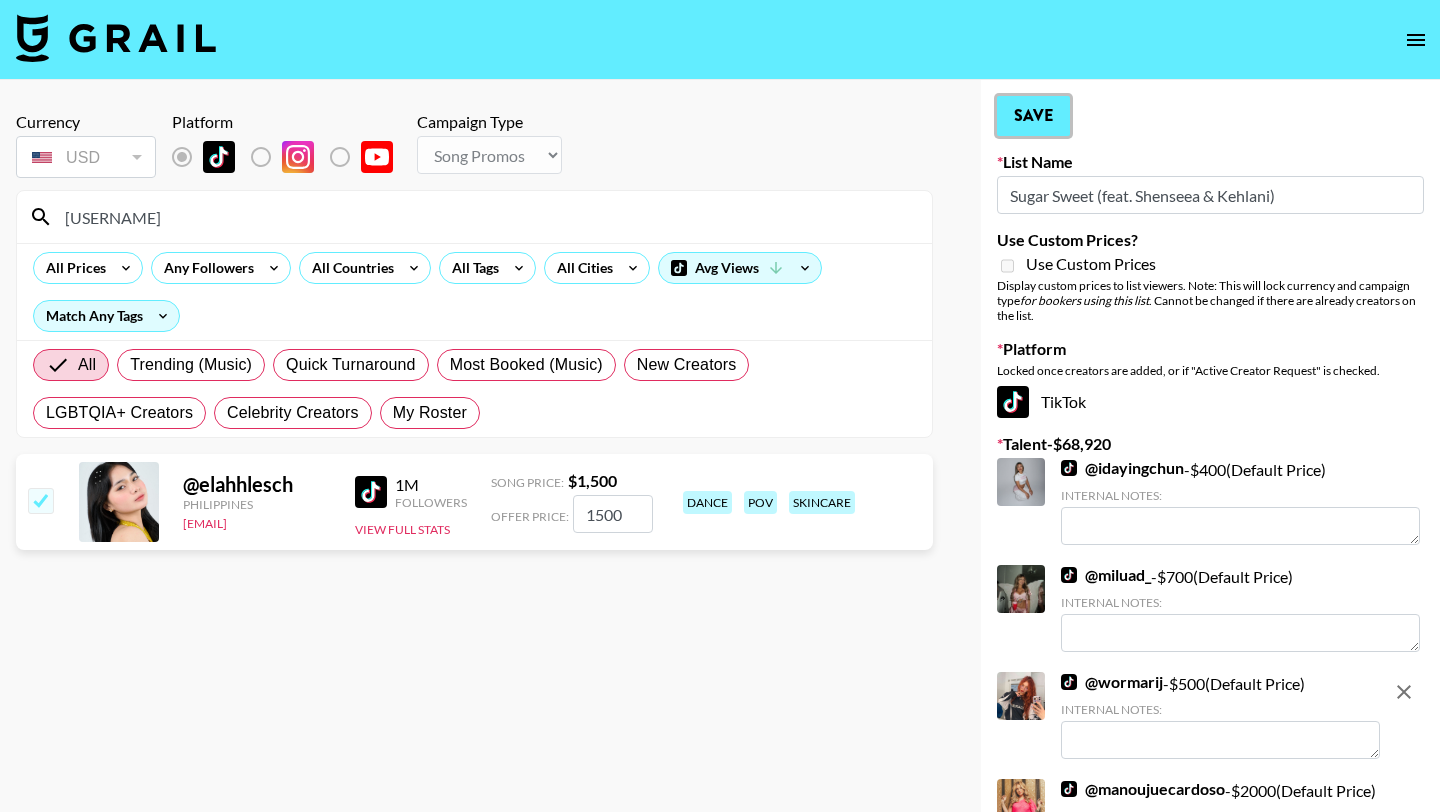 click on "Save" at bounding box center (1033, 116) 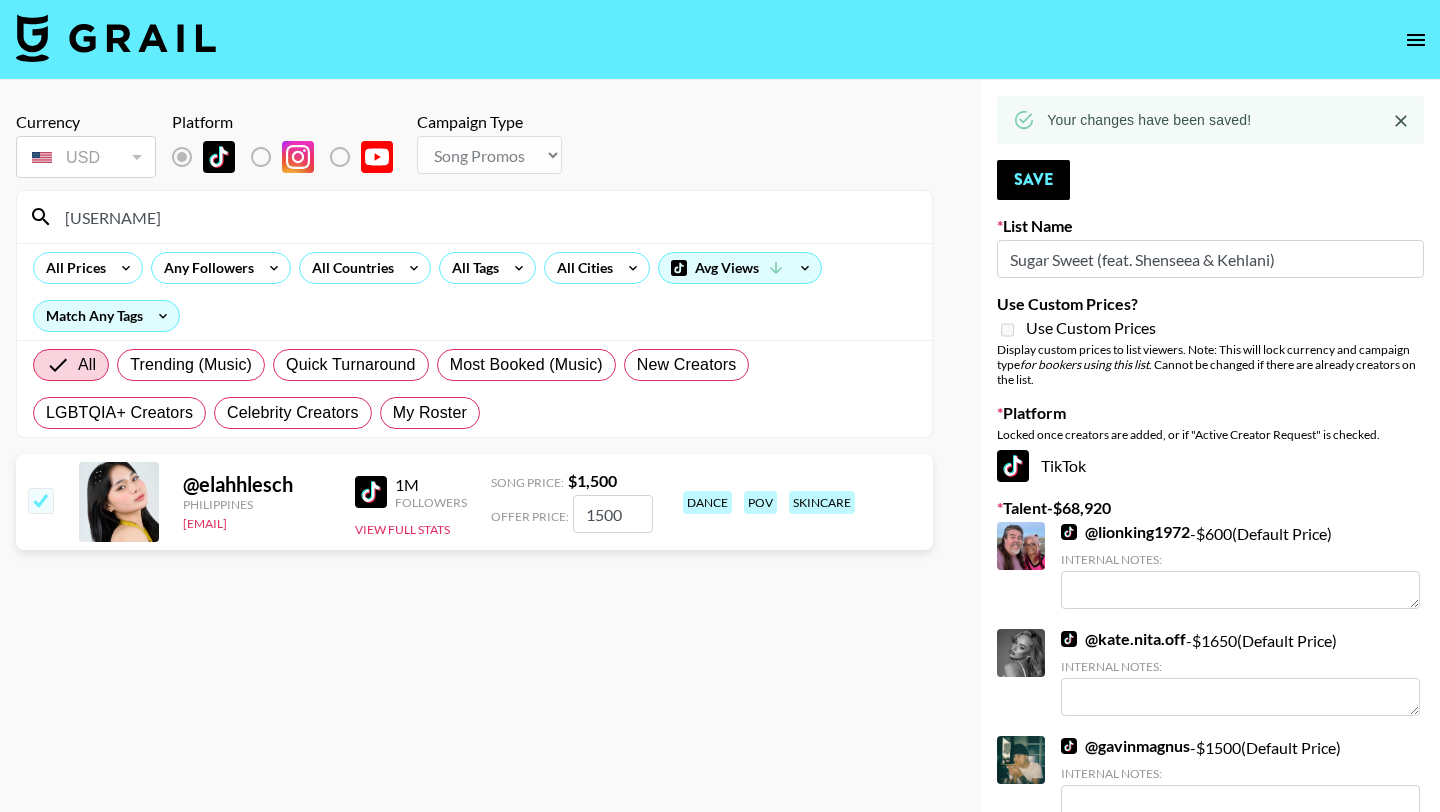 click on "elahh" at bounding box center [486, 217] 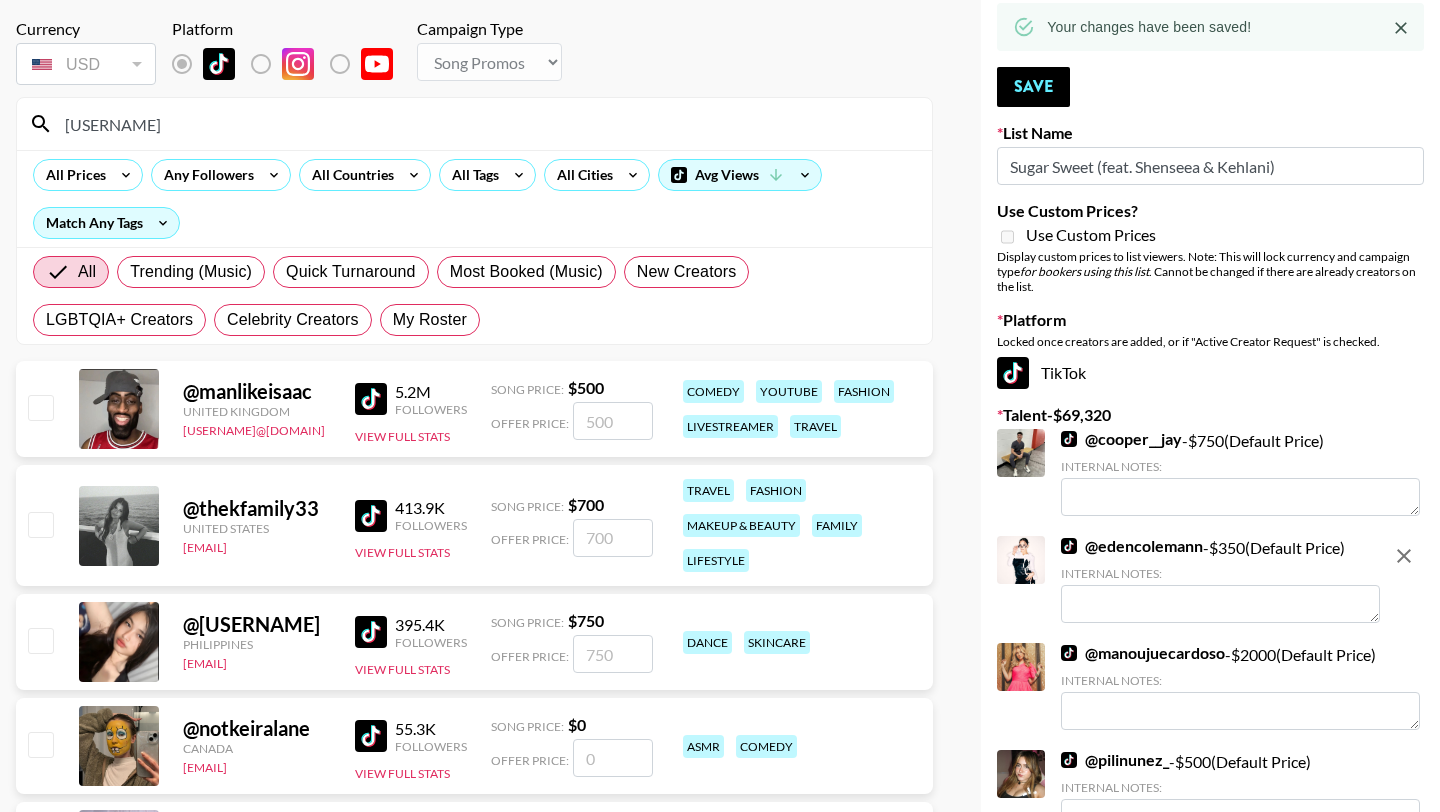 scroll, scrollTop: 113, scrollLeft: 0, axis: vertical 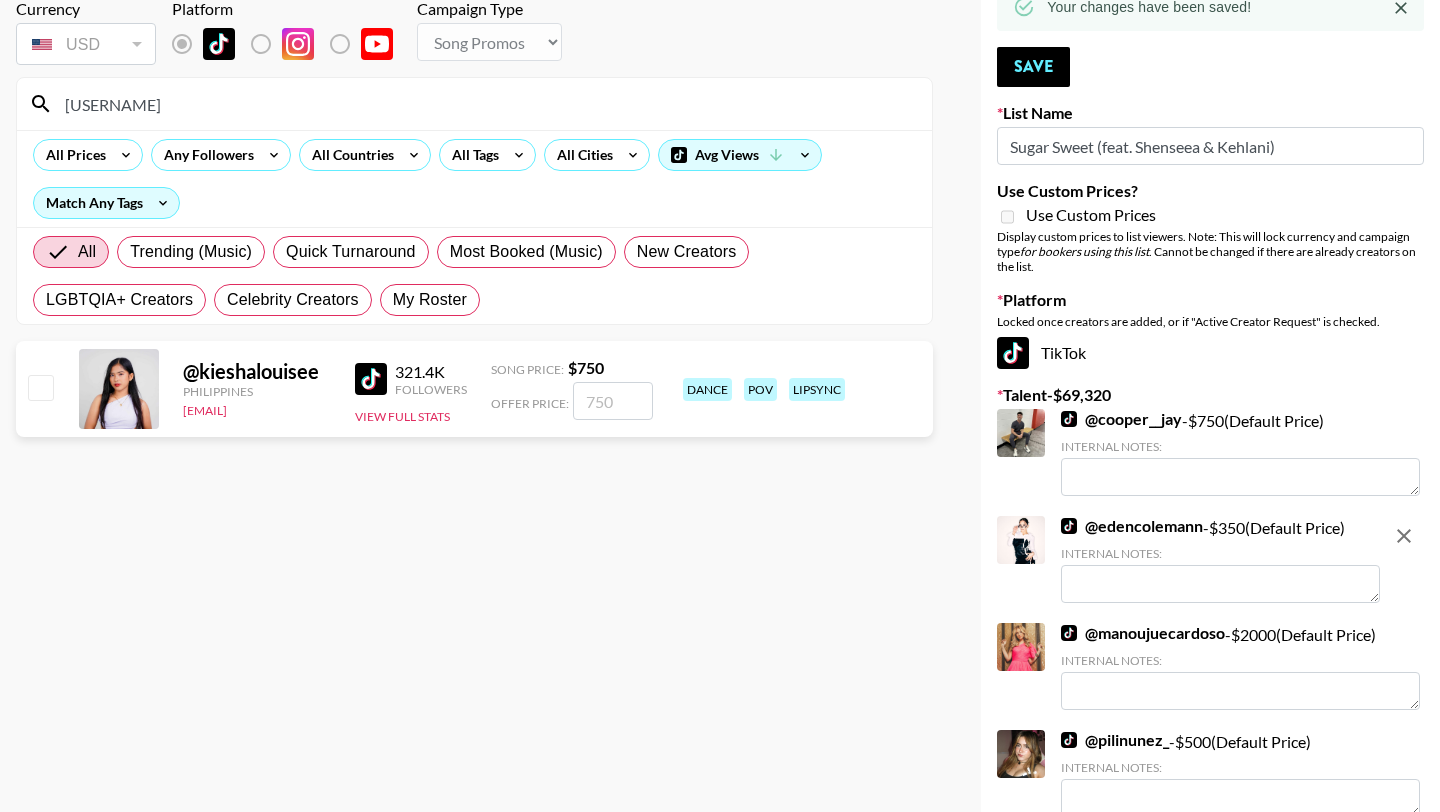 type on "kiesha" 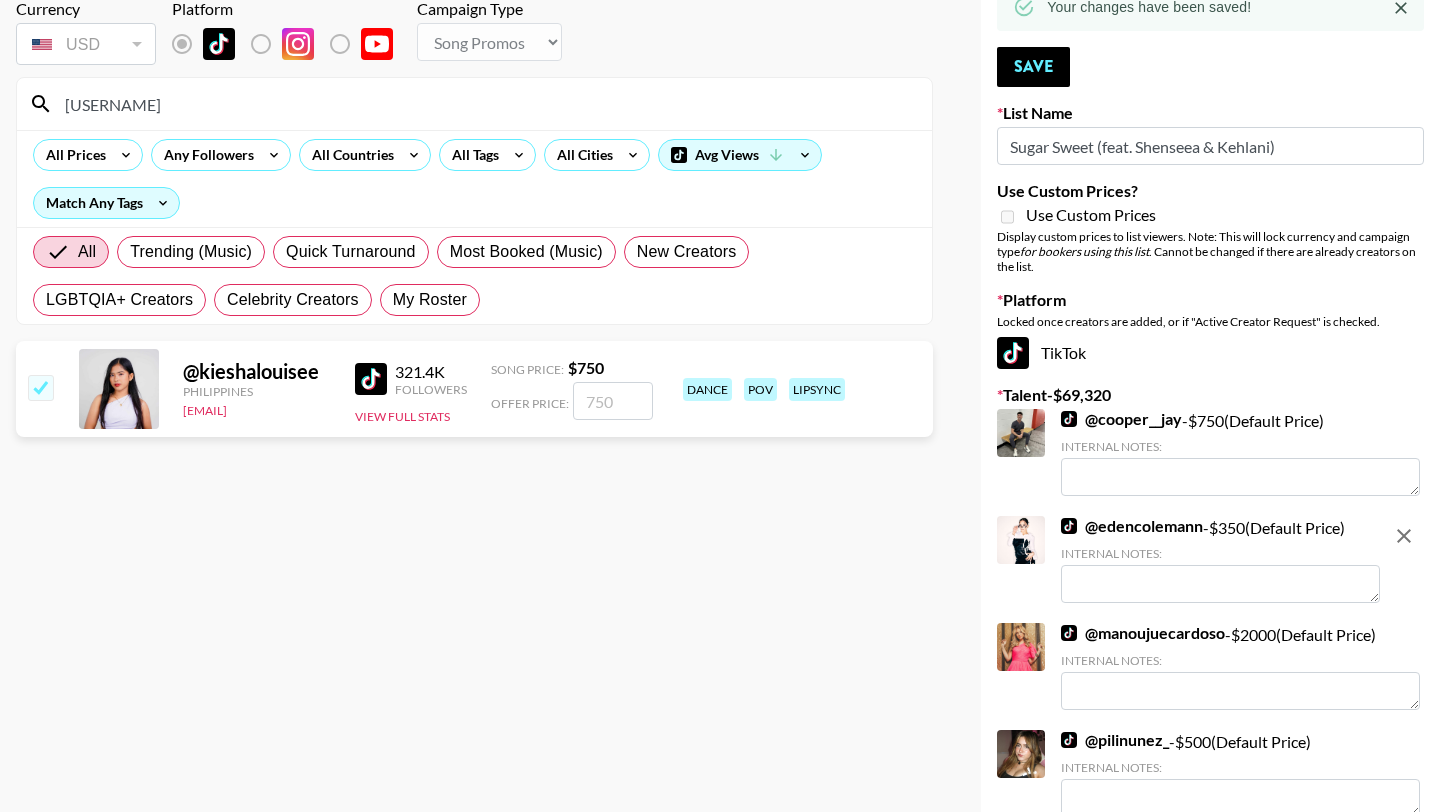 checkbox on "true" 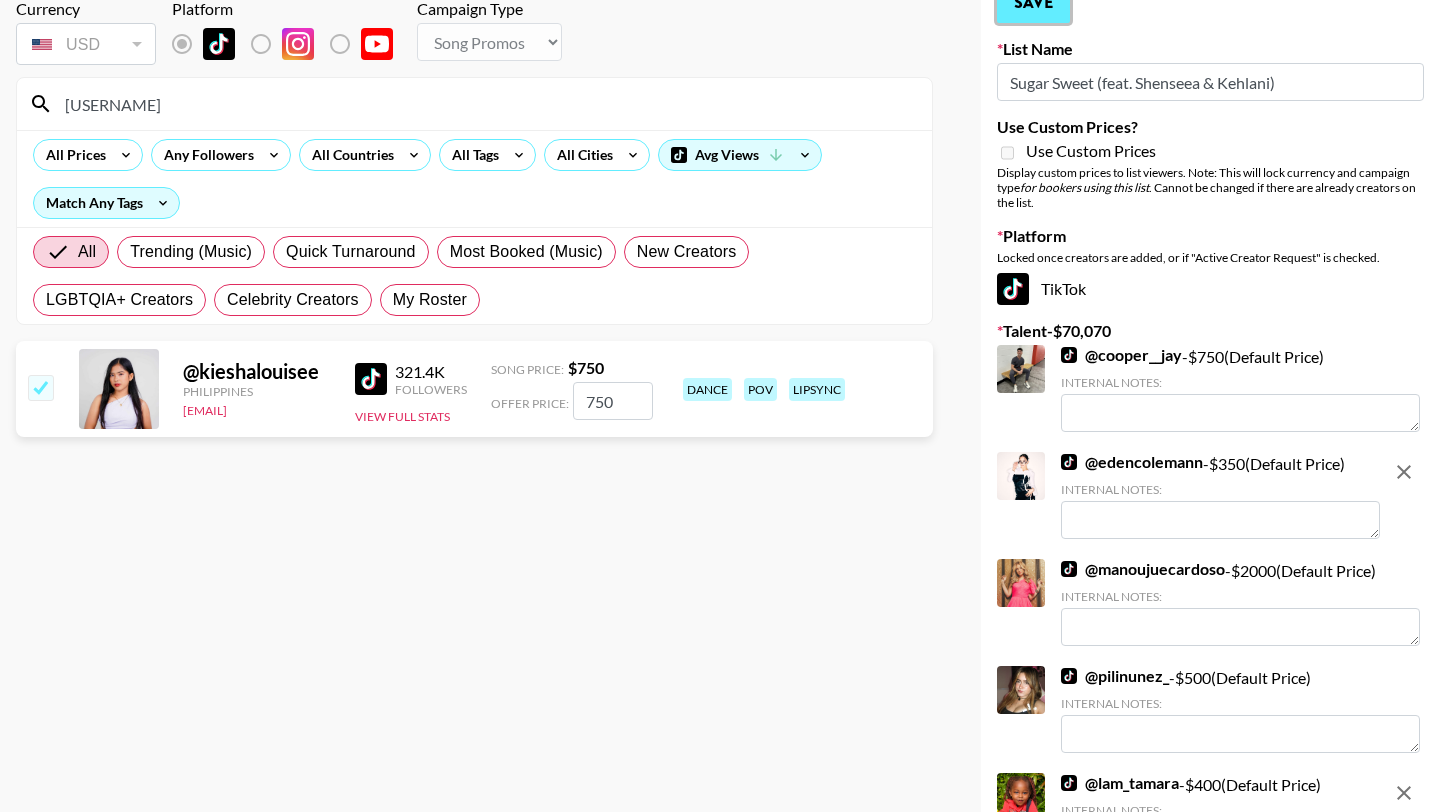 click on "Save" at bounding box center [1033, 3] 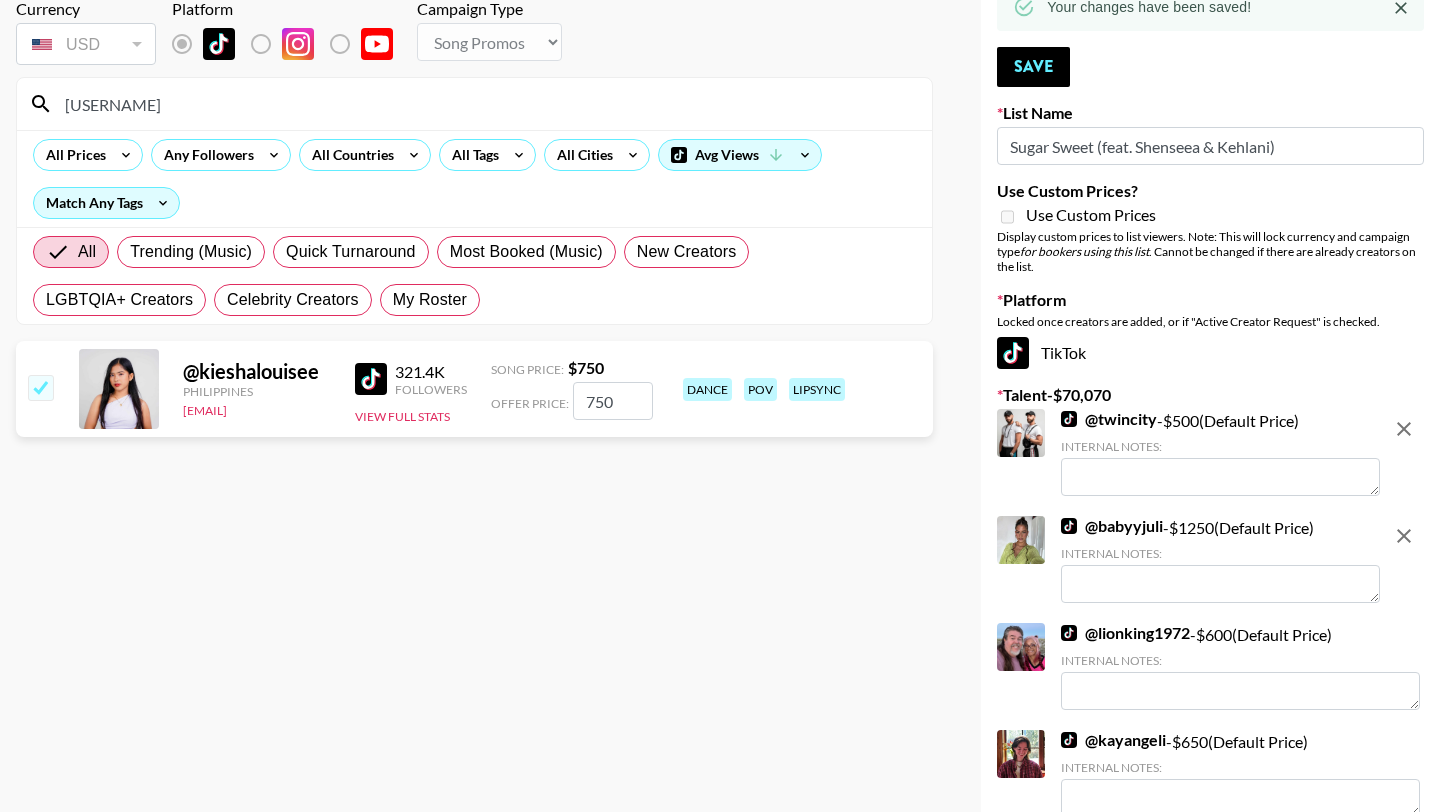 click on "kiesha" at bounding box center [486, 104] 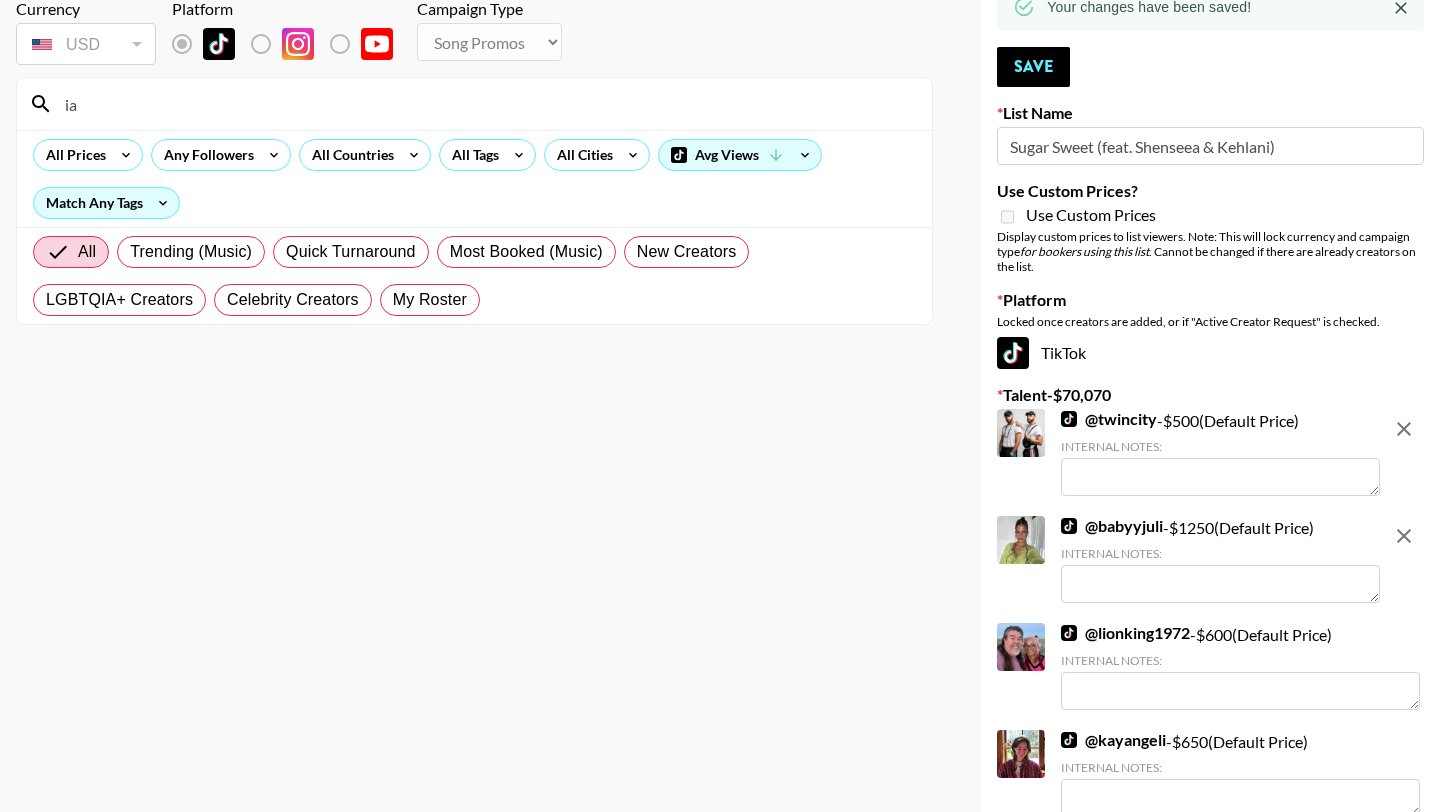 type on "i" 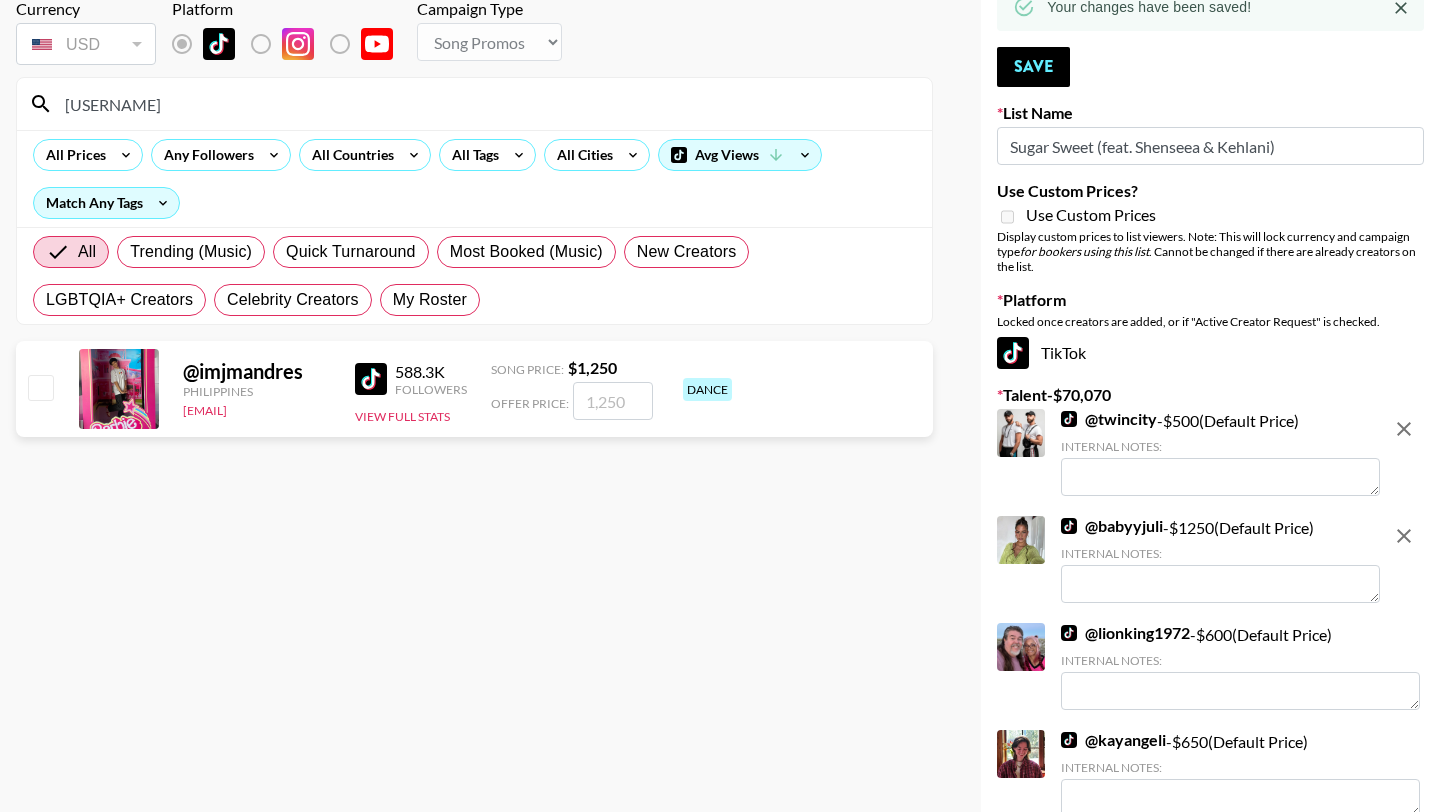 type on "imjm" 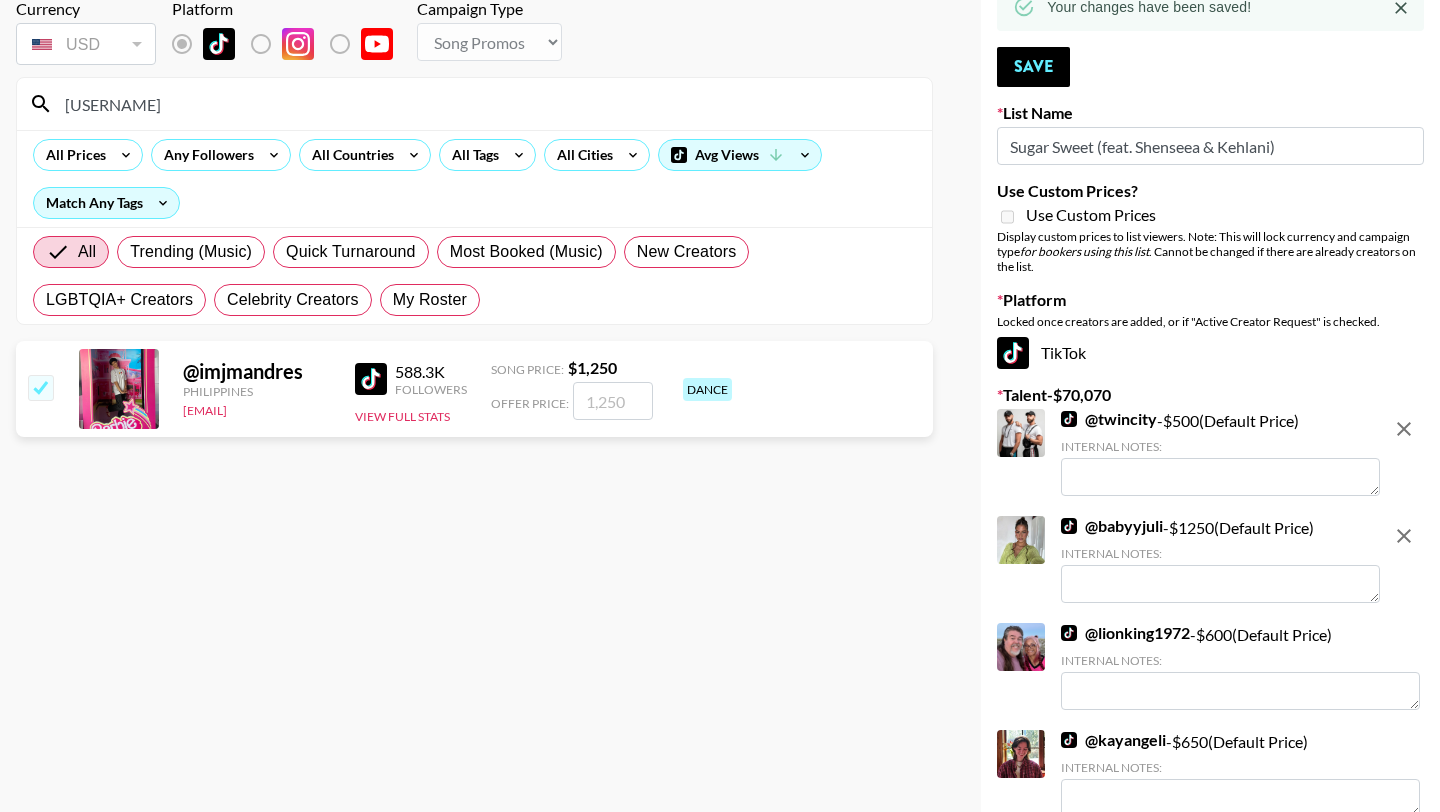 checkbox on "true" 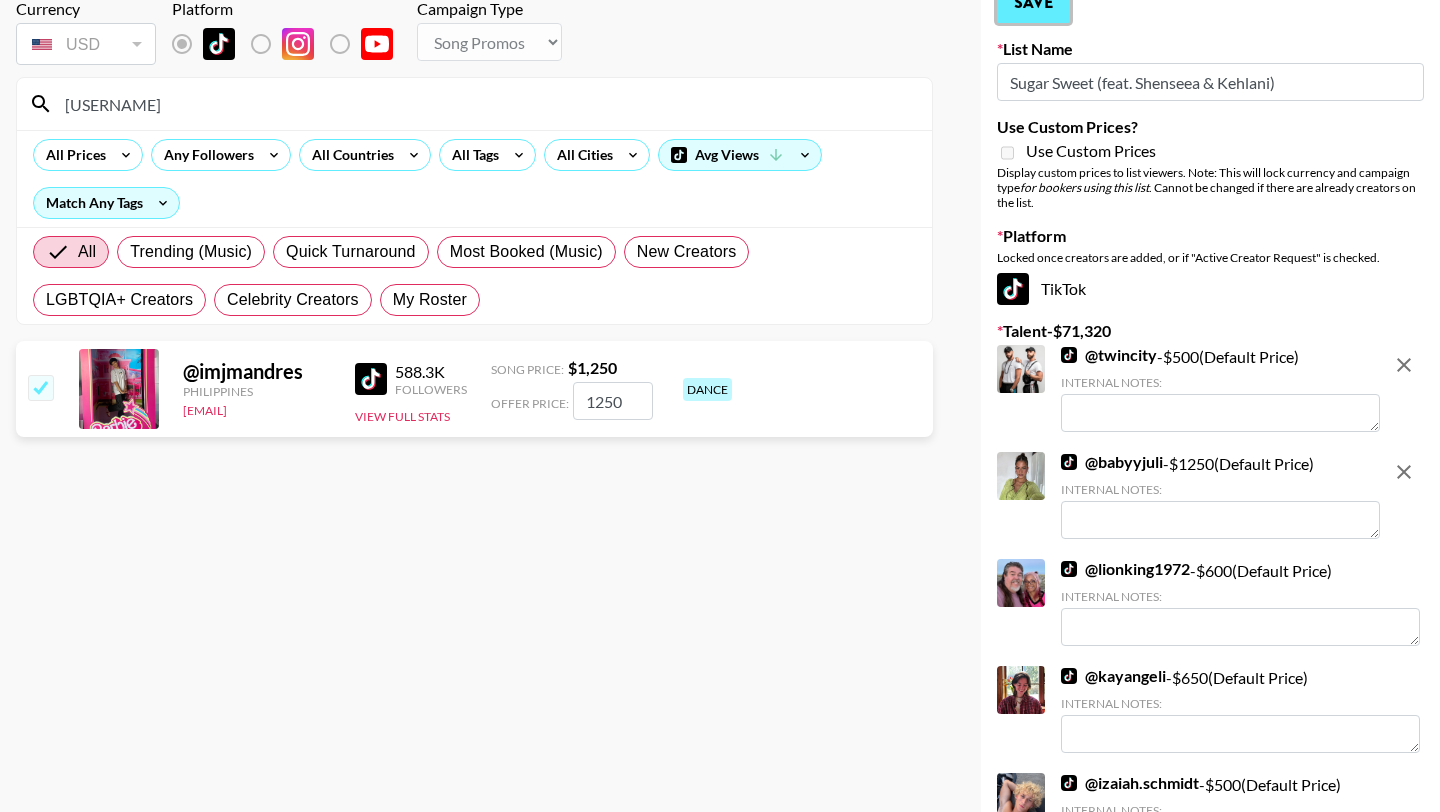 click on "Save" at bounding box center [1033, 3] 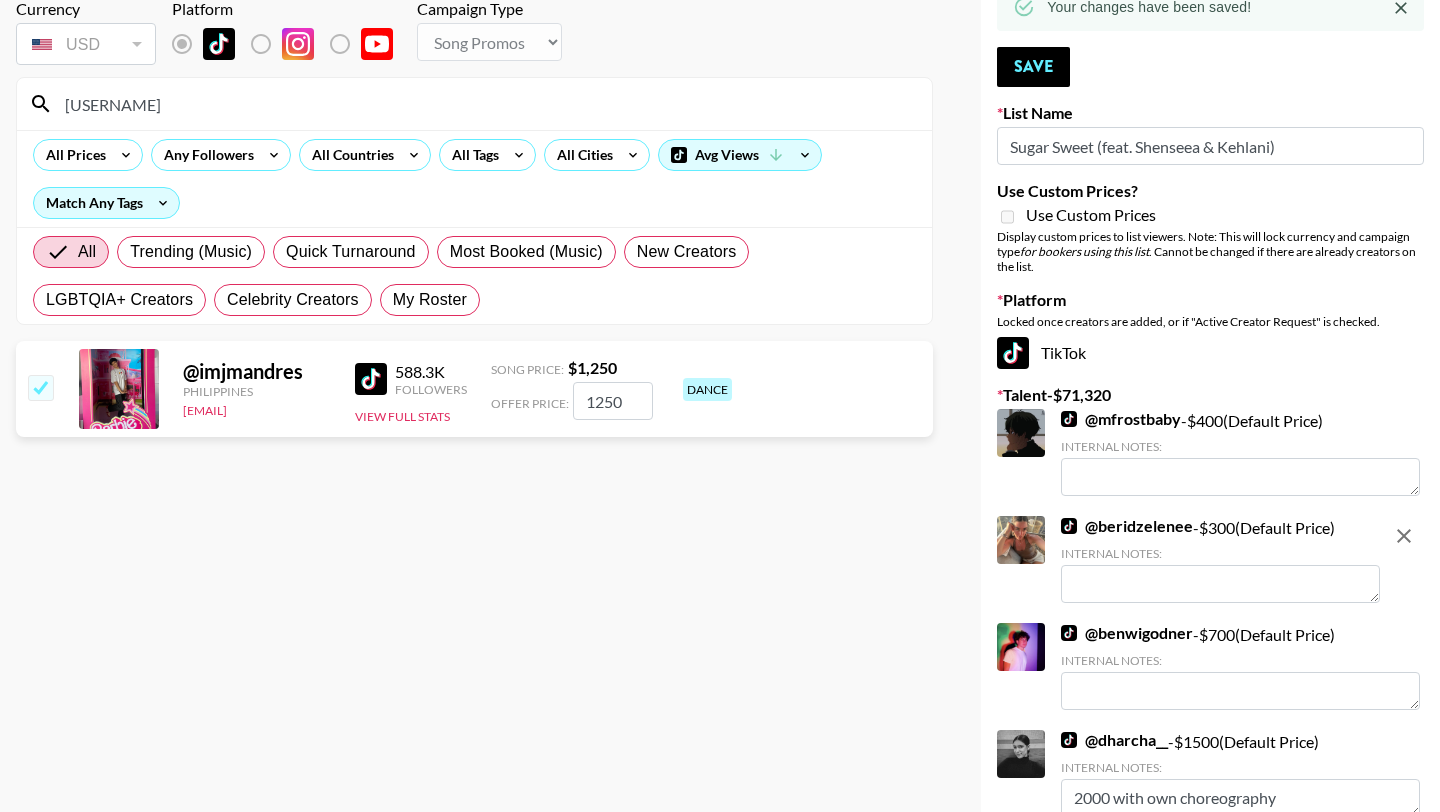 click on "imjm" at bounding box center [486, 104] 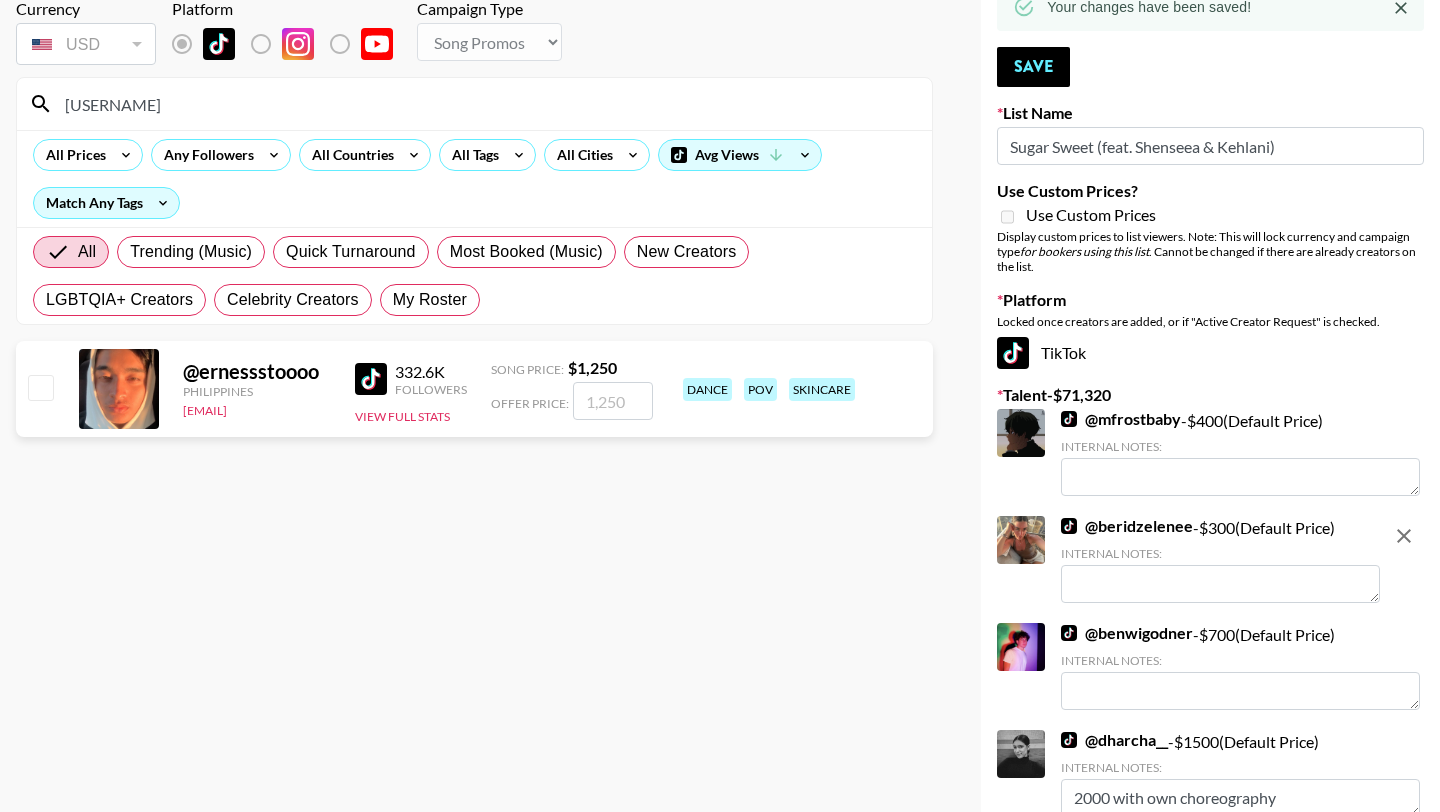 type on "ernes" 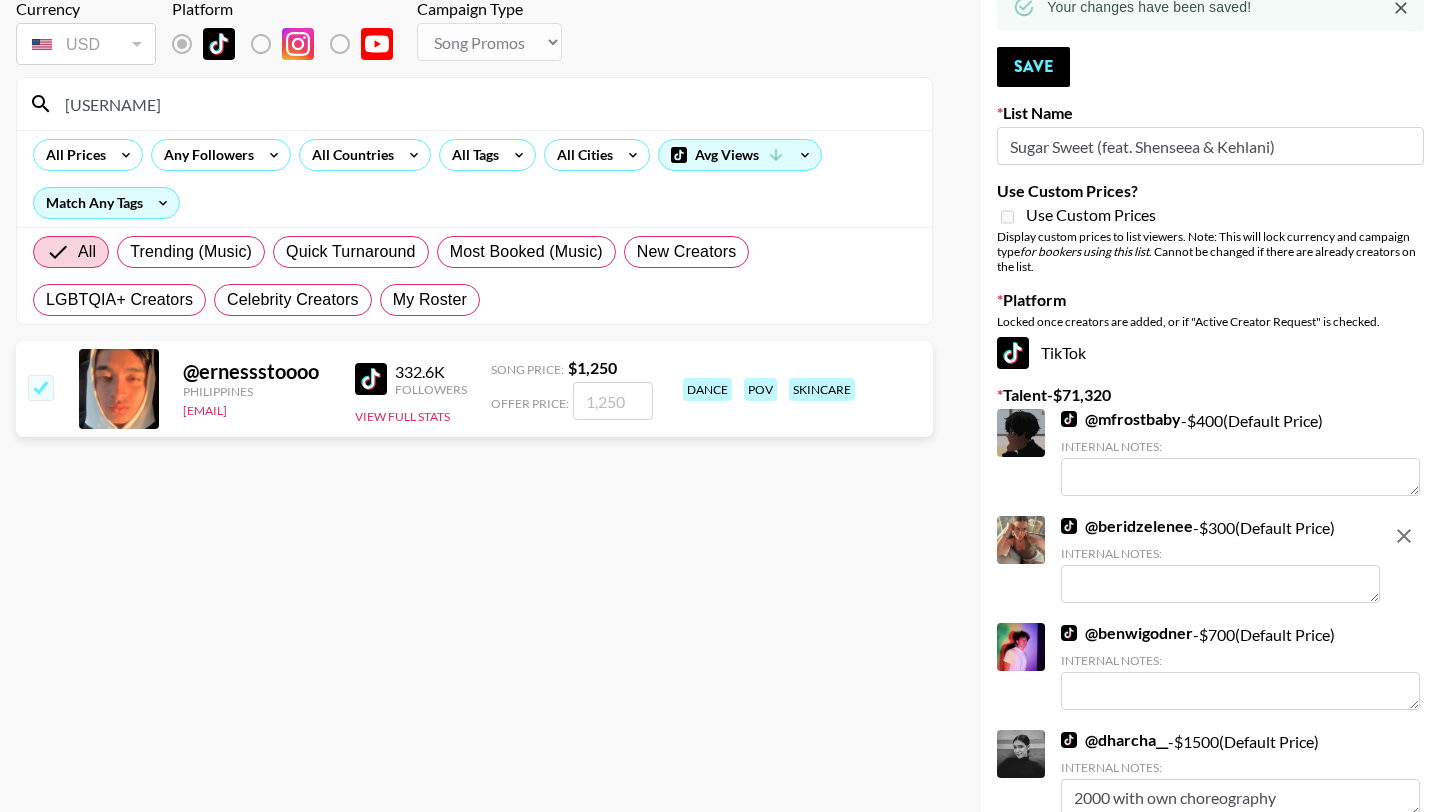 checkbox on "true" 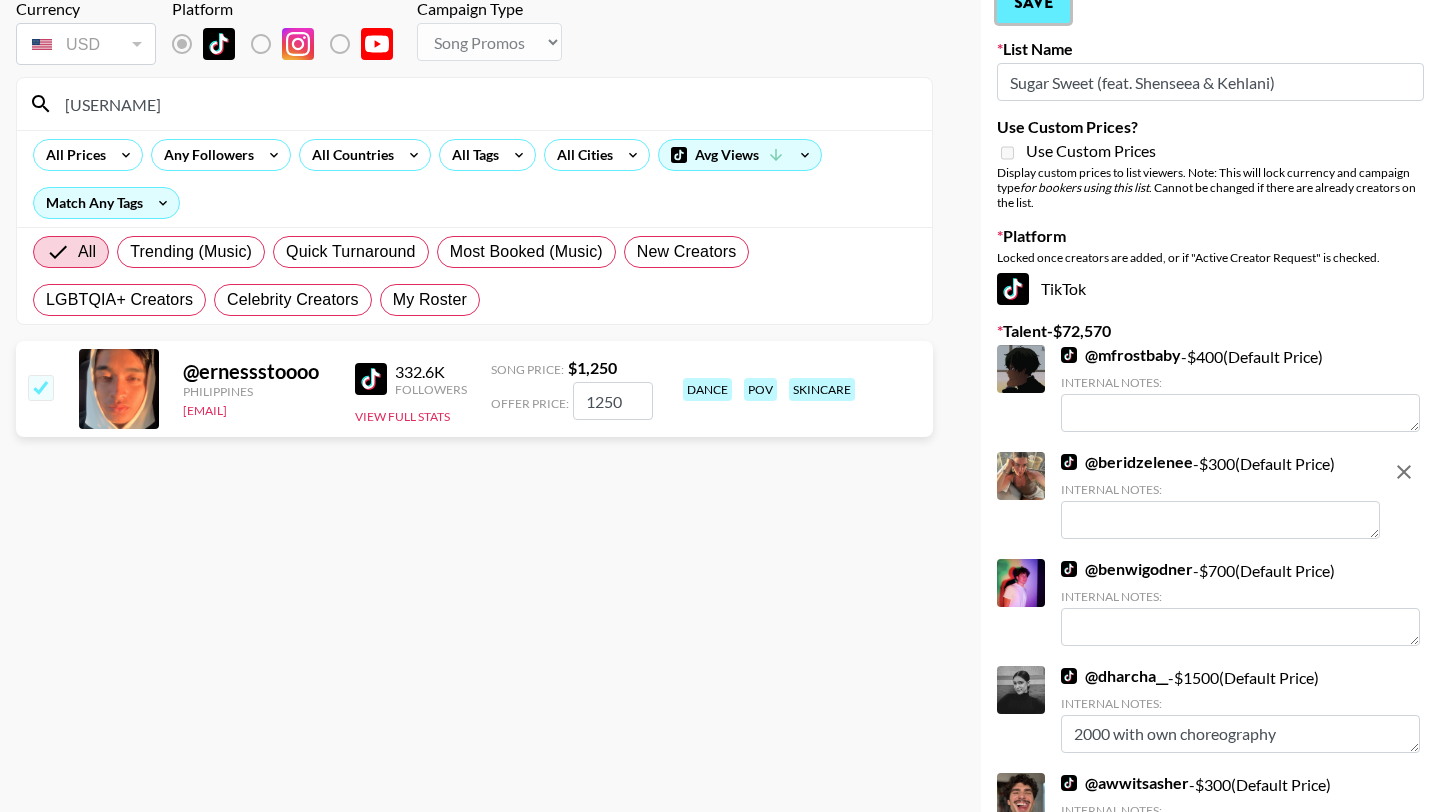 click on "Save" at bounding box center [1033, 3] 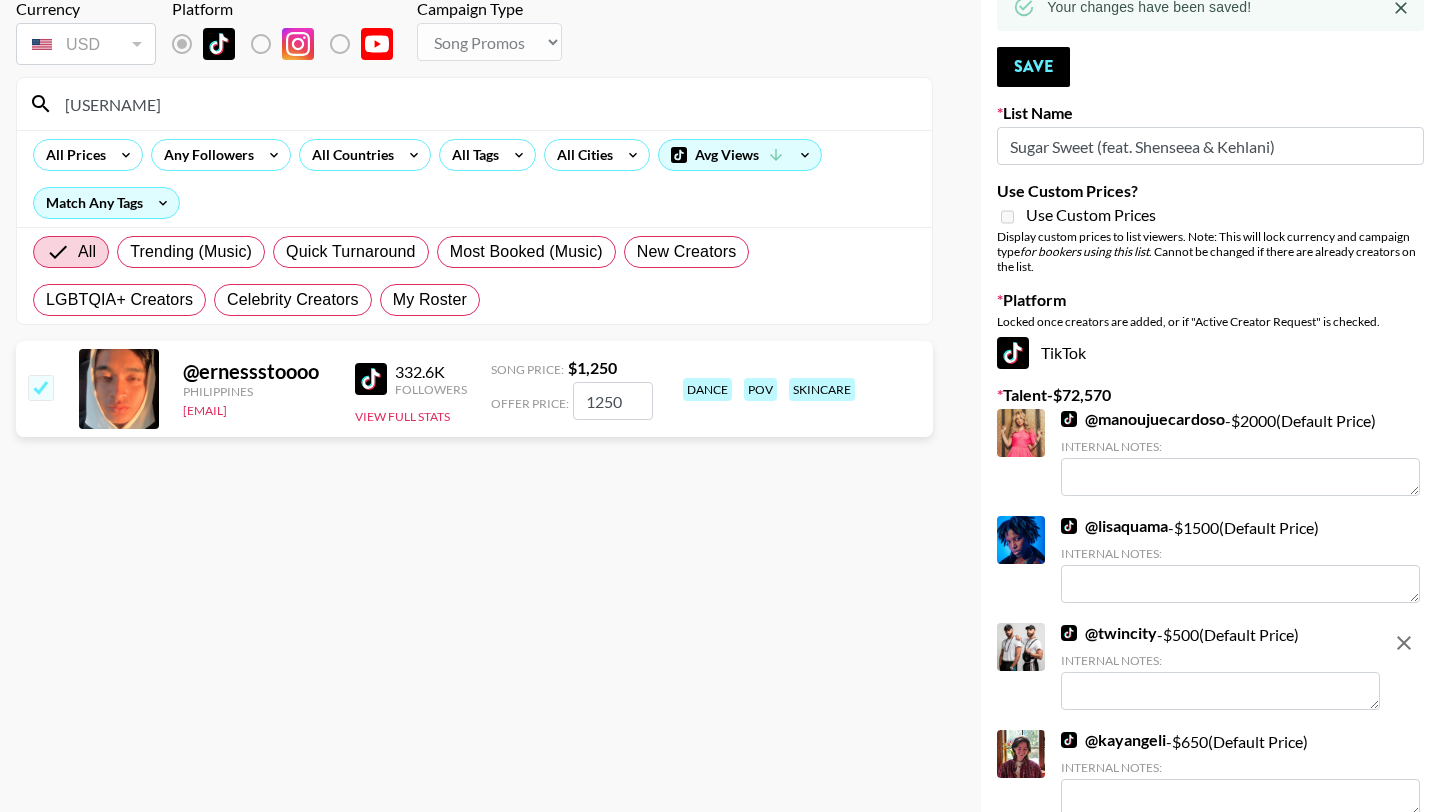click on "ernes" at bounding box center [486, 104] 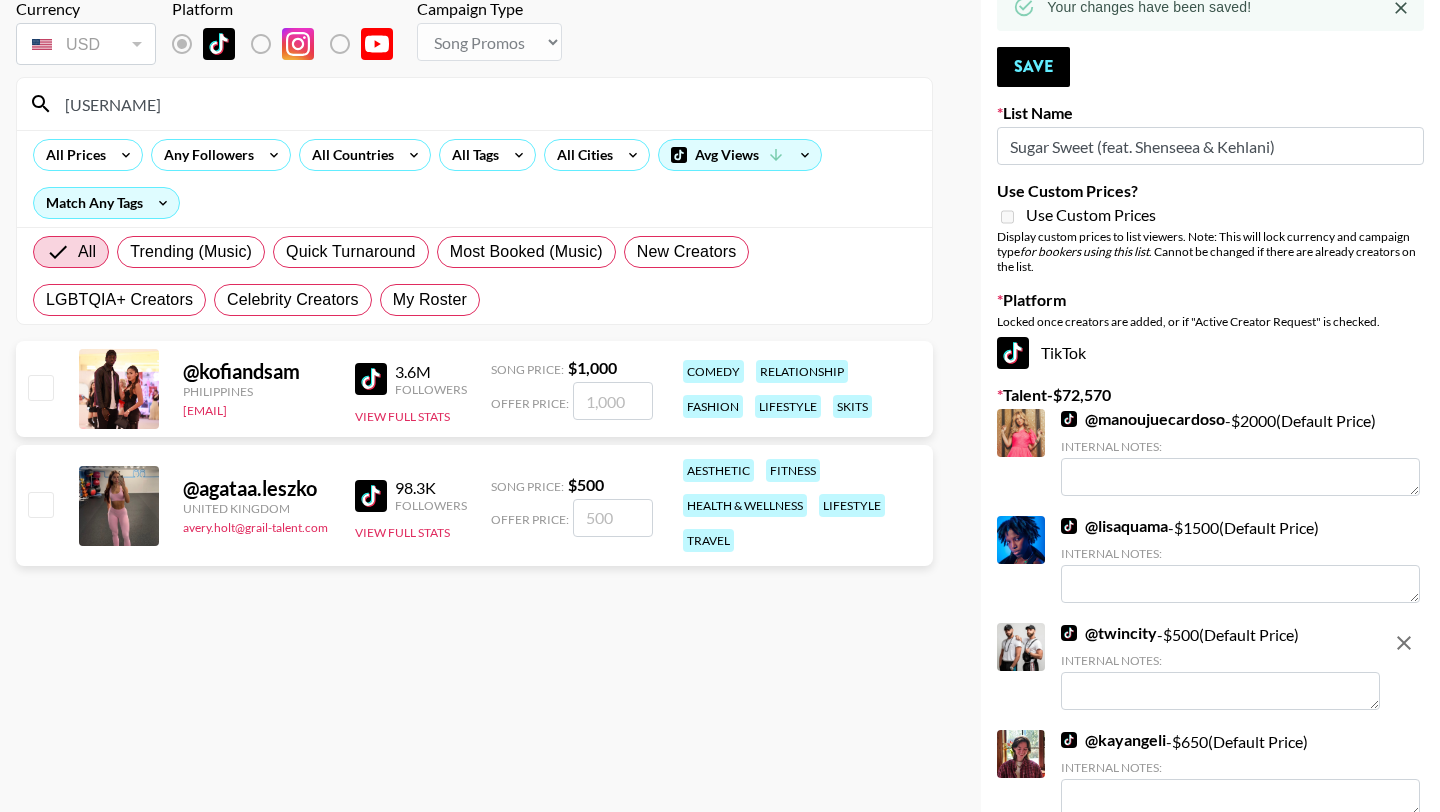 type on "kofi" 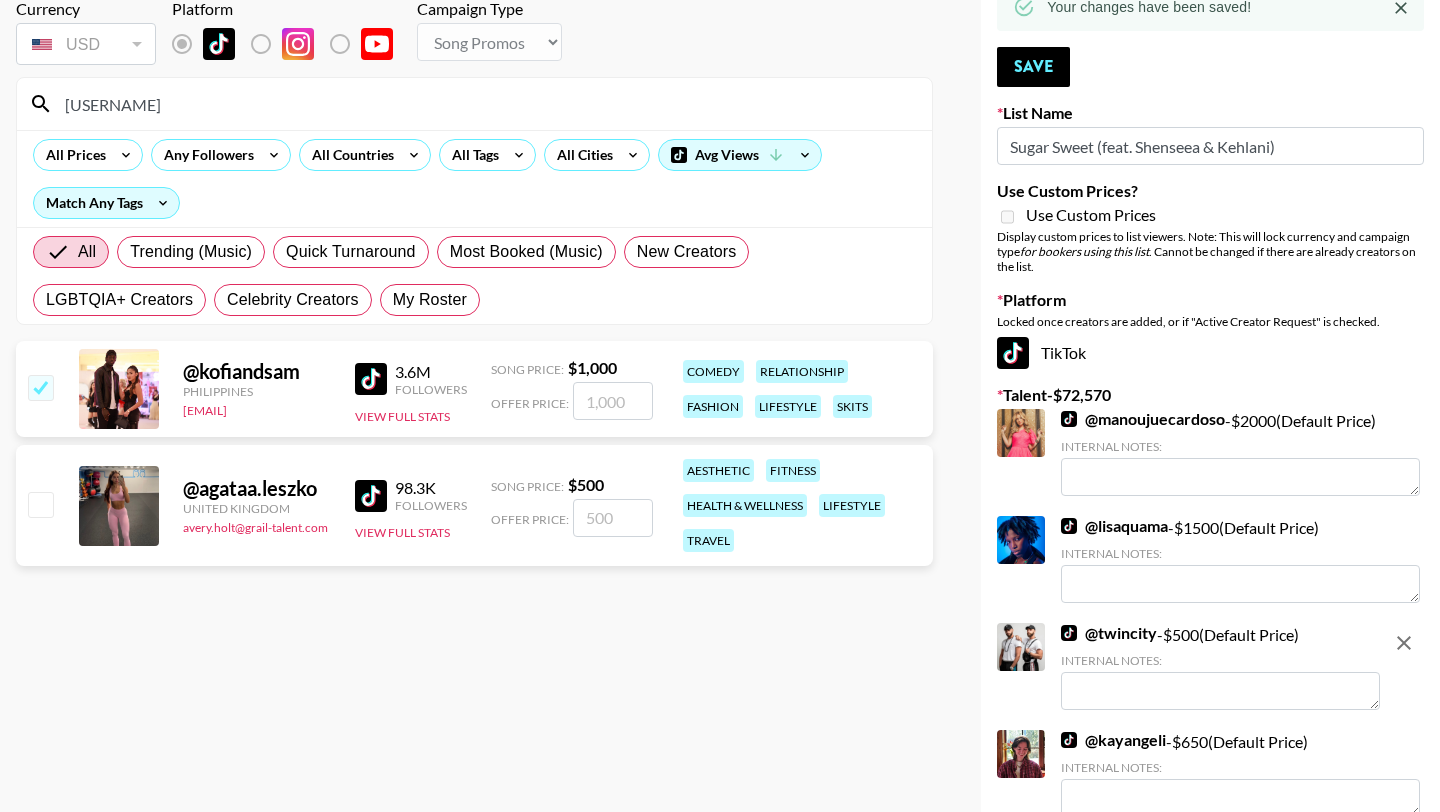 checkbox on "true" 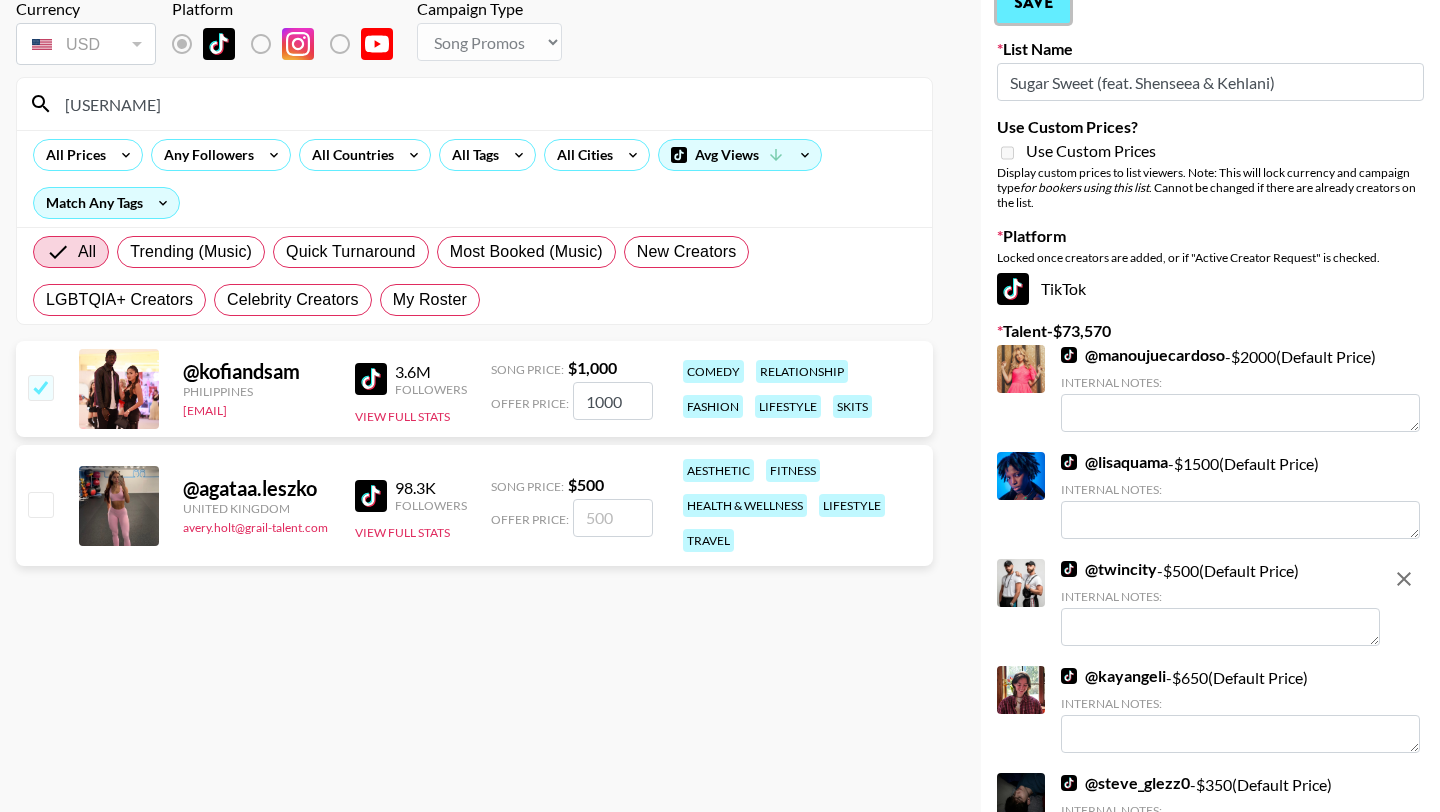 click on "Save" at bounding box center (1033, 3) 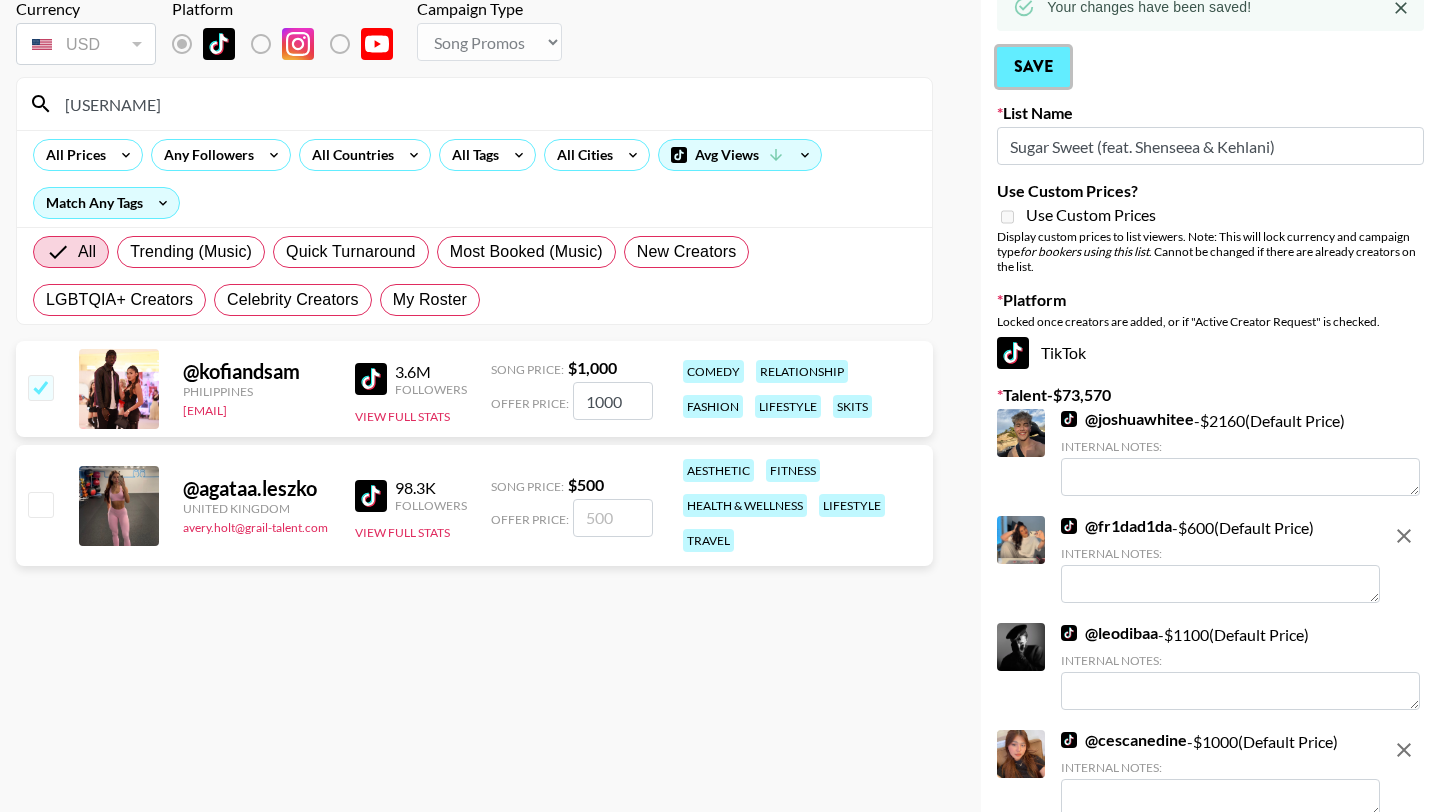 scroll, scrollTop: 0, scrollLeft: 0, axis: both 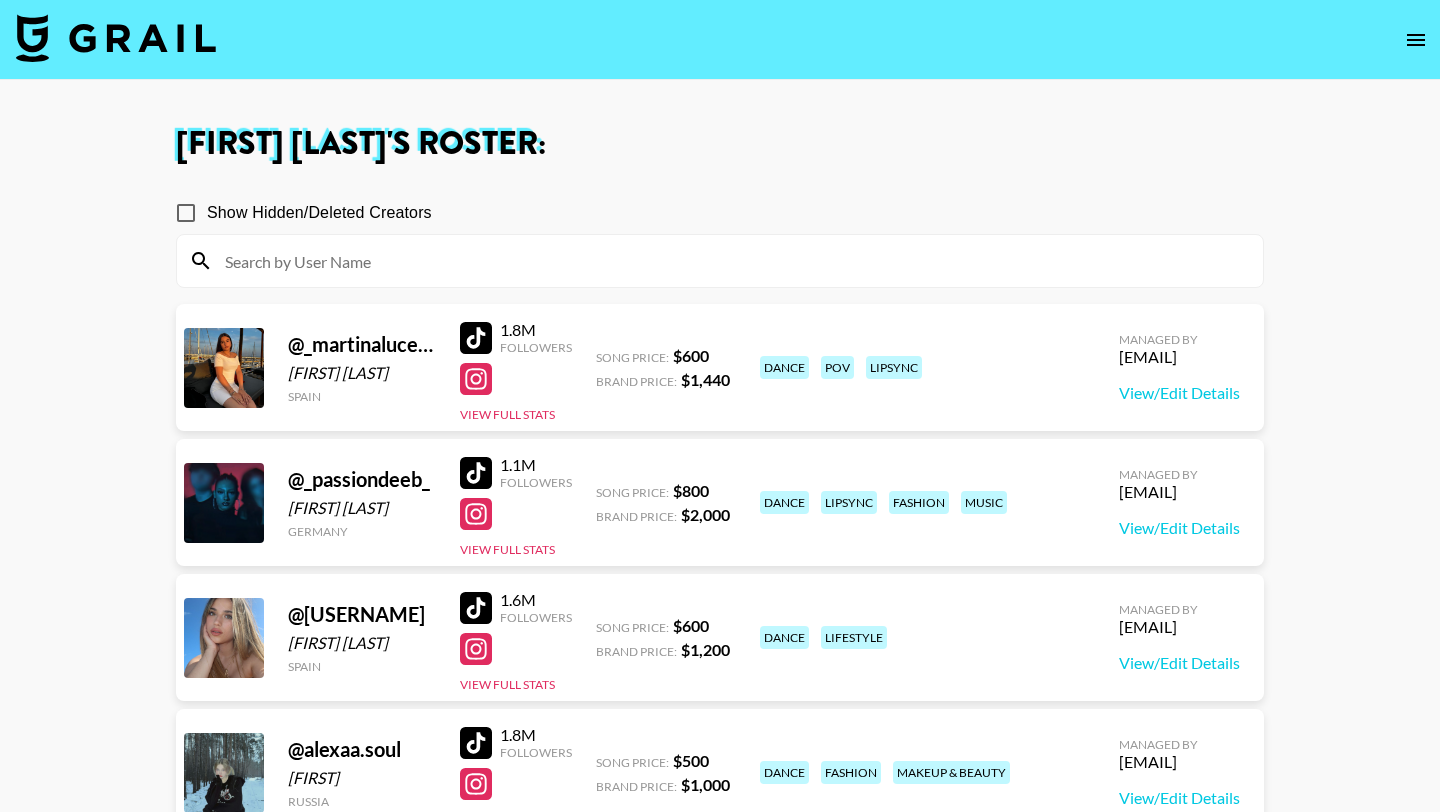 click at bounding box center [732, 261] 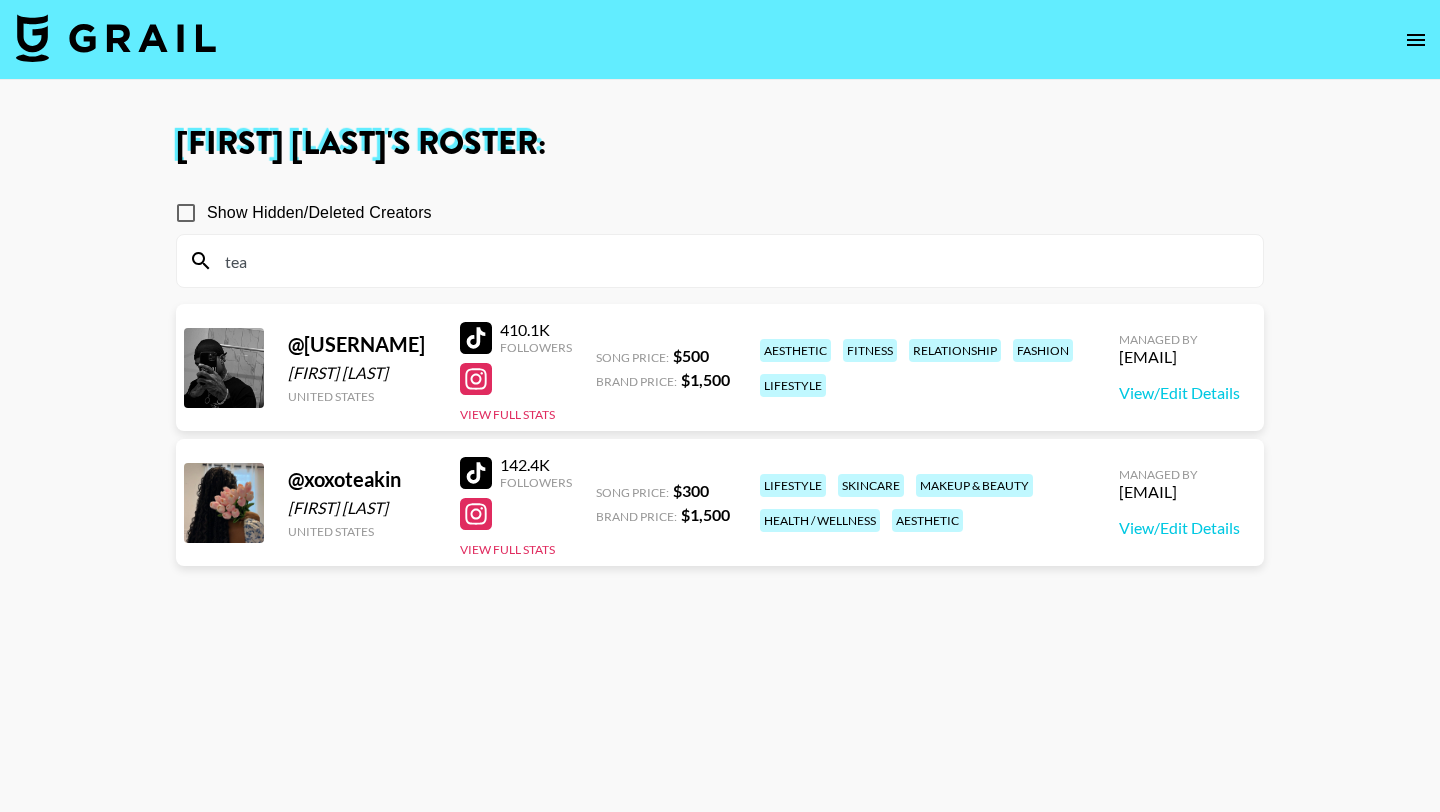 type on "tea" 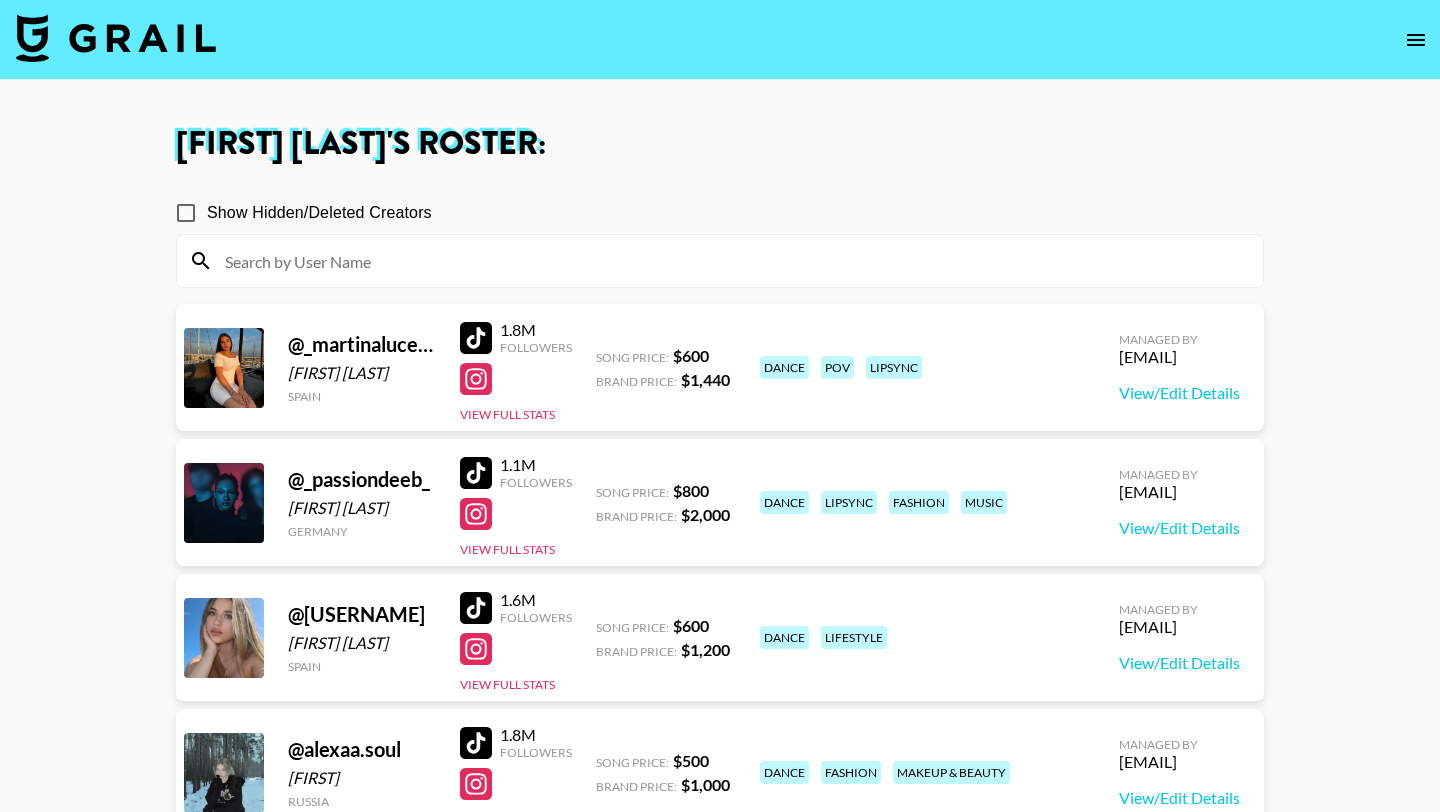 click on "Show Hidden/Deleted Creators" at bounding box center [720, 213] 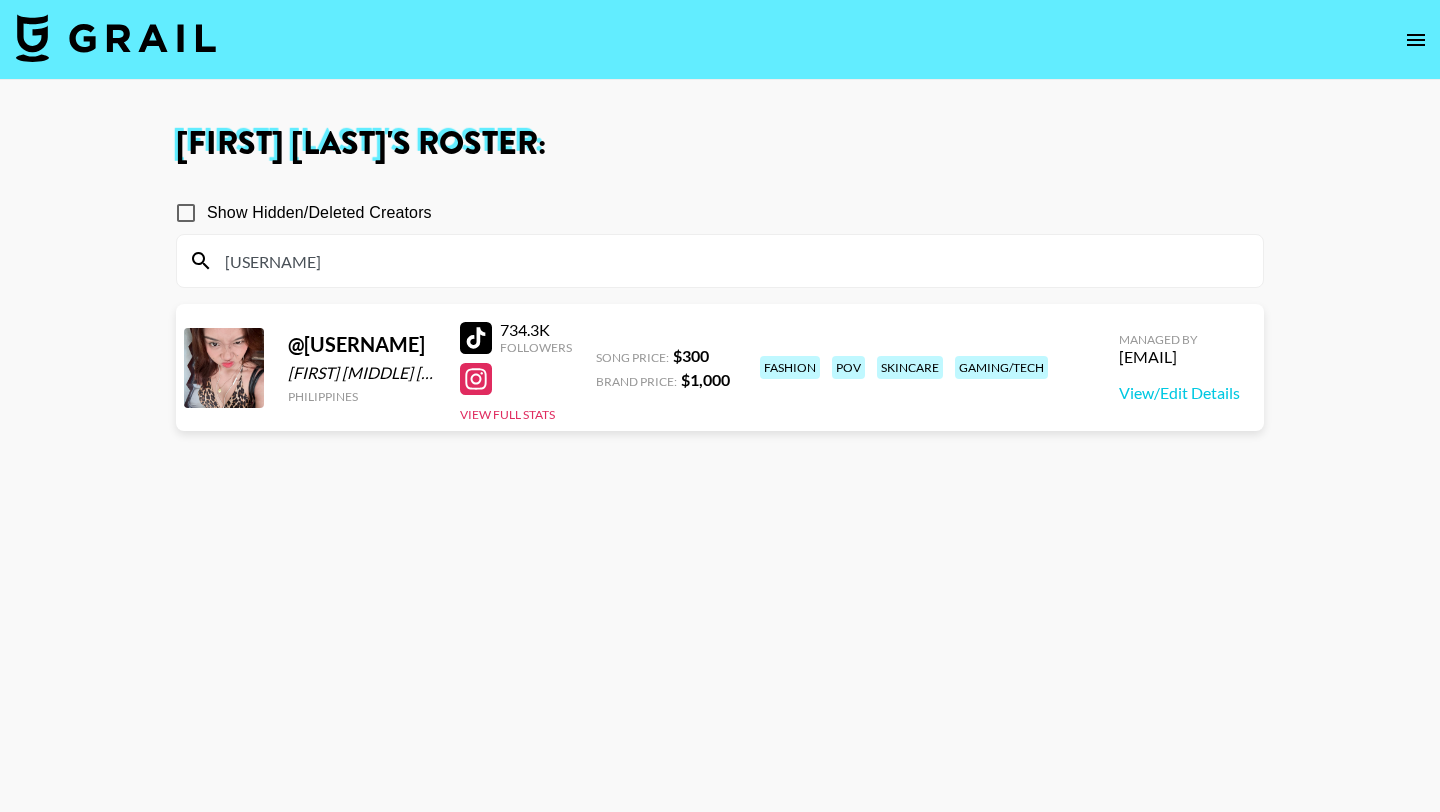 type on "[USERNAME]" 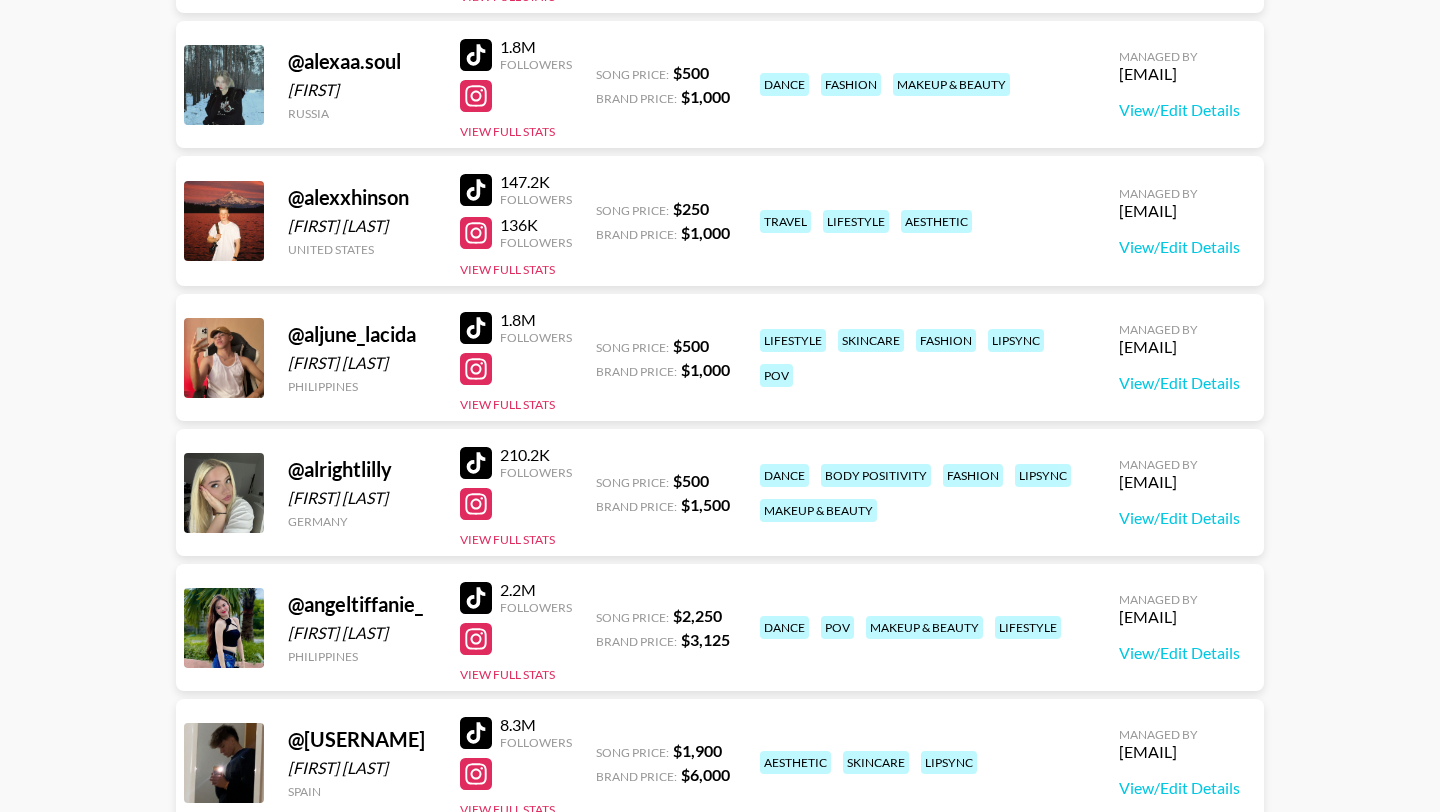 scroll, scrollTop: 0, scrollLeft: 0, axis: both 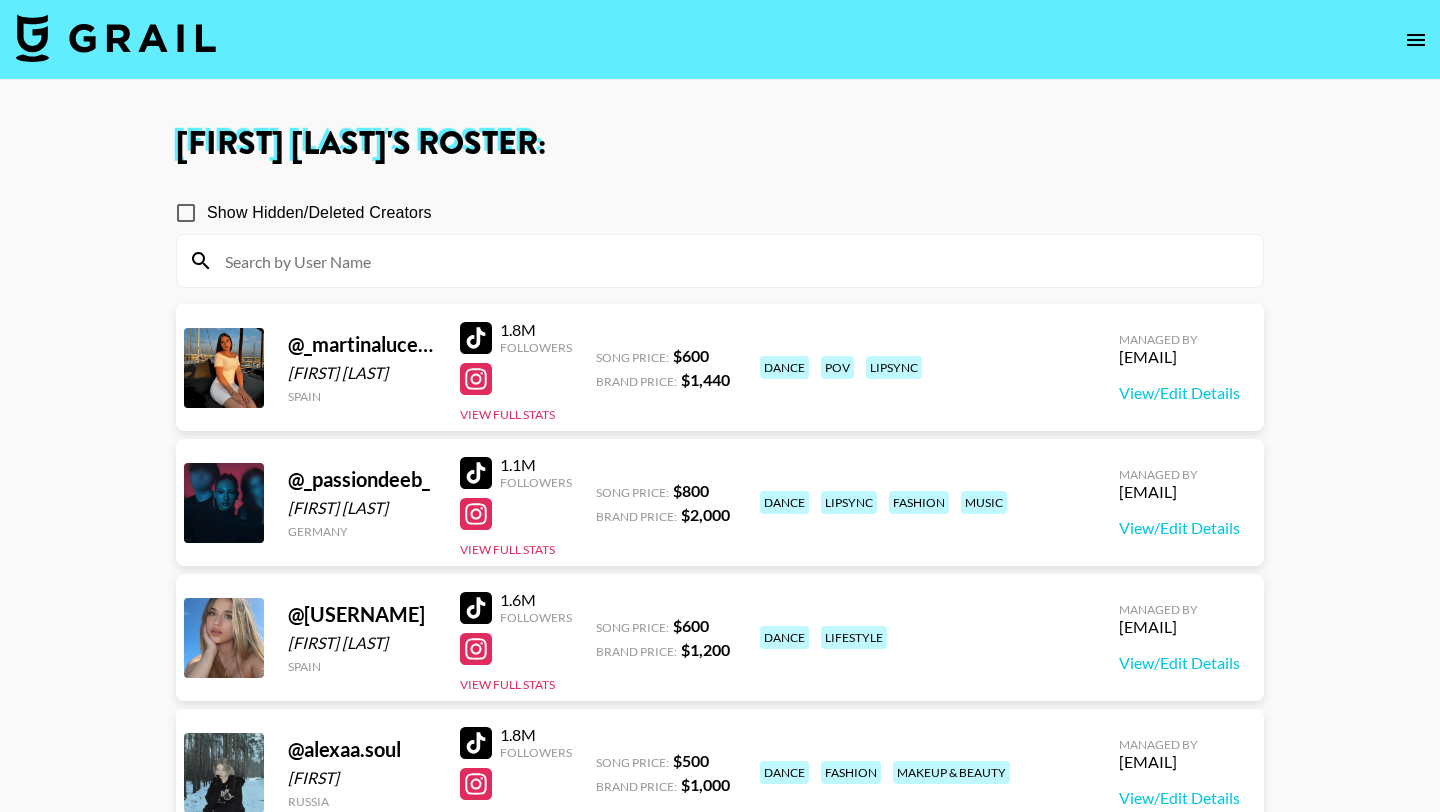 type 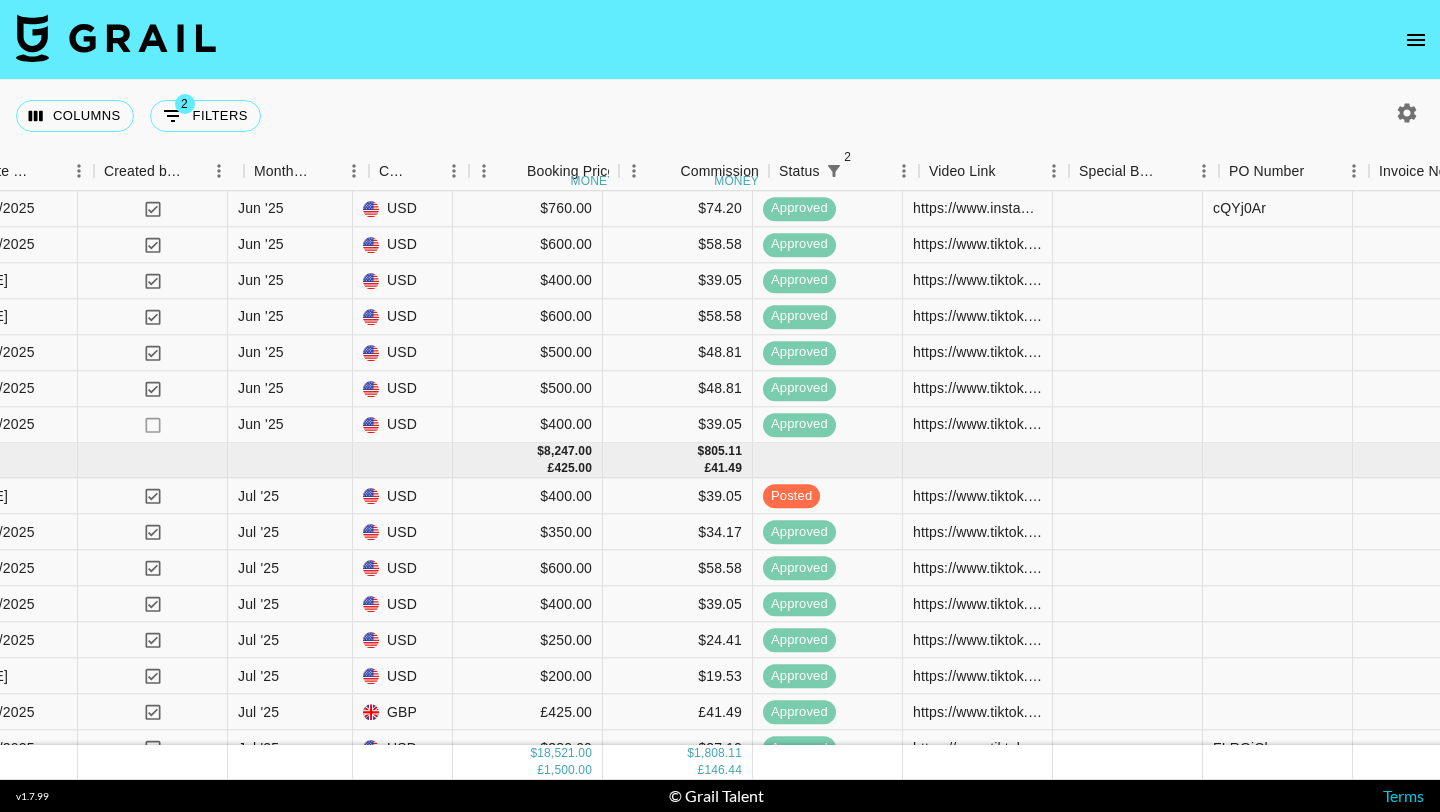 scroll, scrollTop: 532, scrollLeft: 1176, axis: both 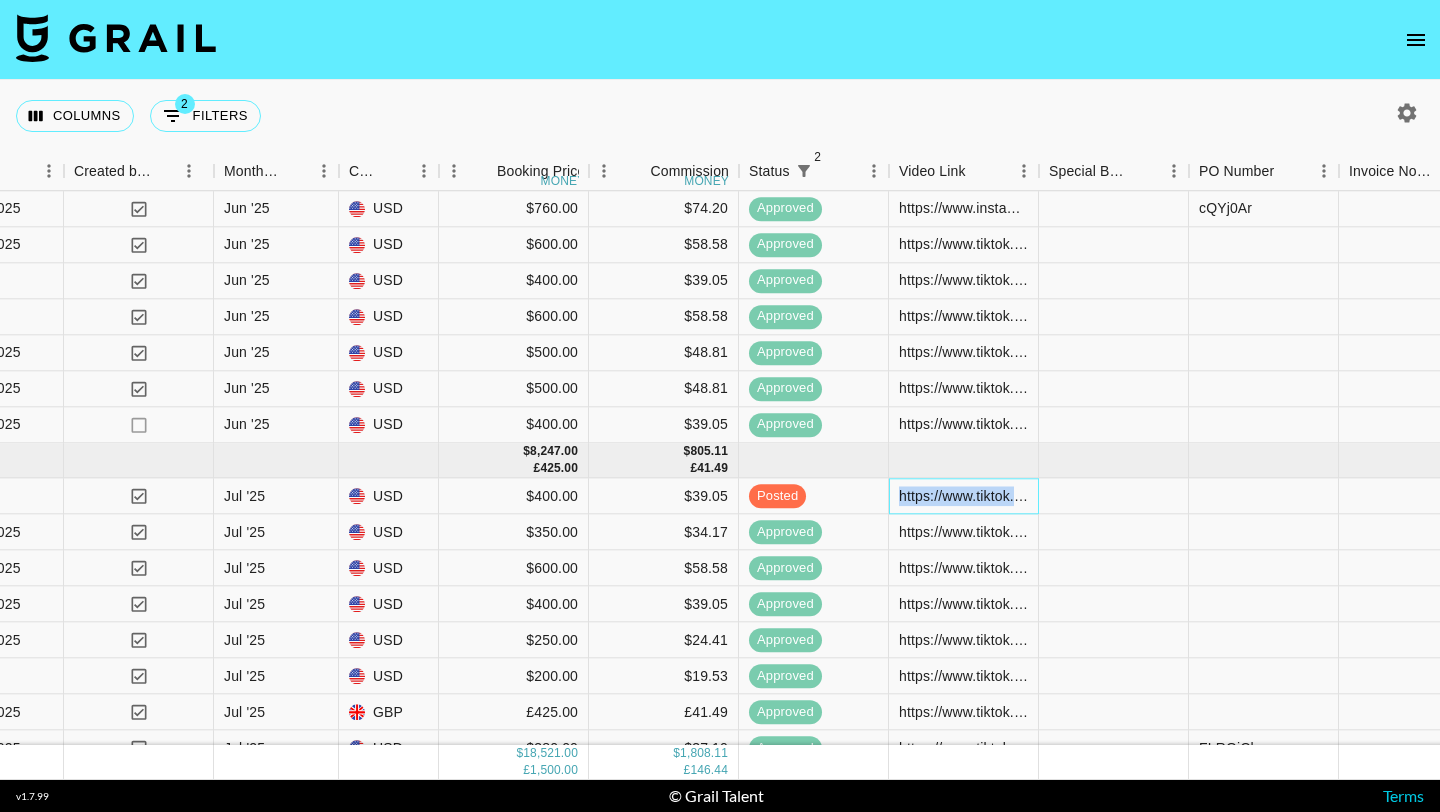 drag, startPoint x: 898, startPoint y: 496, endPoint x: 1083, endPoint y: 491, distance: 185.06755 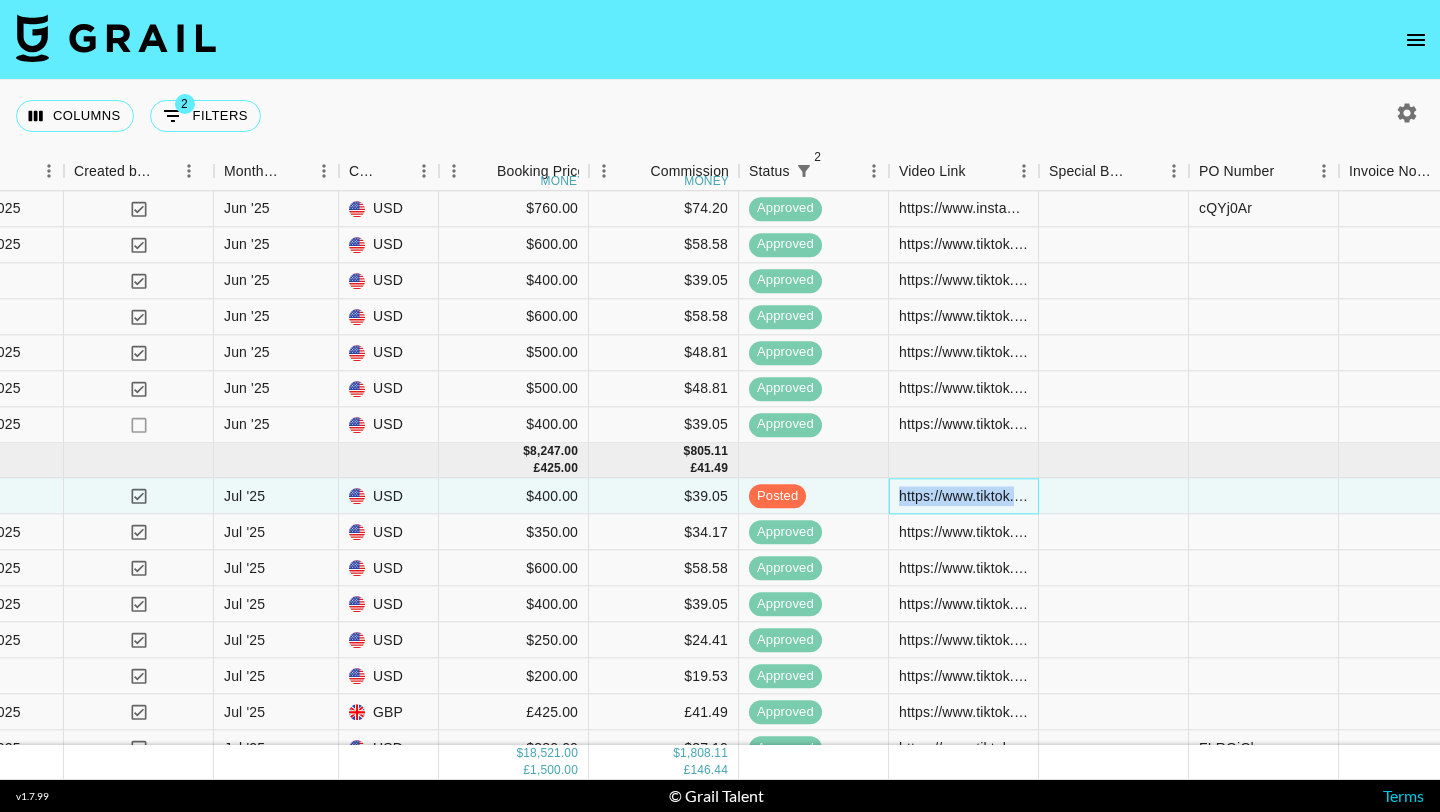 copy on "https://www.tiktok.com/@bummkinn/video/7534900025810324766?is_from_webapp=1&sender_device=pc&web_id=7364081840107914784" 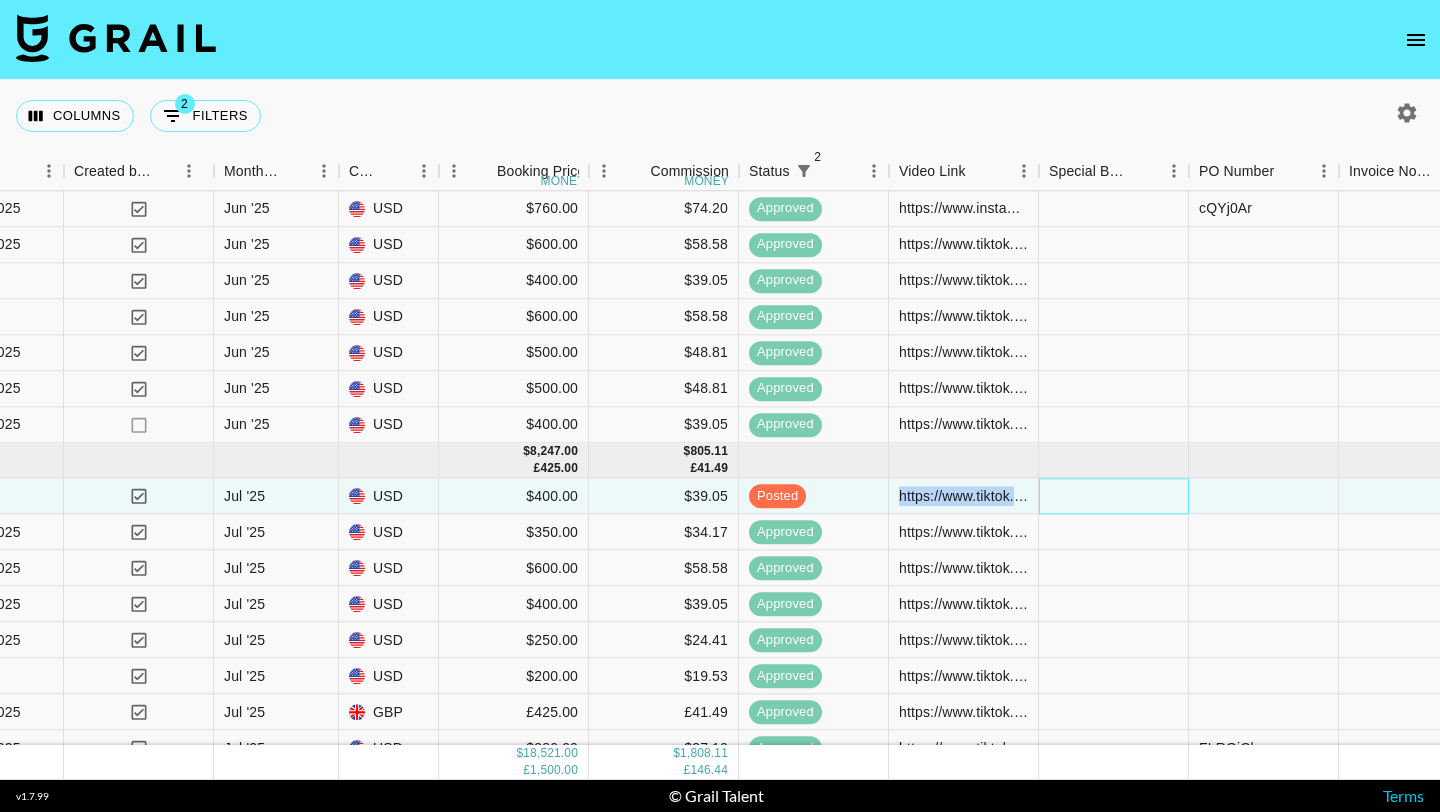 click at bounding box center (1114, 497) 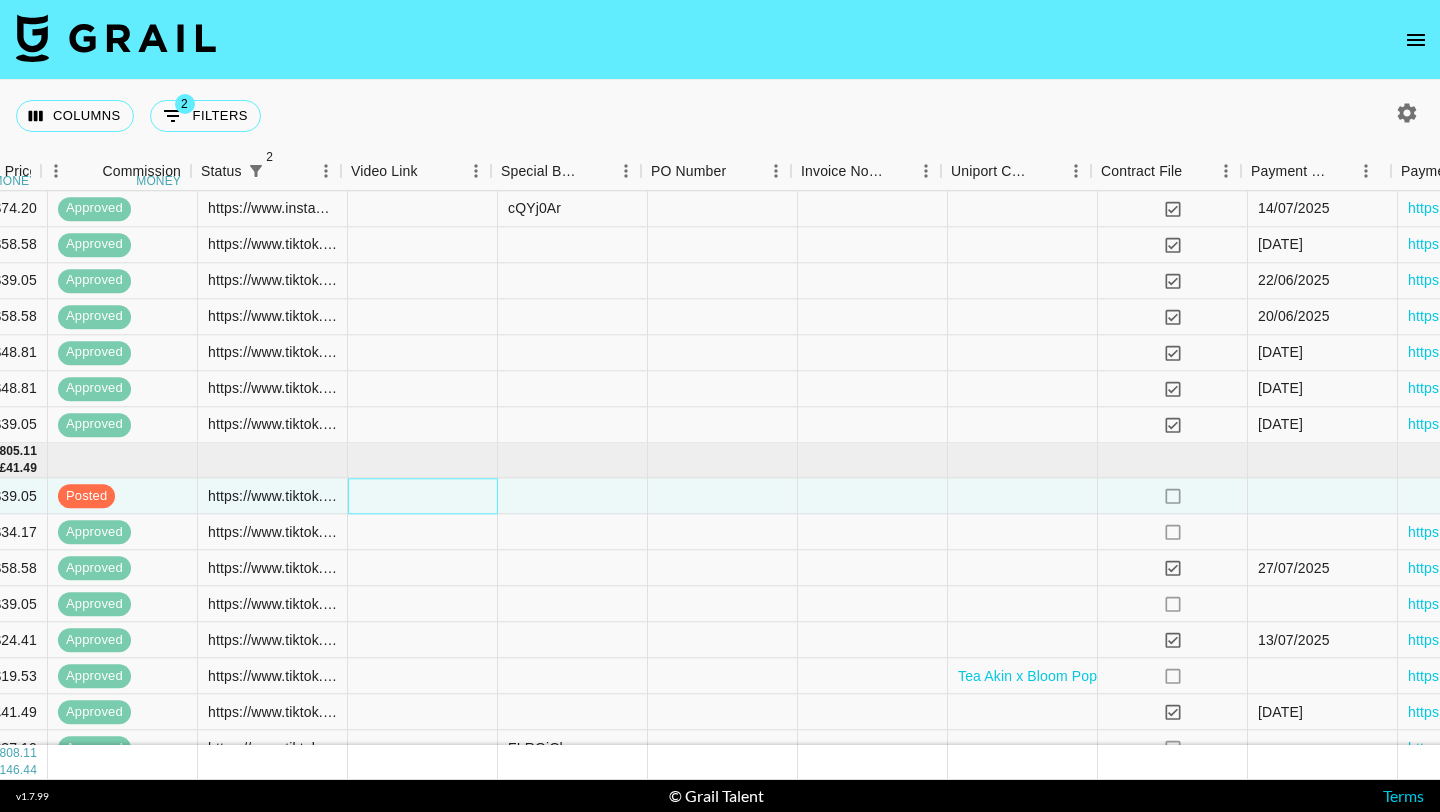 scroll, scrollTop: 532, scrollLeft: 2055, axis: both 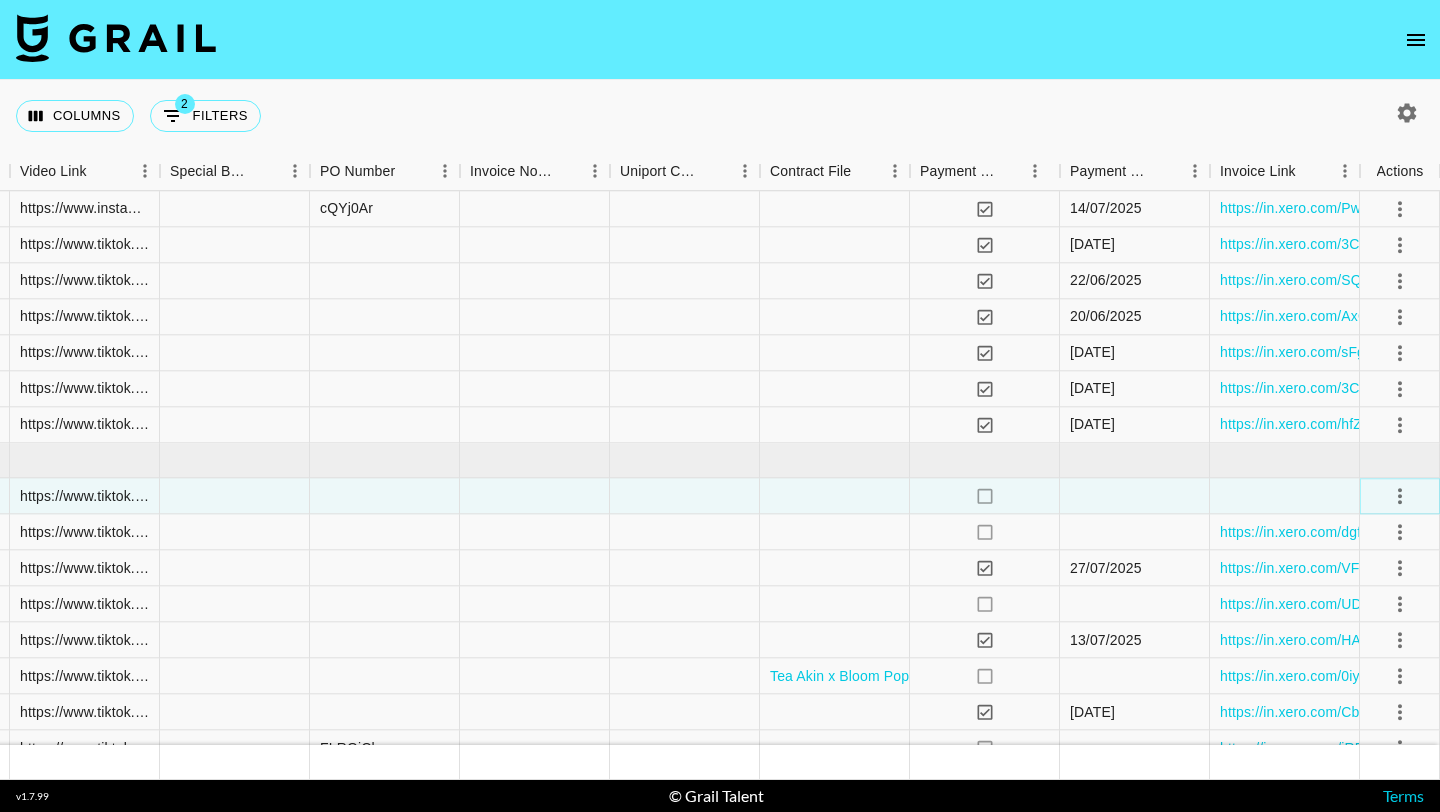 click 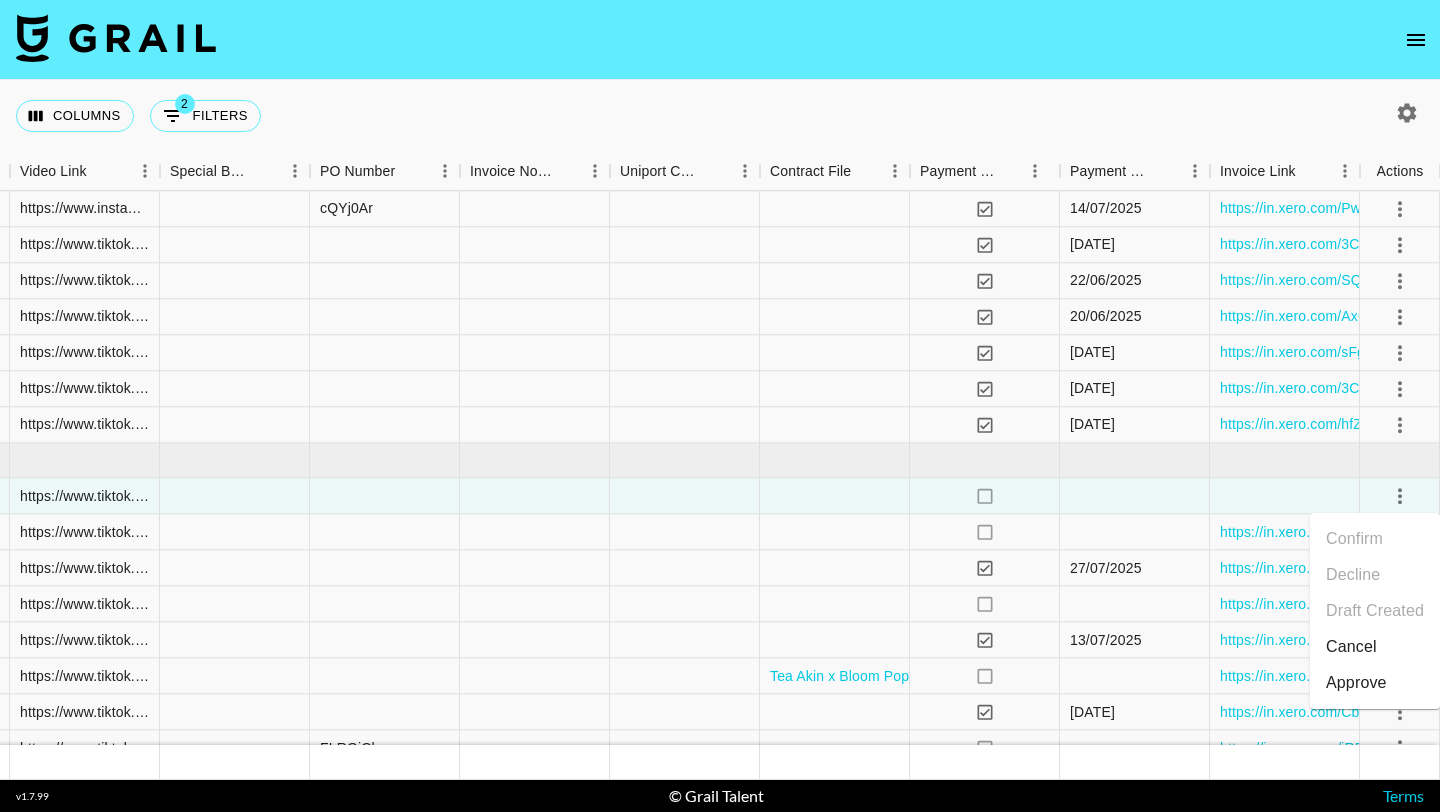 click on "Approve" at bounding box center [1356, 683] 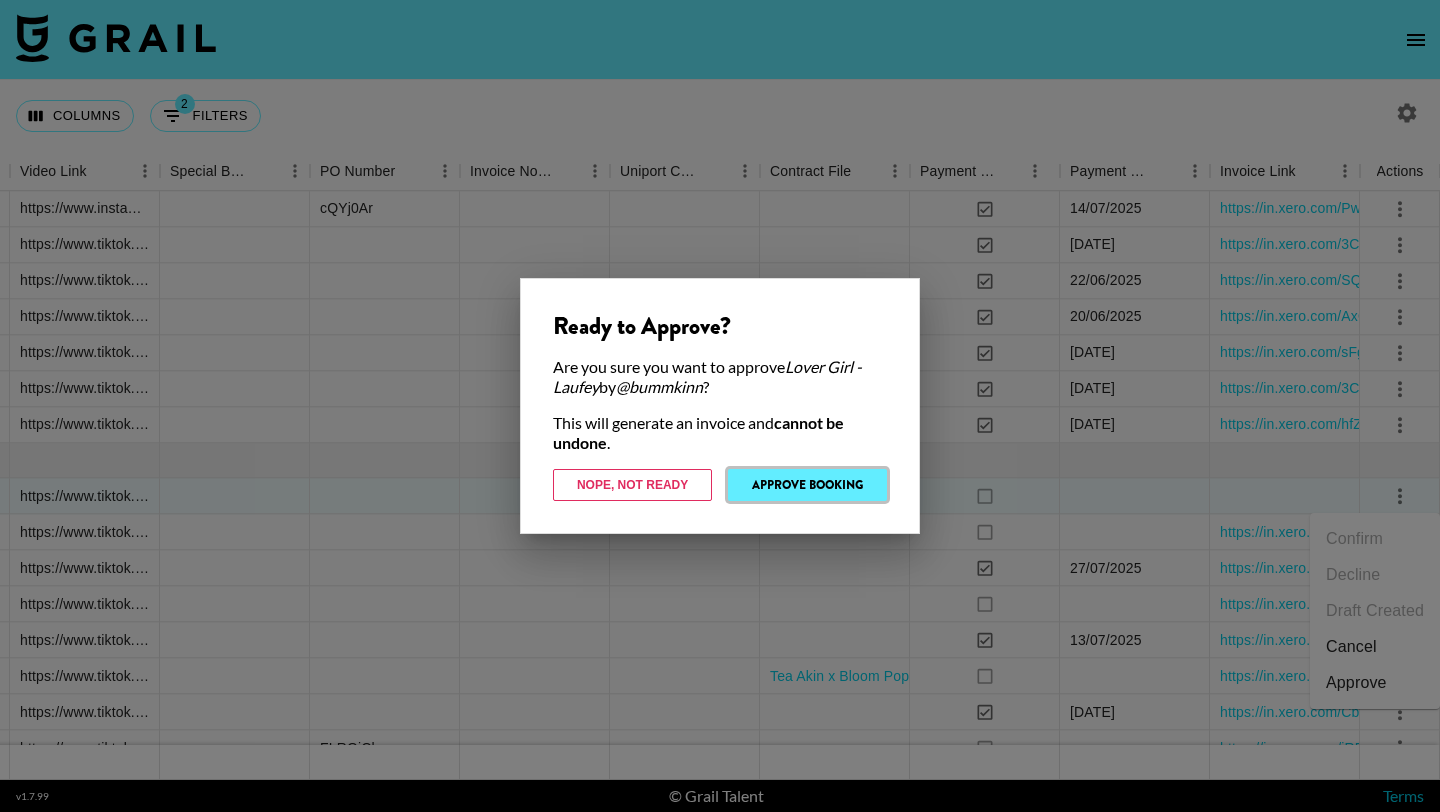 click on "Approve Booking" at bounding box center (807, 485) 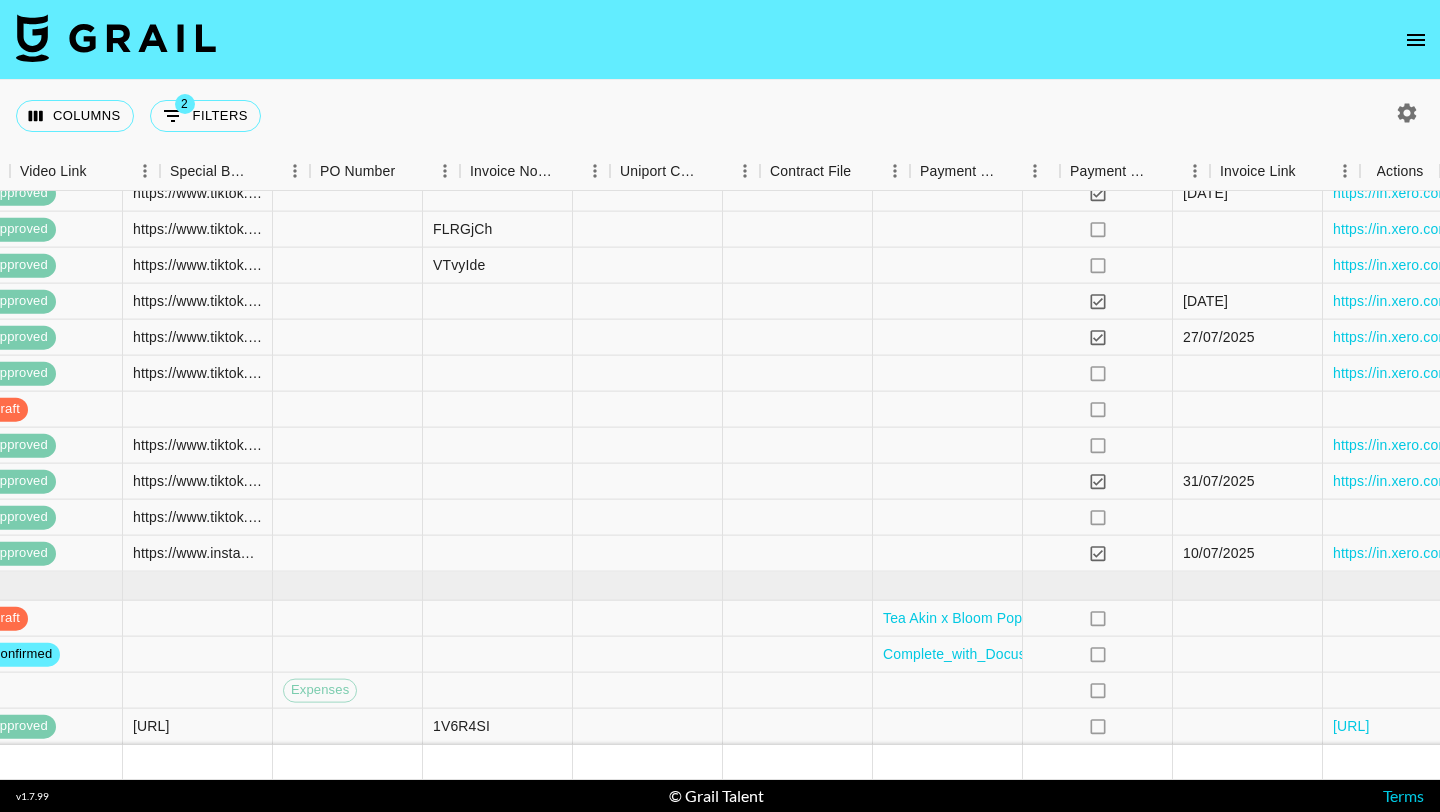 scroll, scrollTop: 1051, scrollLeft: 2055, axis: both 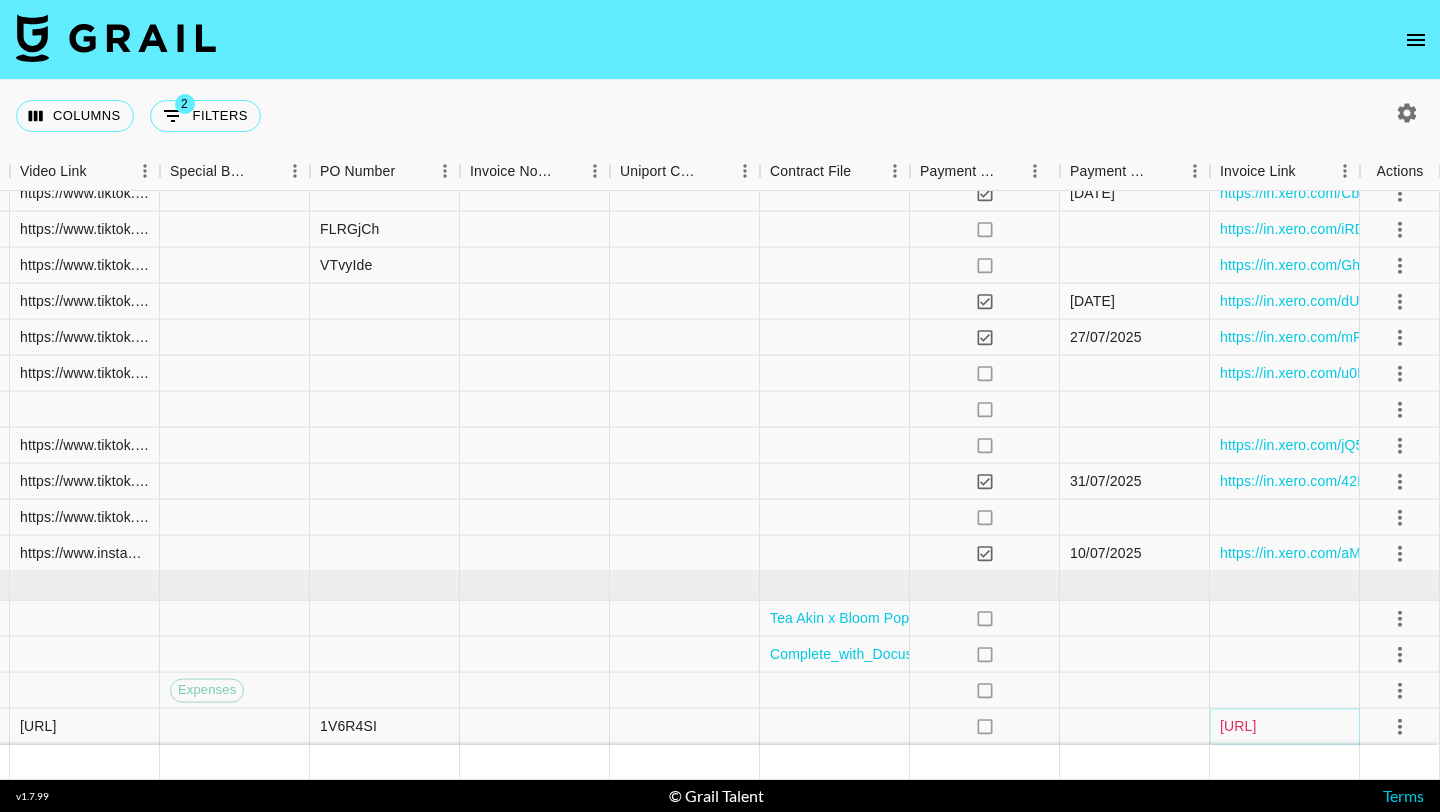 click on "[URL]" at bounding box center [1238, 726] 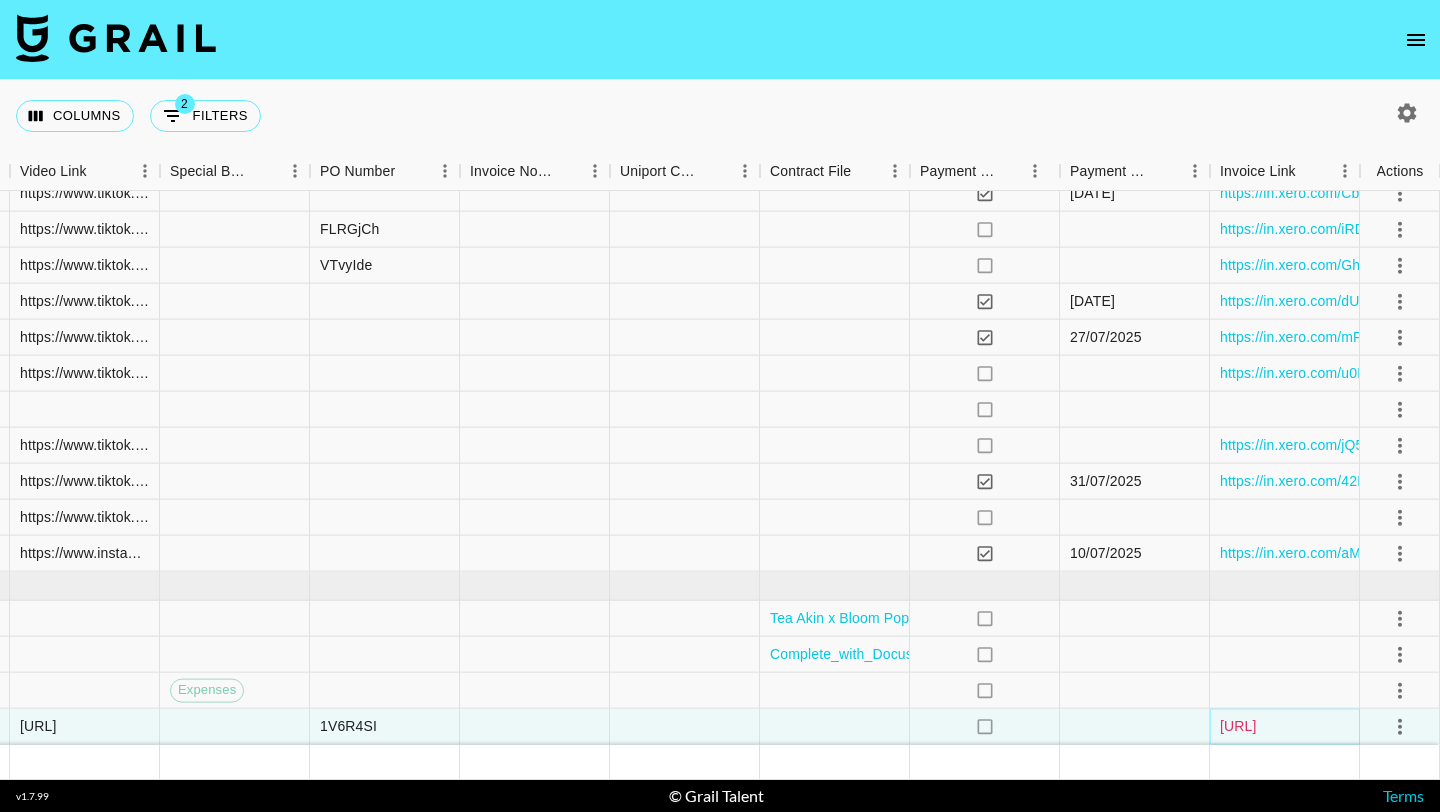 scroll, scrollTop: 1051, scrollLeft: 2054, axis: both 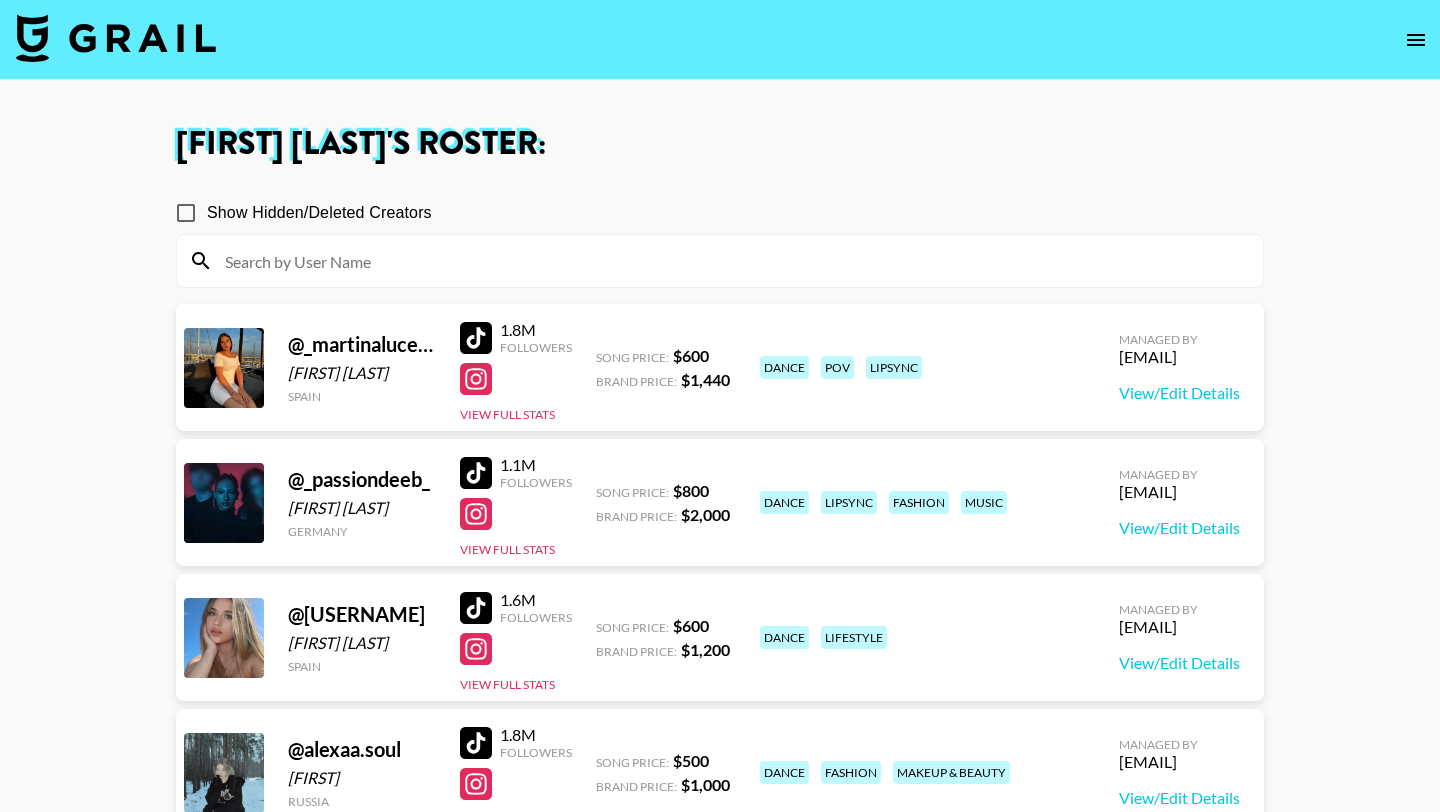 click at bounding box center (116, 38) 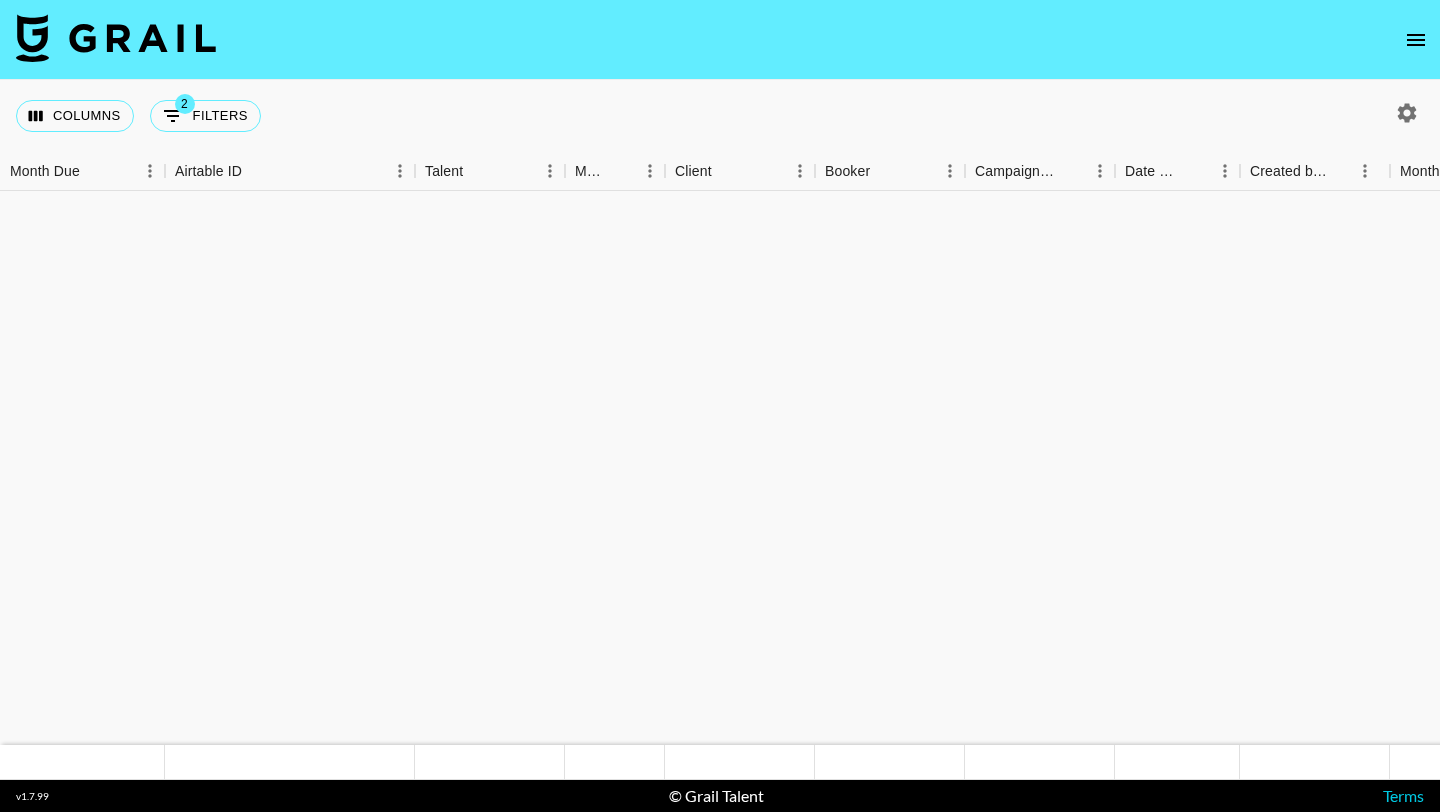 scroll, scrollTop: 1051, scrollLeft: 0, axis: vertical 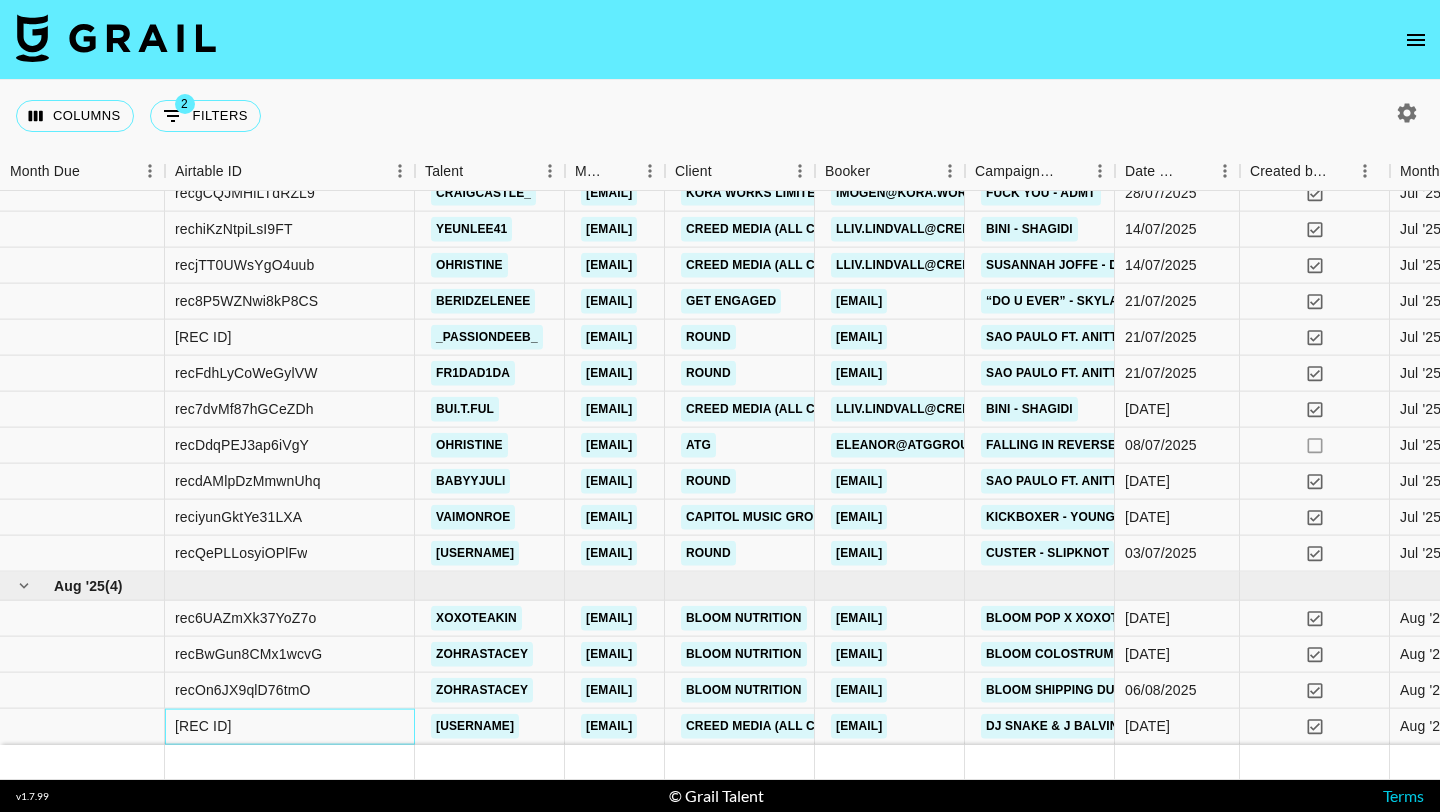click on "[REC ID]" at bounding box center (290, 727) 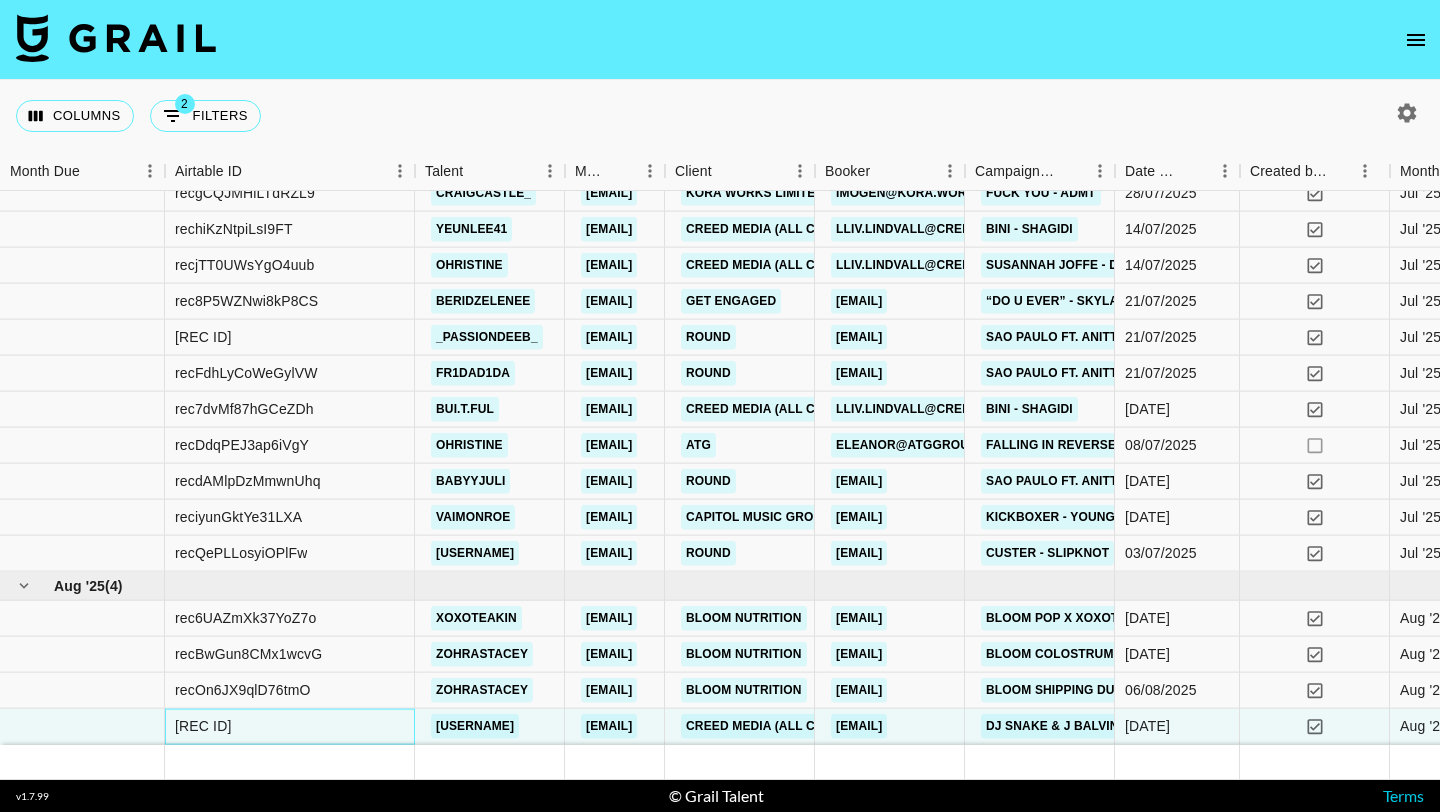 click on "[REC ID]" at bounding box center (290, 727) 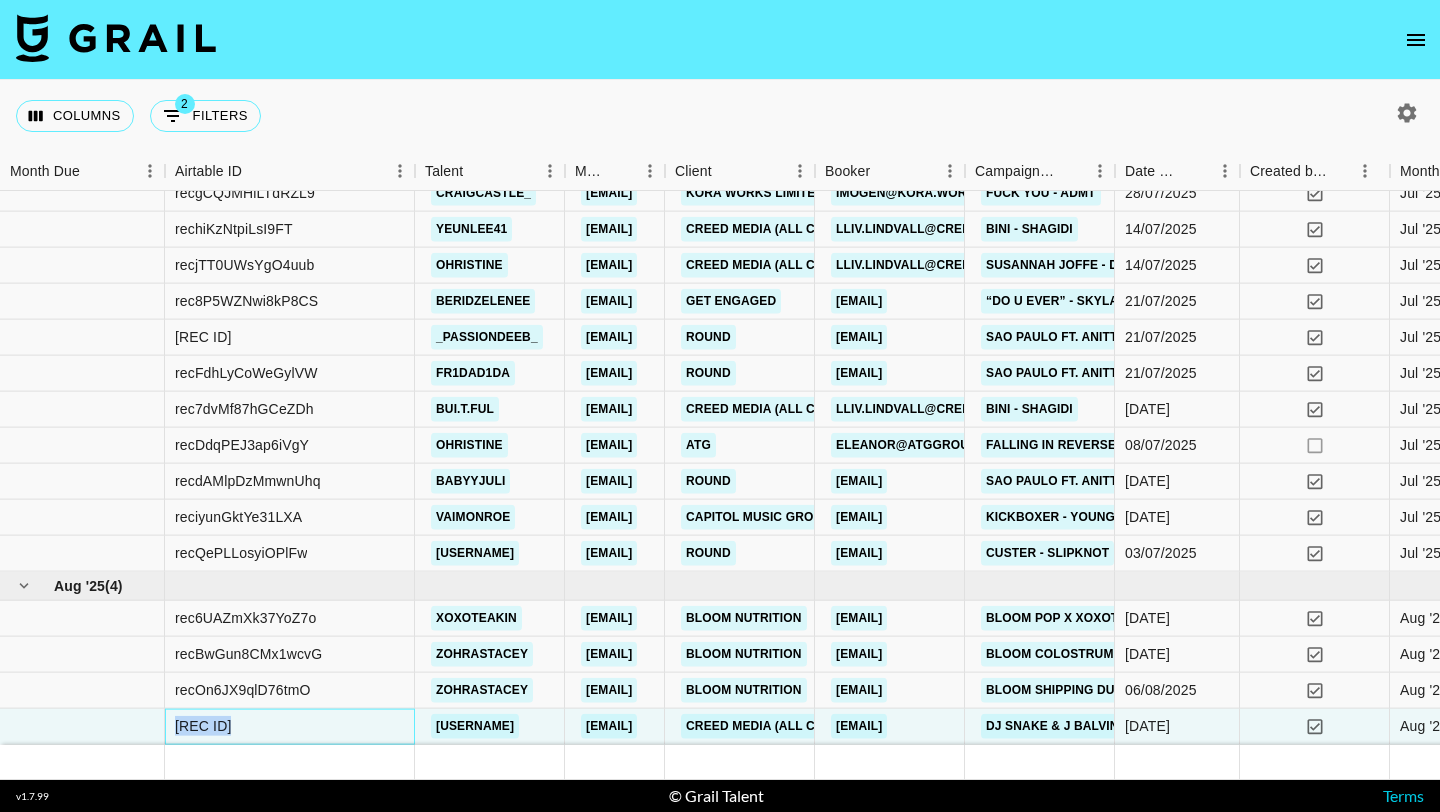 click on "[REC ID]" at bounding box center [290, 727] 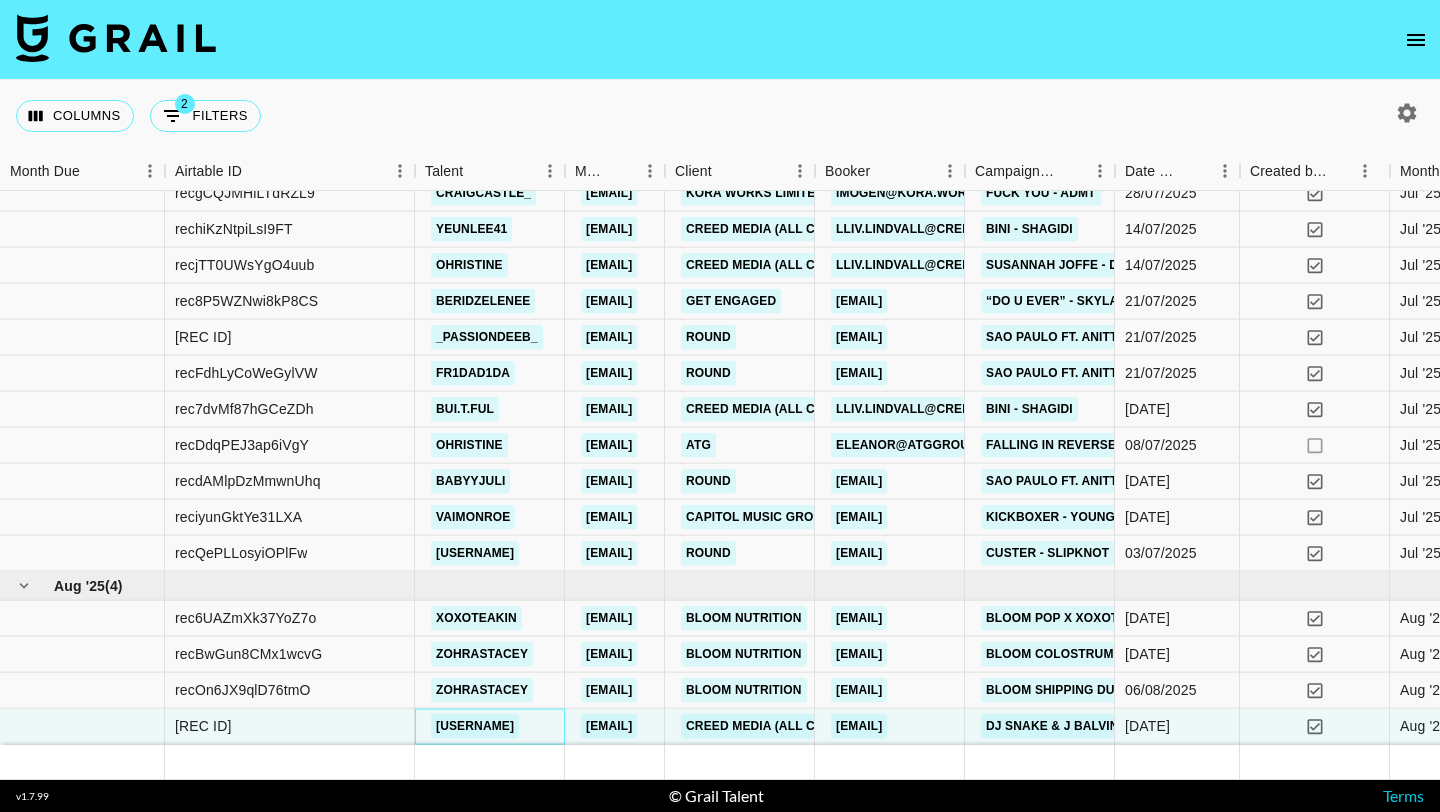click on "[USERNAME]" at bounding box center [490, 727] 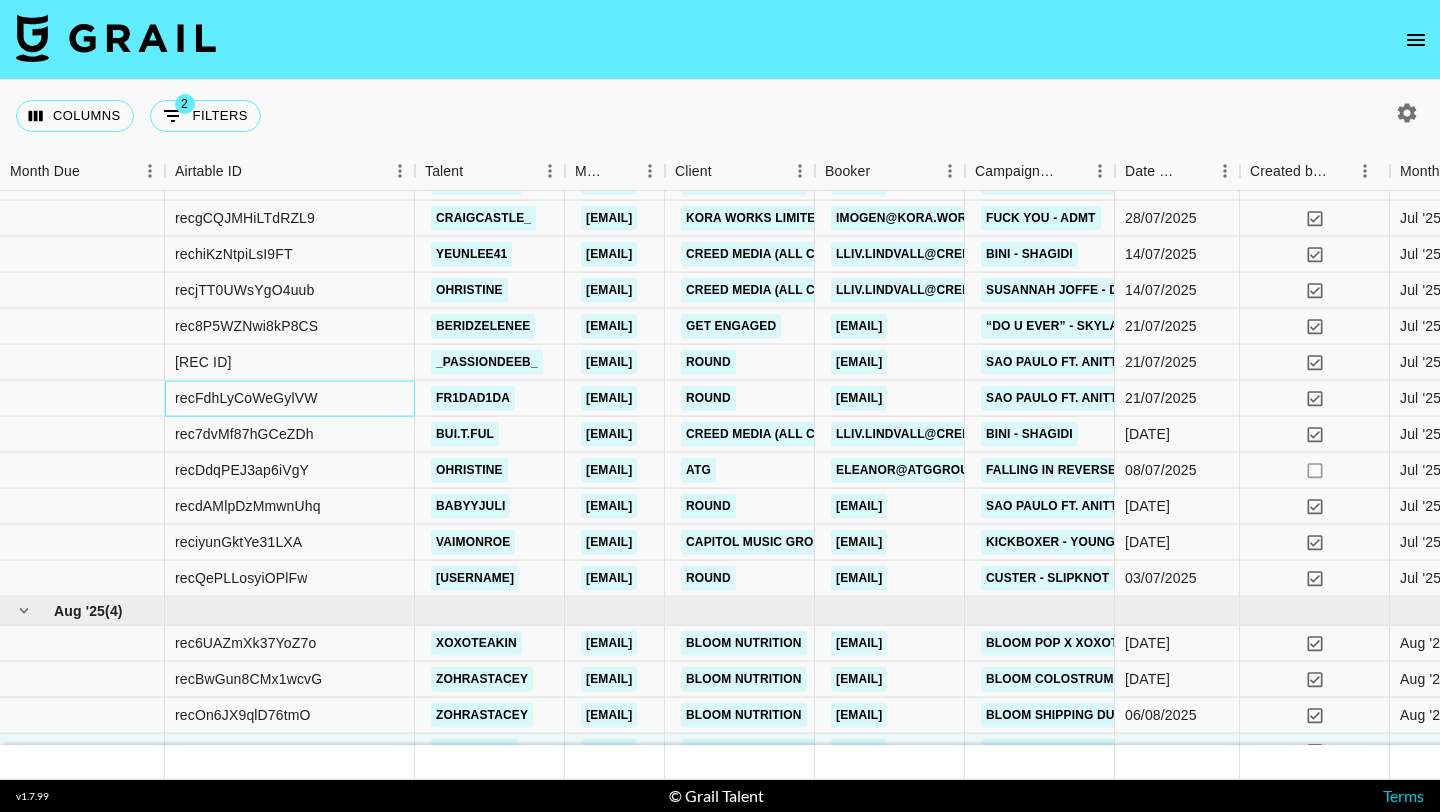 click on "recFdhLyCoWeGylVW" at bounding box center [290, 399] 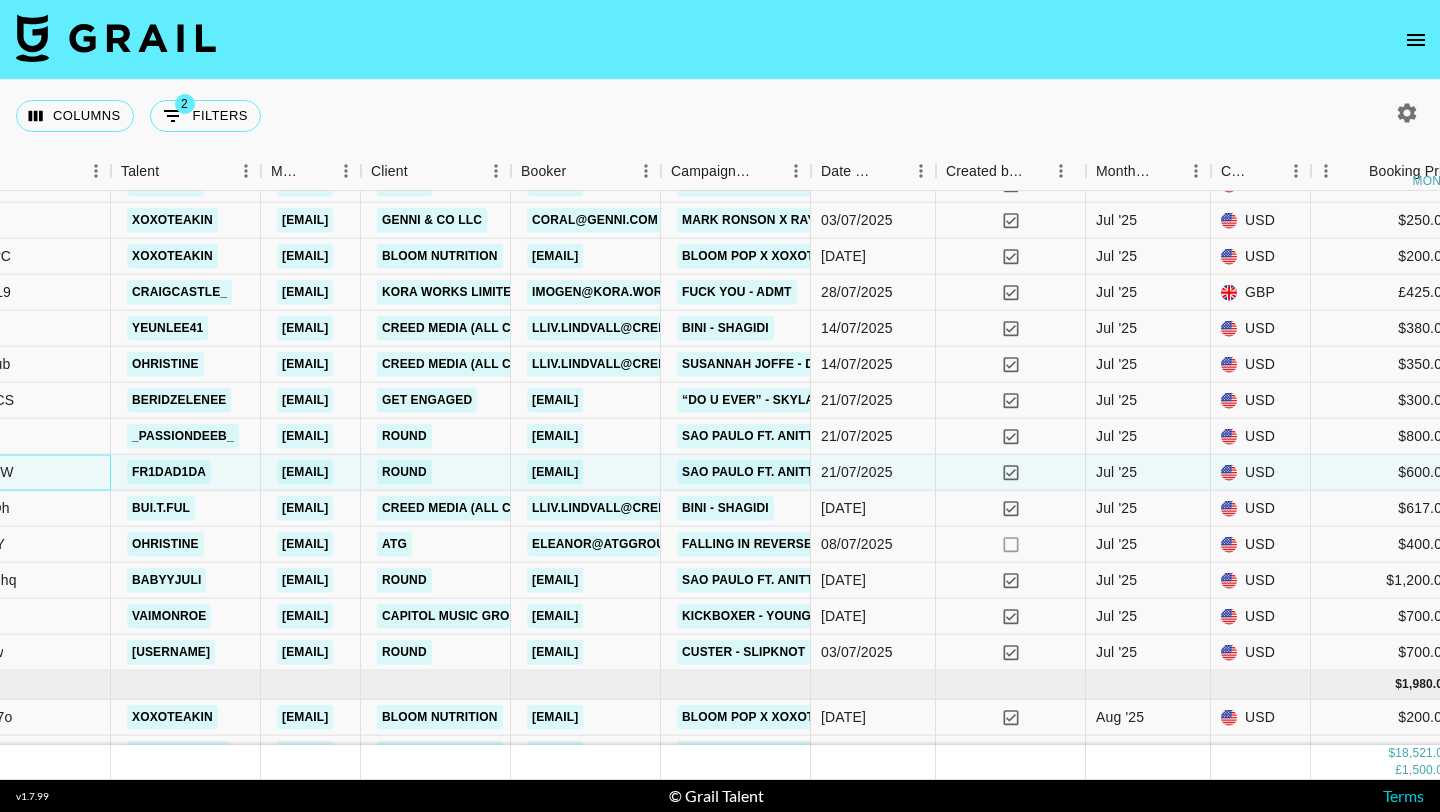 scroll, scrollTop: 968, scrollLeft: 304, axis: both 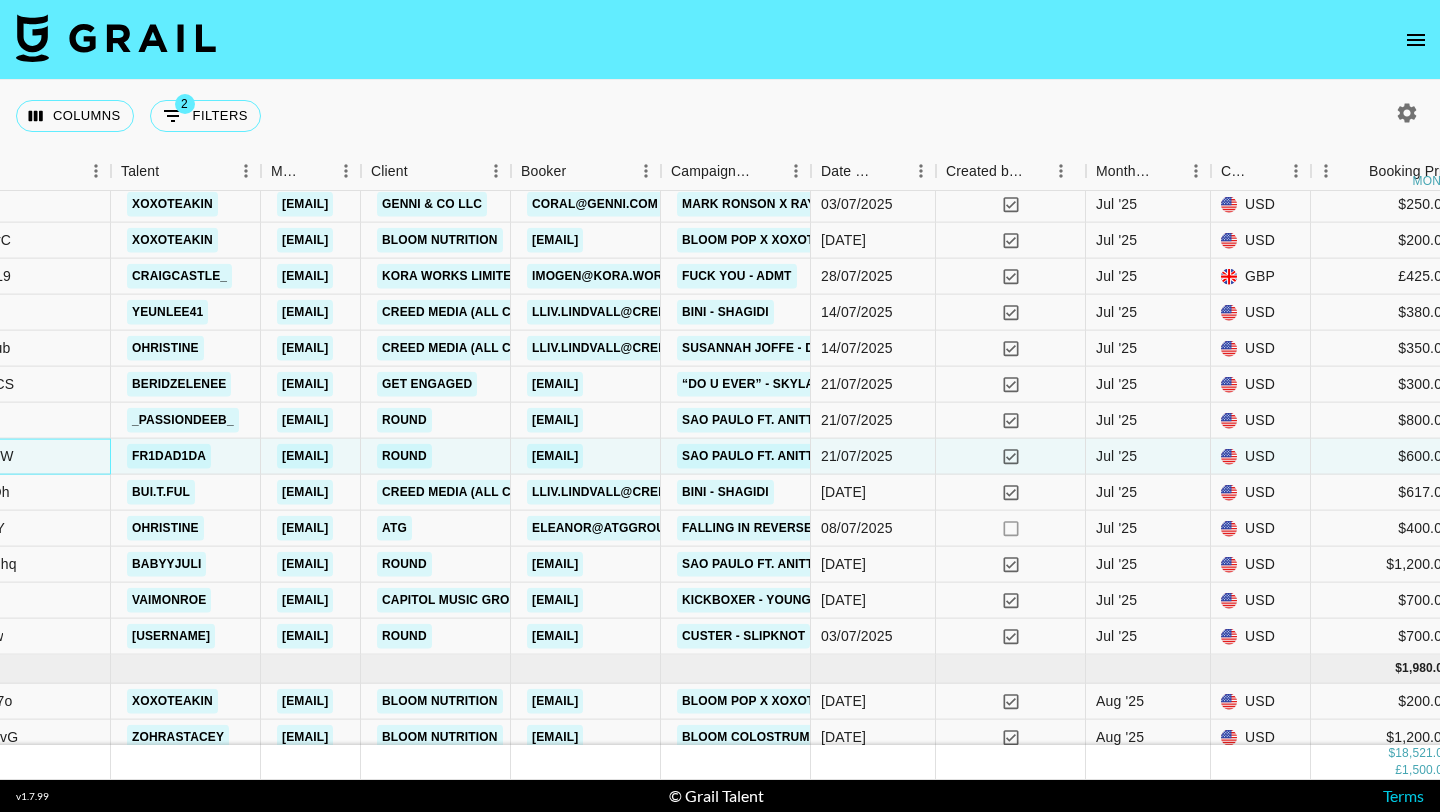 click on "recFdhLyCoWeGylVW" at bounding box center [-14, 457] 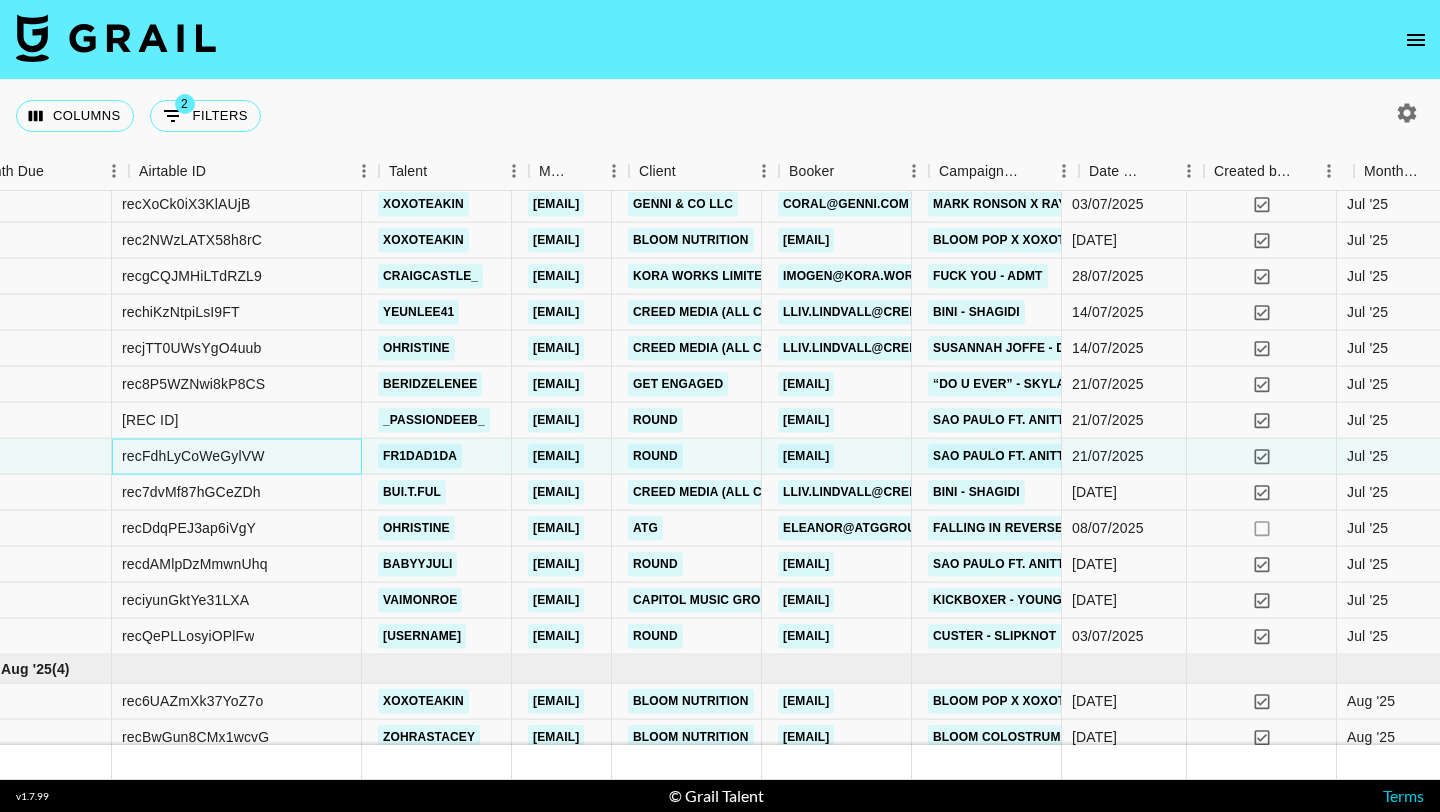 scroll, scrollTop: 968, scrollLeft: 0, axis: vertical 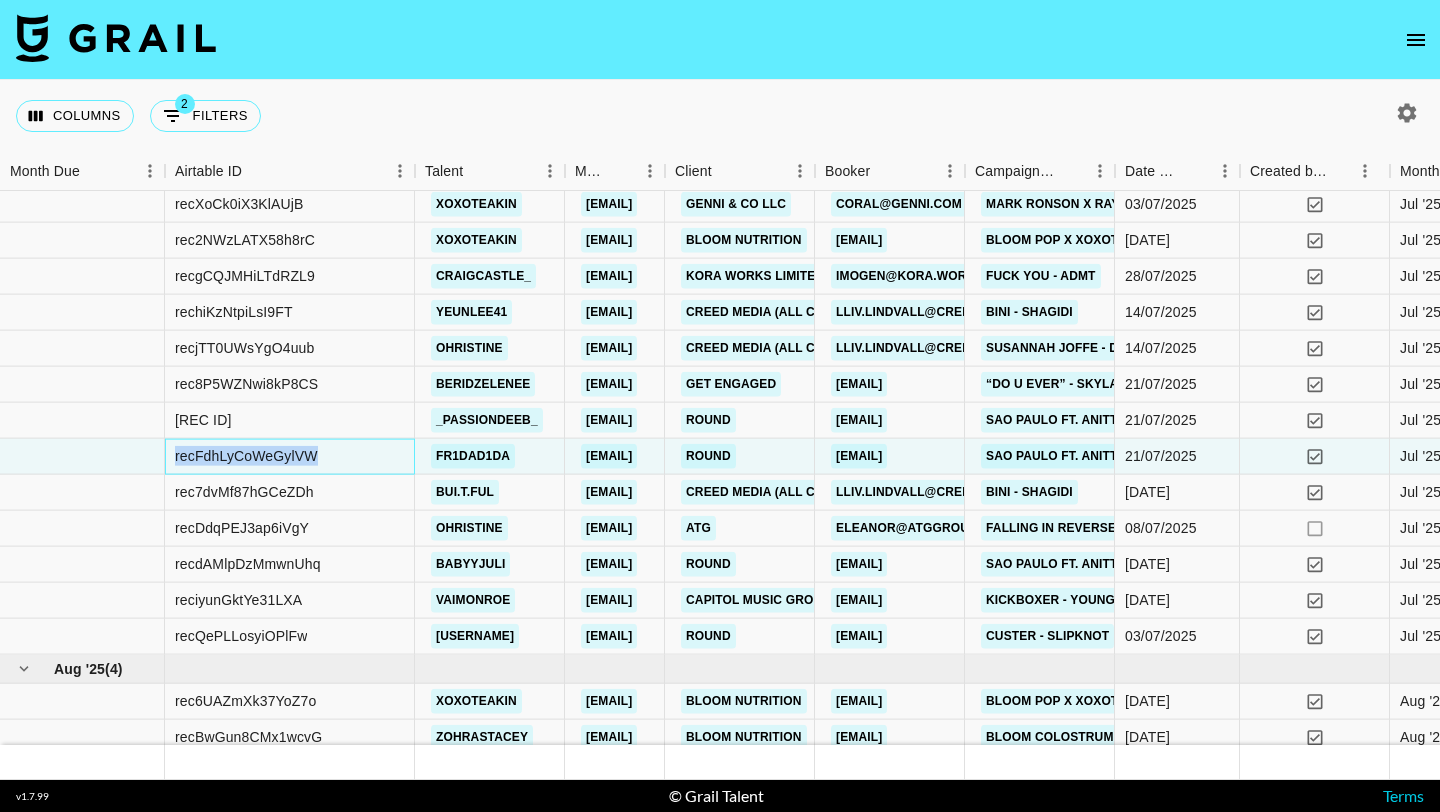 drag, startPoint x: 317, startPoint y: 453, endPoint x: 169, endPoint y: 455, distance: 148.01352 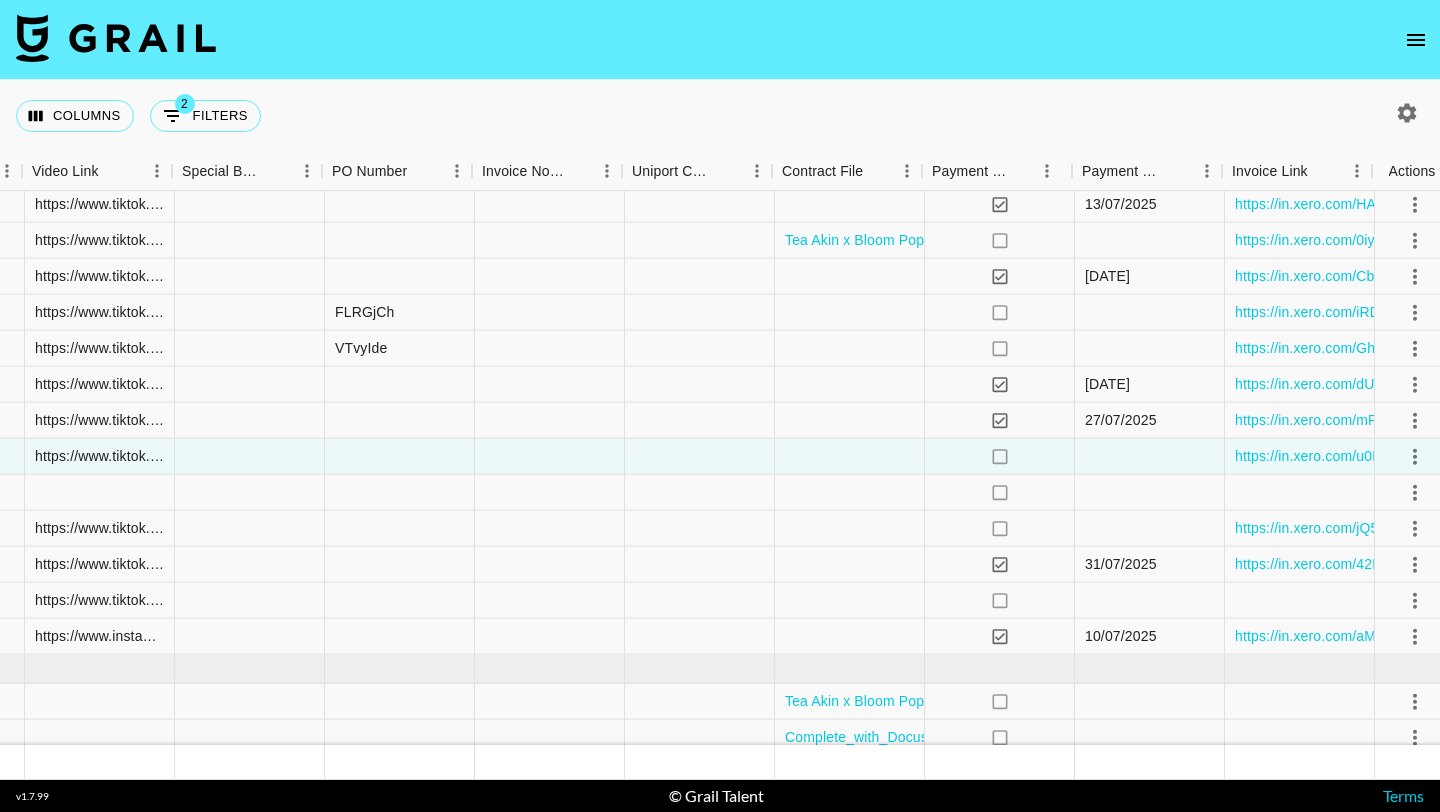 scroll, scrollTop: 968, scrollLeft: 2043, axis: both 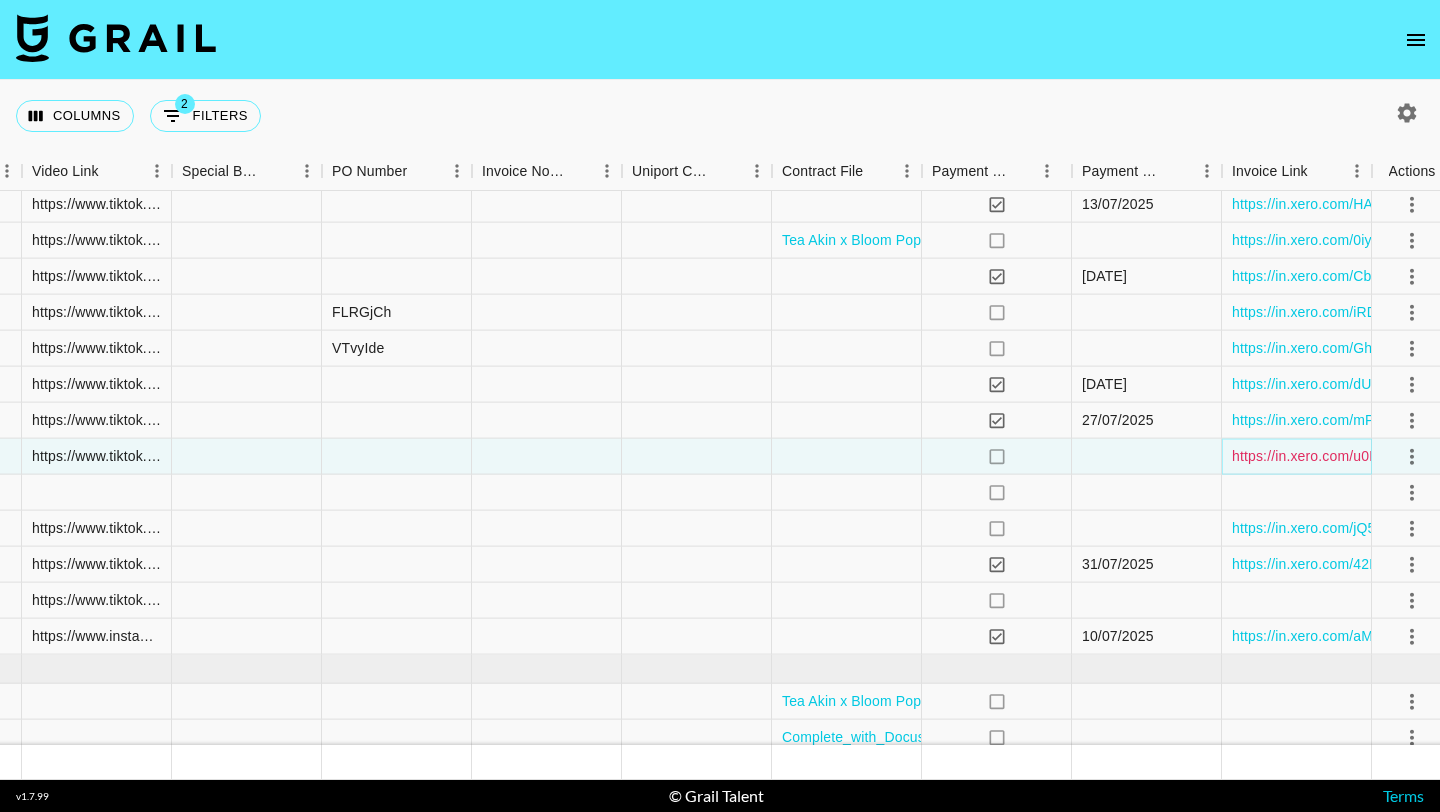 click on "https://in.xero.com/u0LZAWbGkB2jhkQdVRQQKBqhX1DhaaDgiFkTKFh9" at bounding box center (1464, 456) 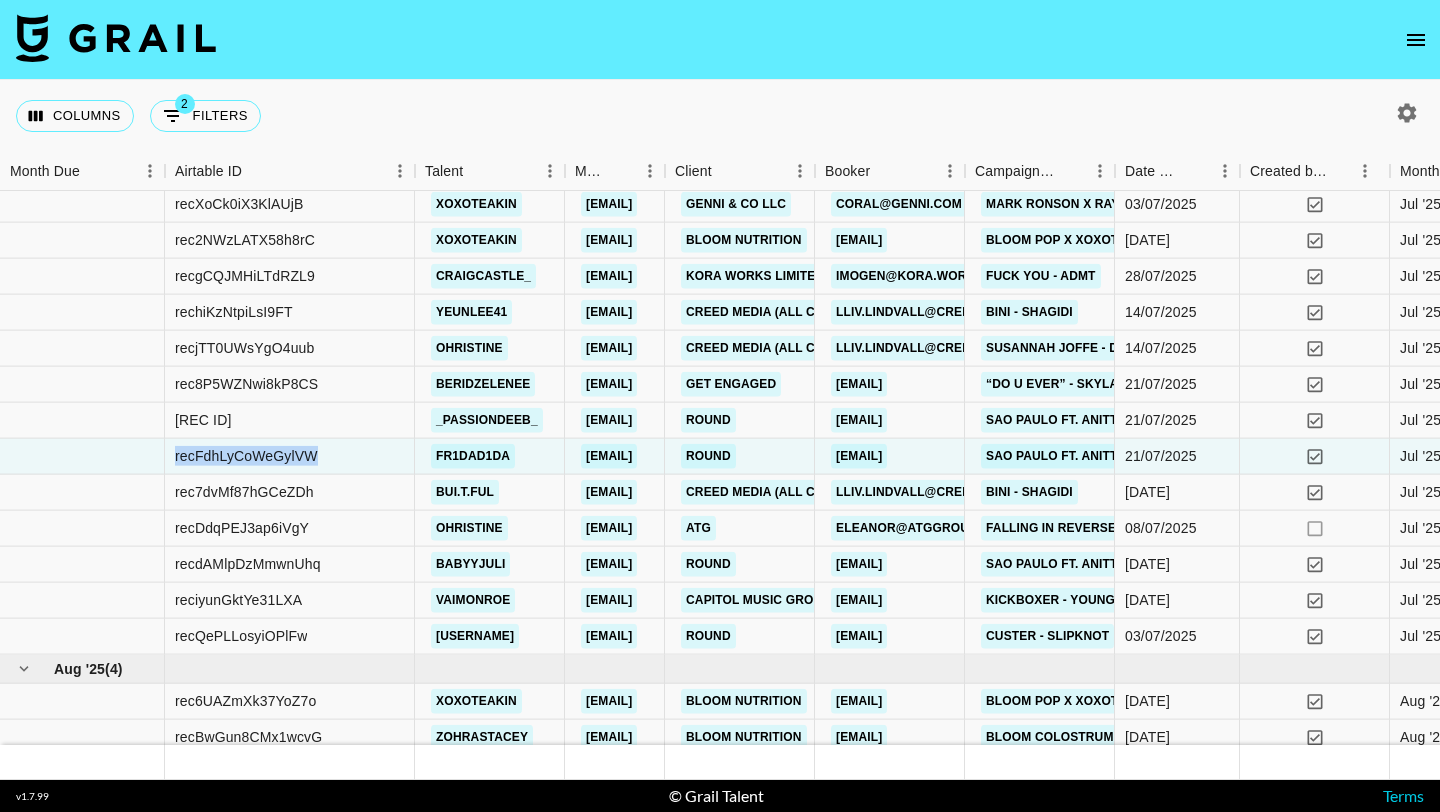 scroll, scrollTop: 968, scrollLeft: 8, axis: both 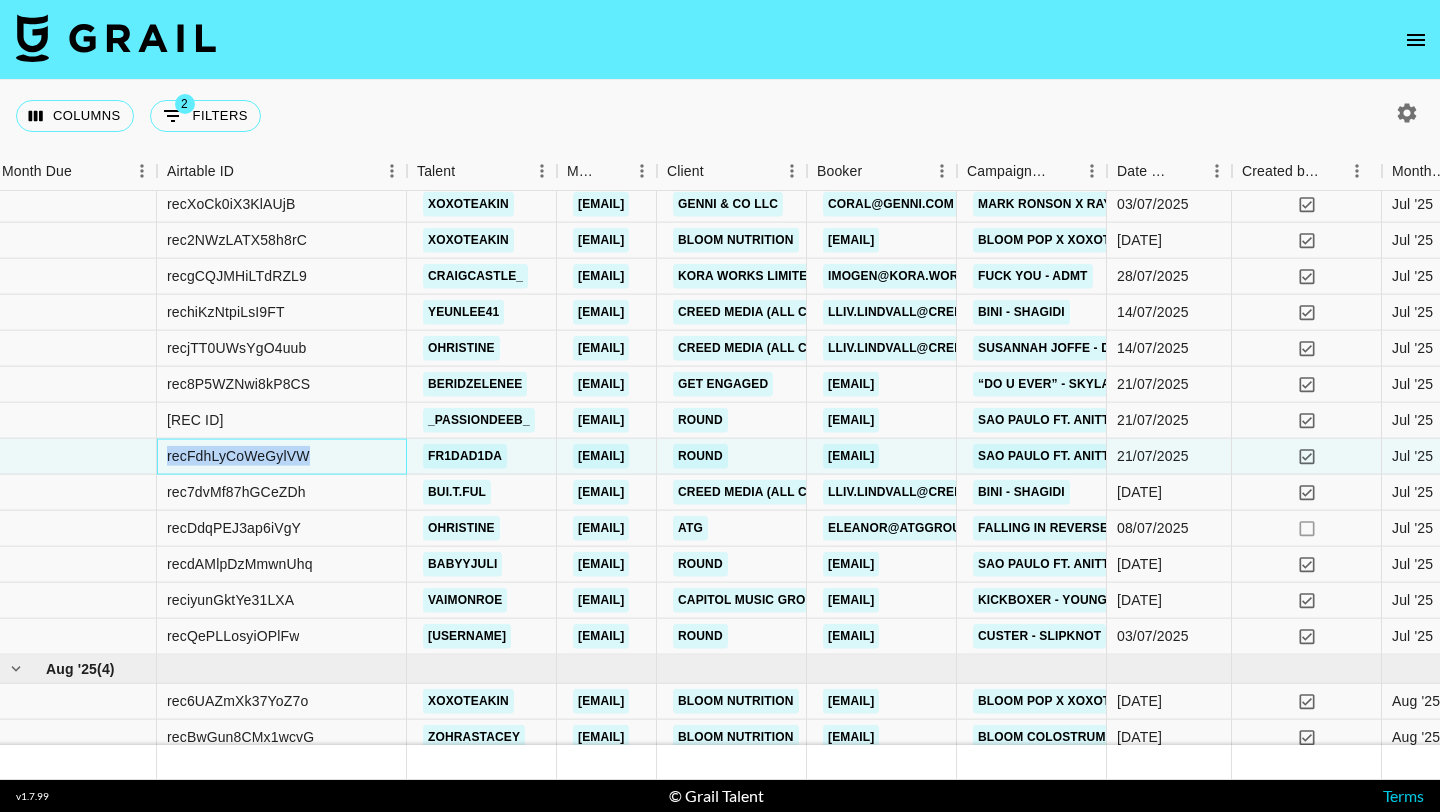 click on "recFdhLyCoWeGylVW" at bounding box center (282, 457) 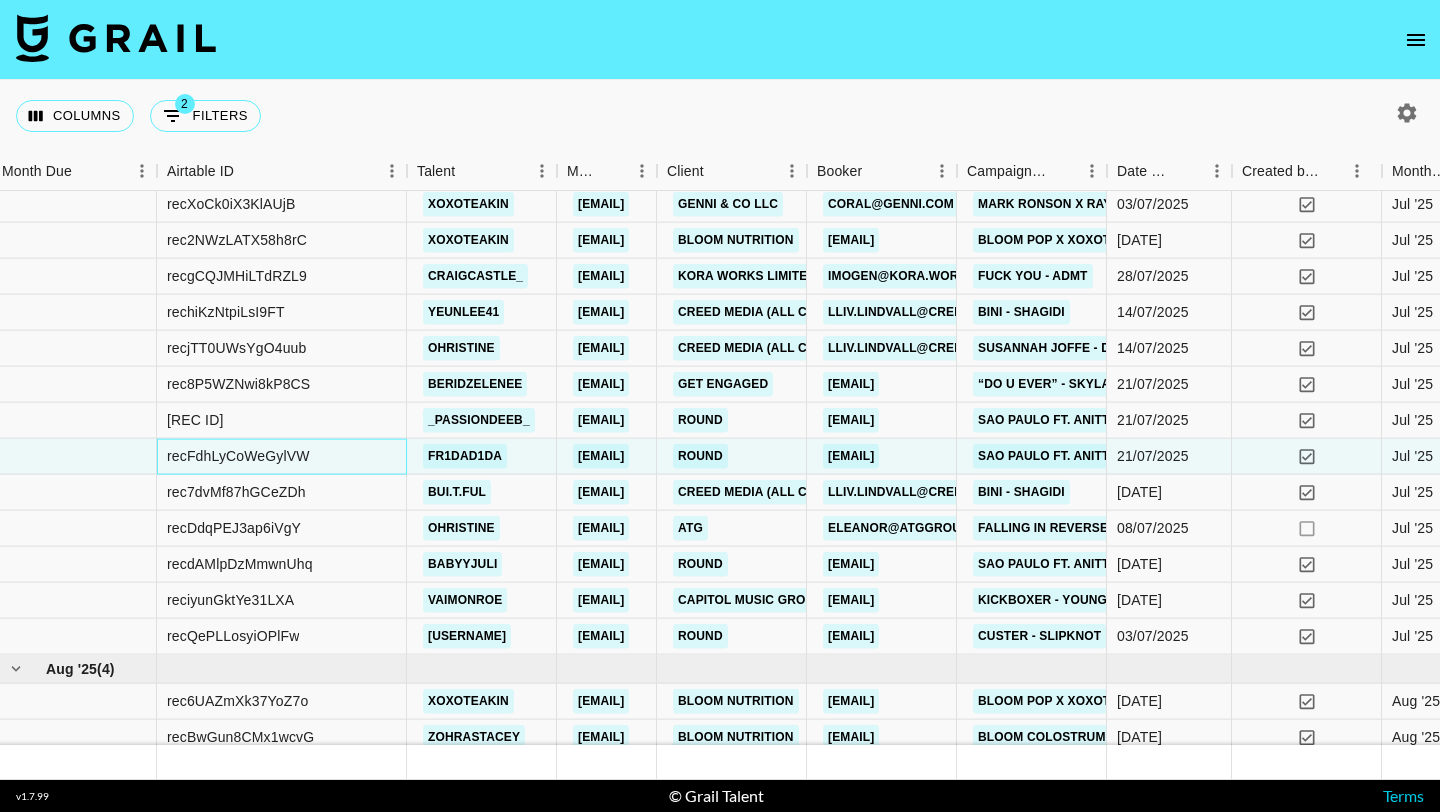 click on "recFdhLyCoWeGylVW" at bounding box center (282, 457) 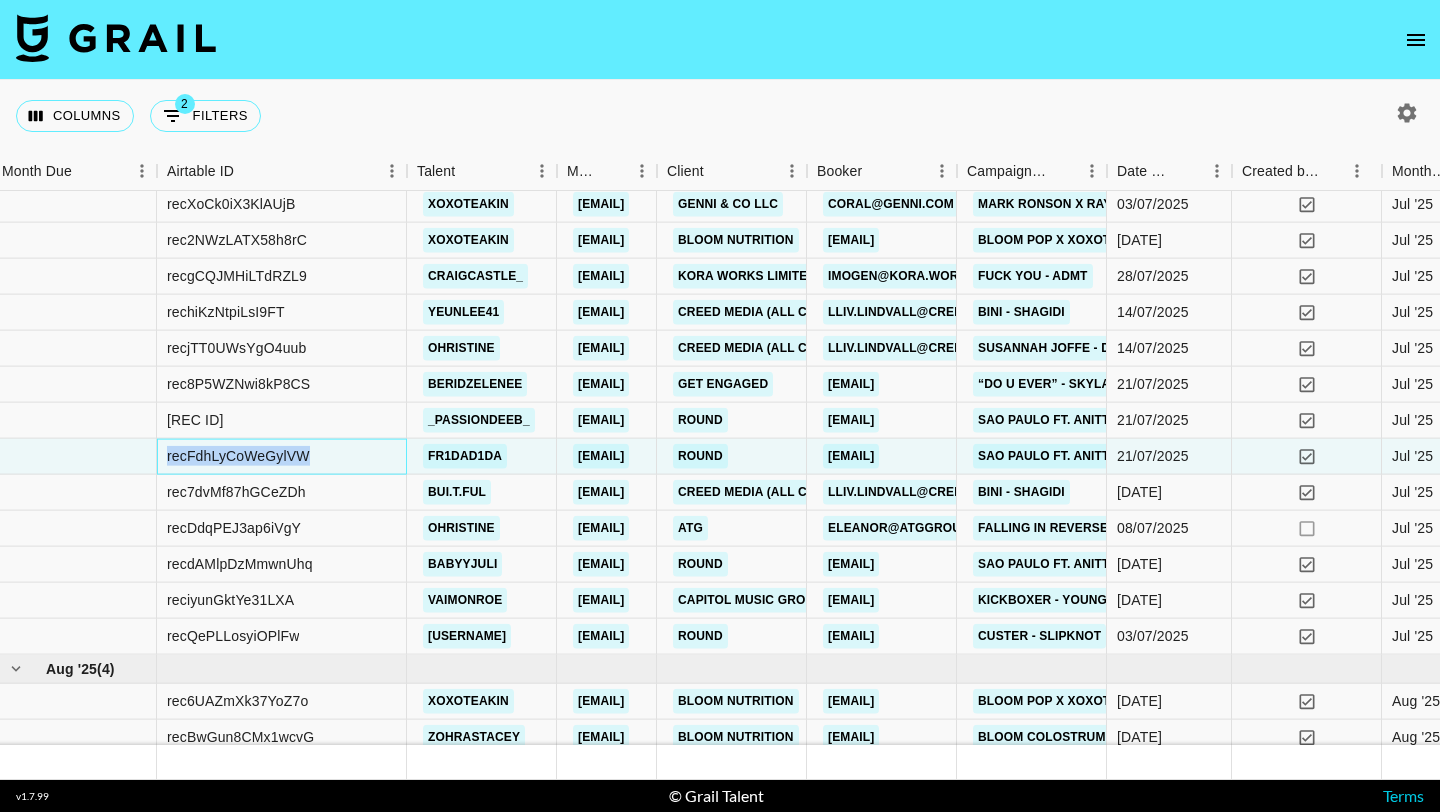 click on "recFdhLyCoWeGylVW" at bounding box center [282, 457] 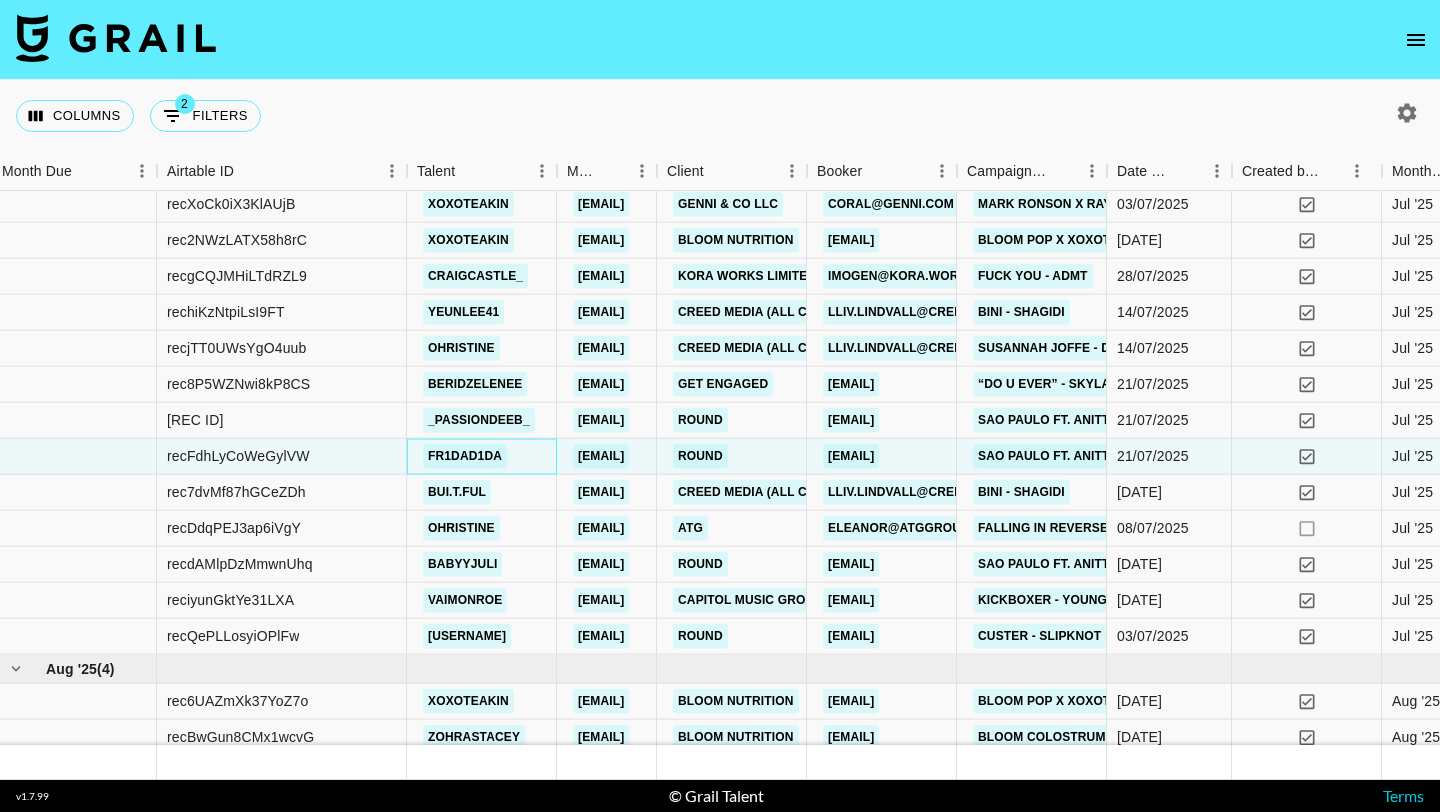 click on "fr1dad1da" at bounding box center [482, 457] 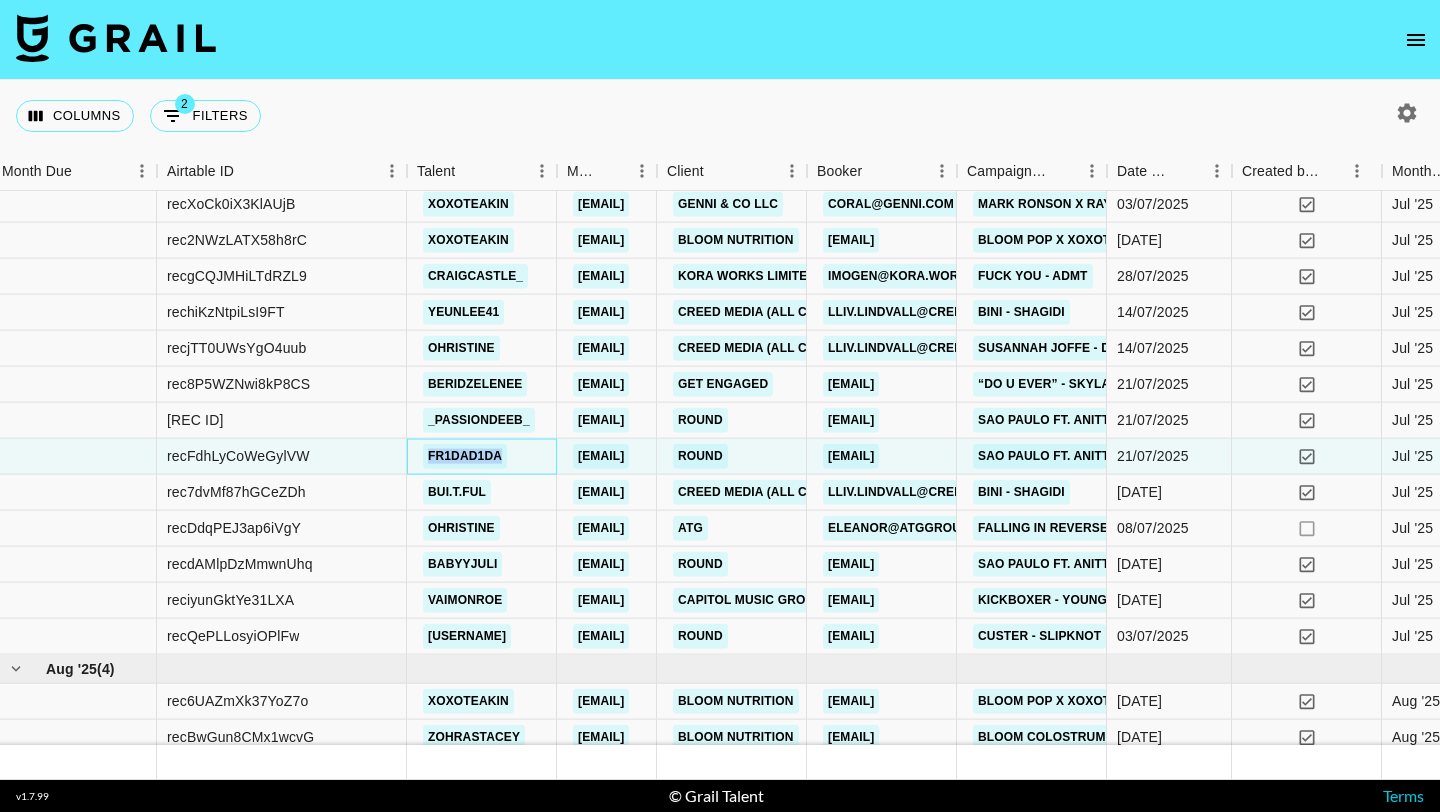 click on "fr1dad1da" at bounding box center (482, 457) 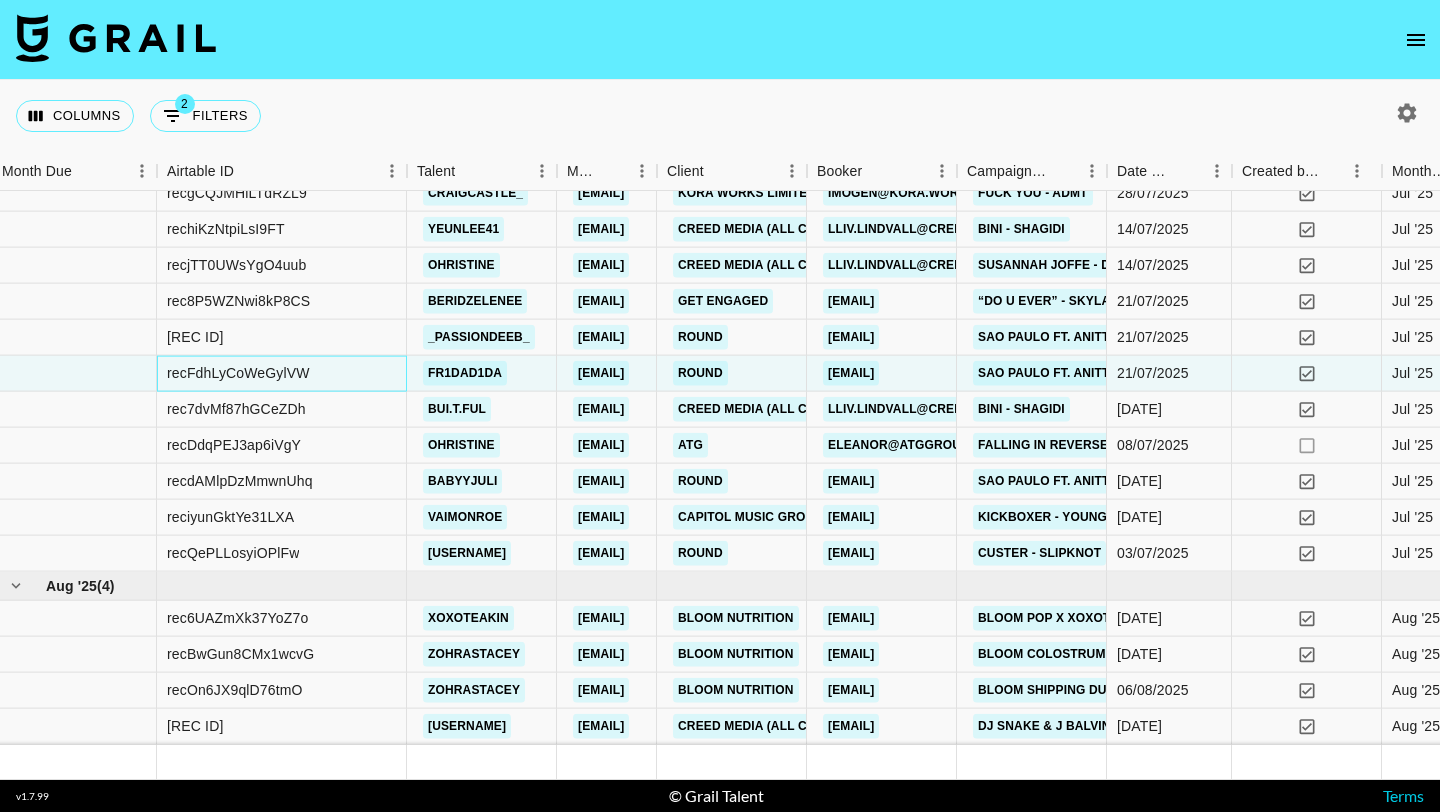 click on "recFdhLyCoWeGylVW" at bounding box center [282, 374] 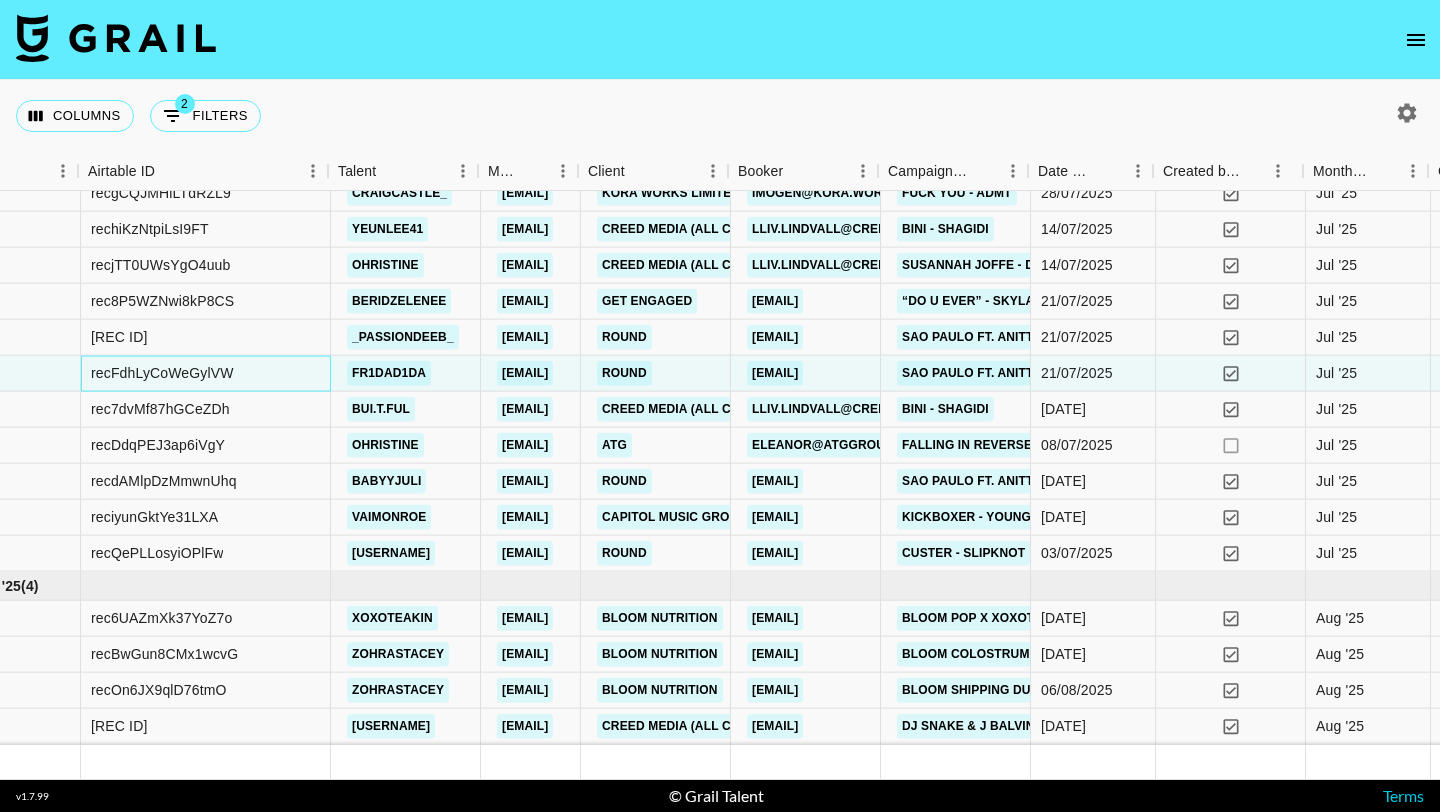 scroll, scrollTop: 1051, scrollLeft: 88, axis: both 